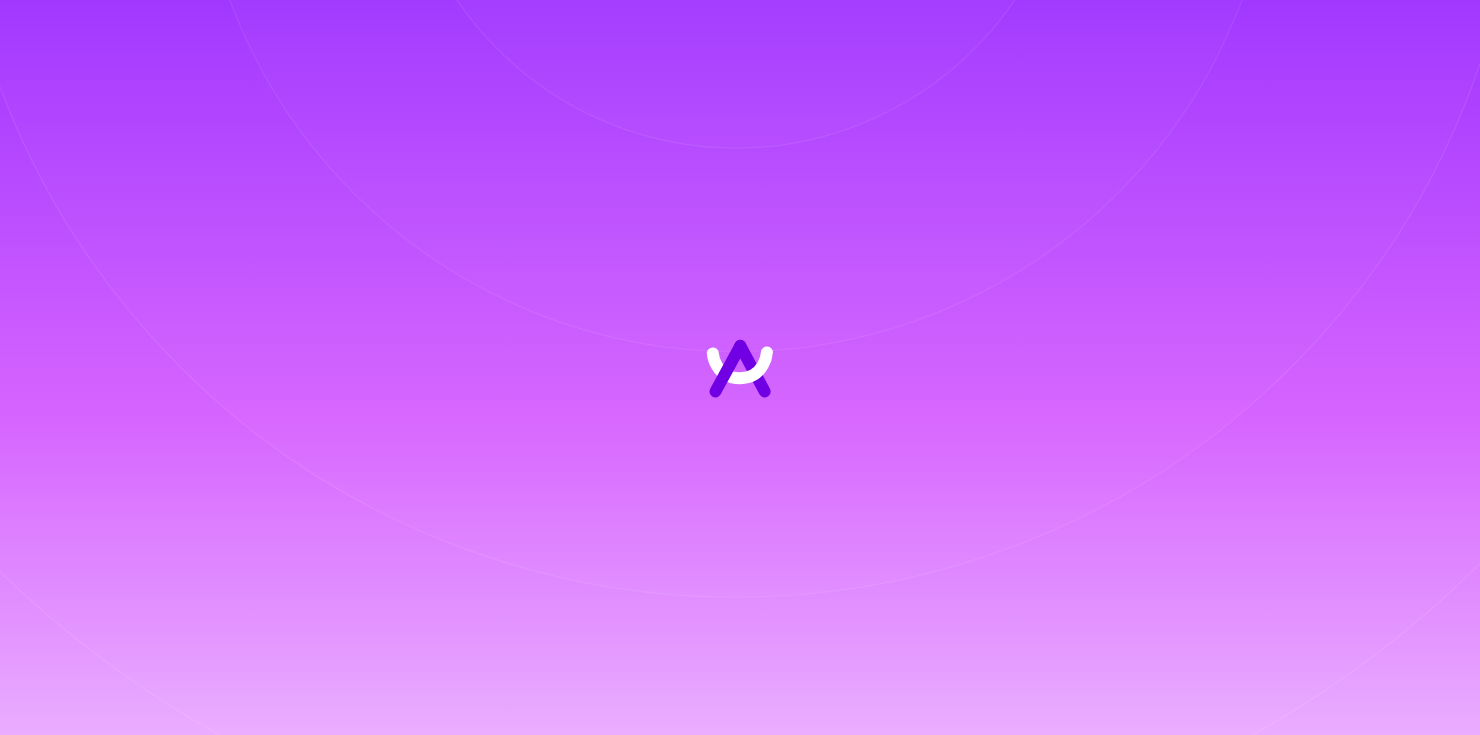scroll, scrollTop: 0, scrollLeft: 0, axis: both 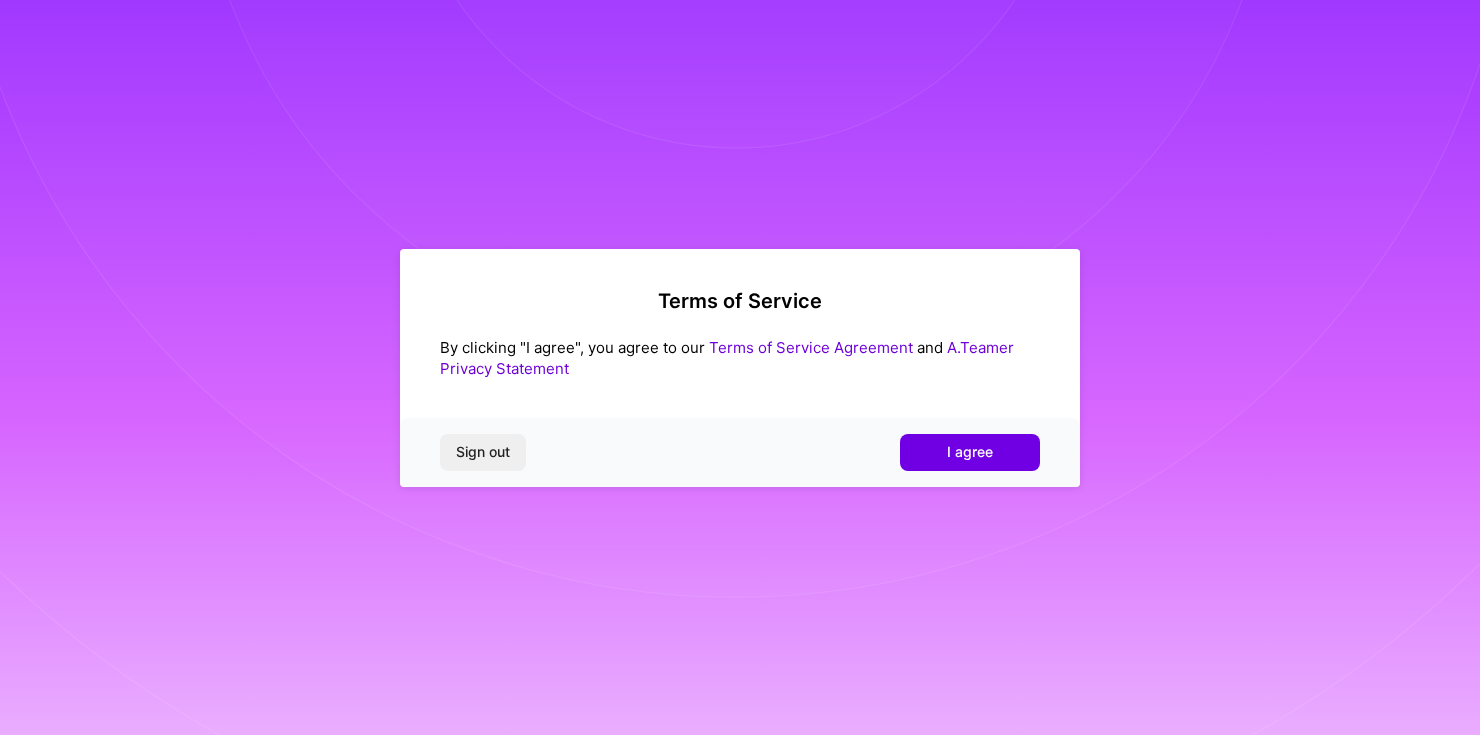 click on "Terms of Service Agreement" at bounding box center (811, 347) 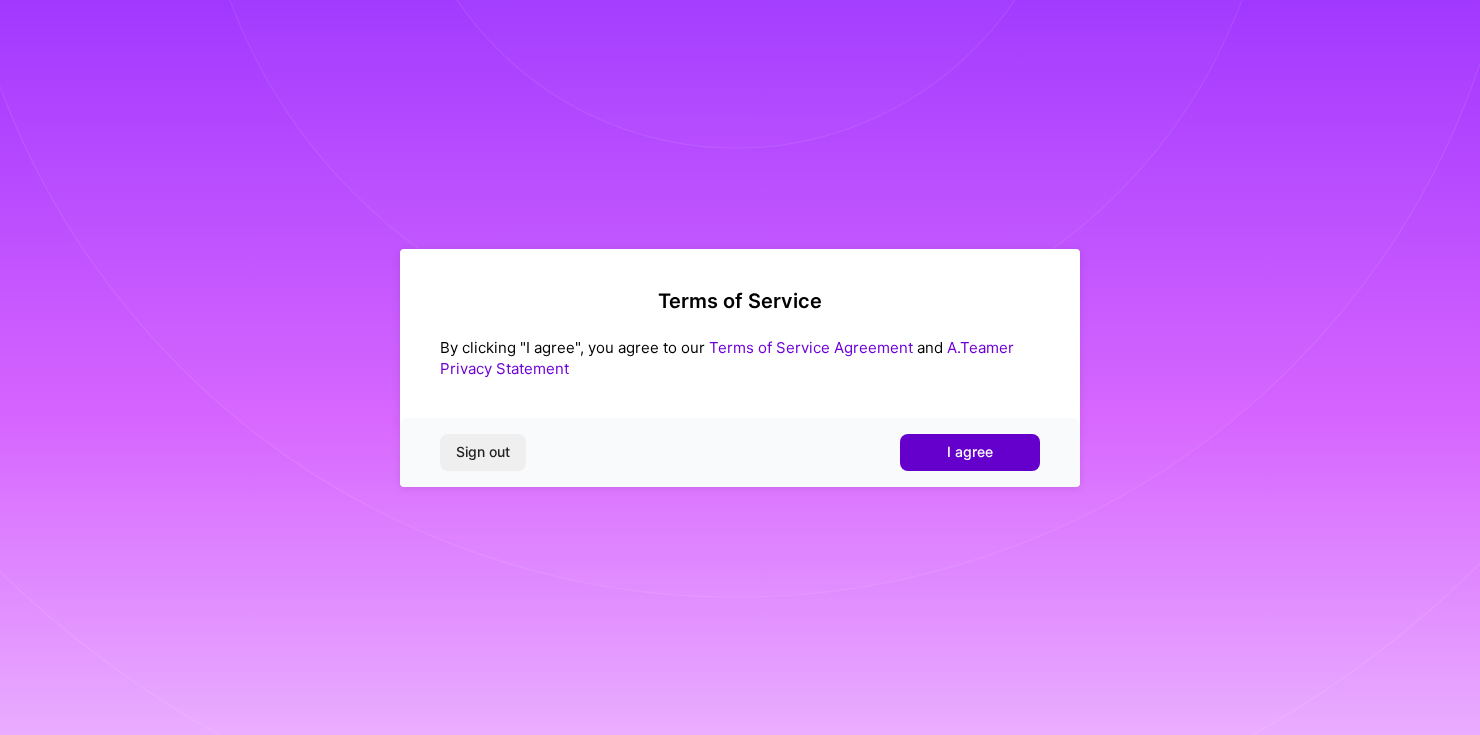 click on "I agree" at bounding box center (970, 452) 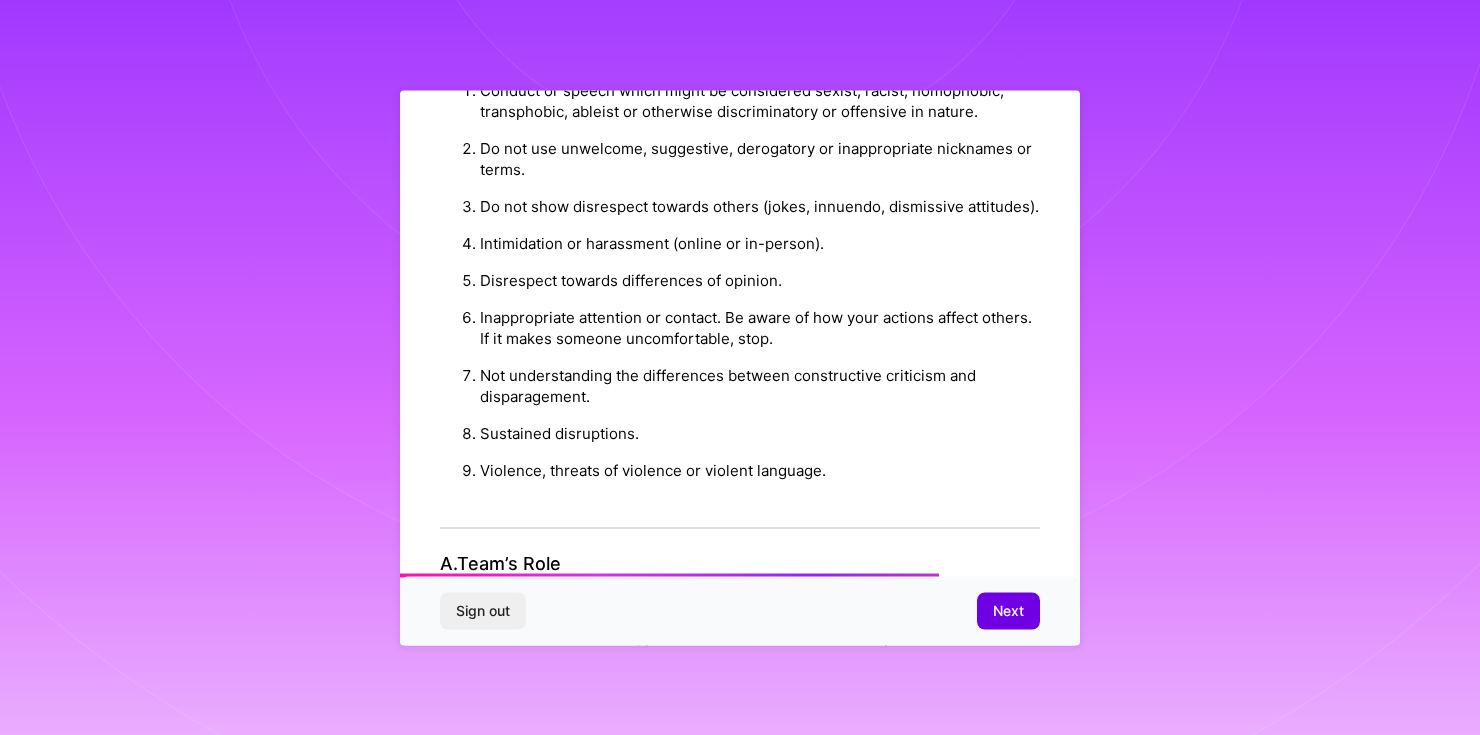 scroll, scrollTop: 1712, scrollLeft: 0, axis: vertical 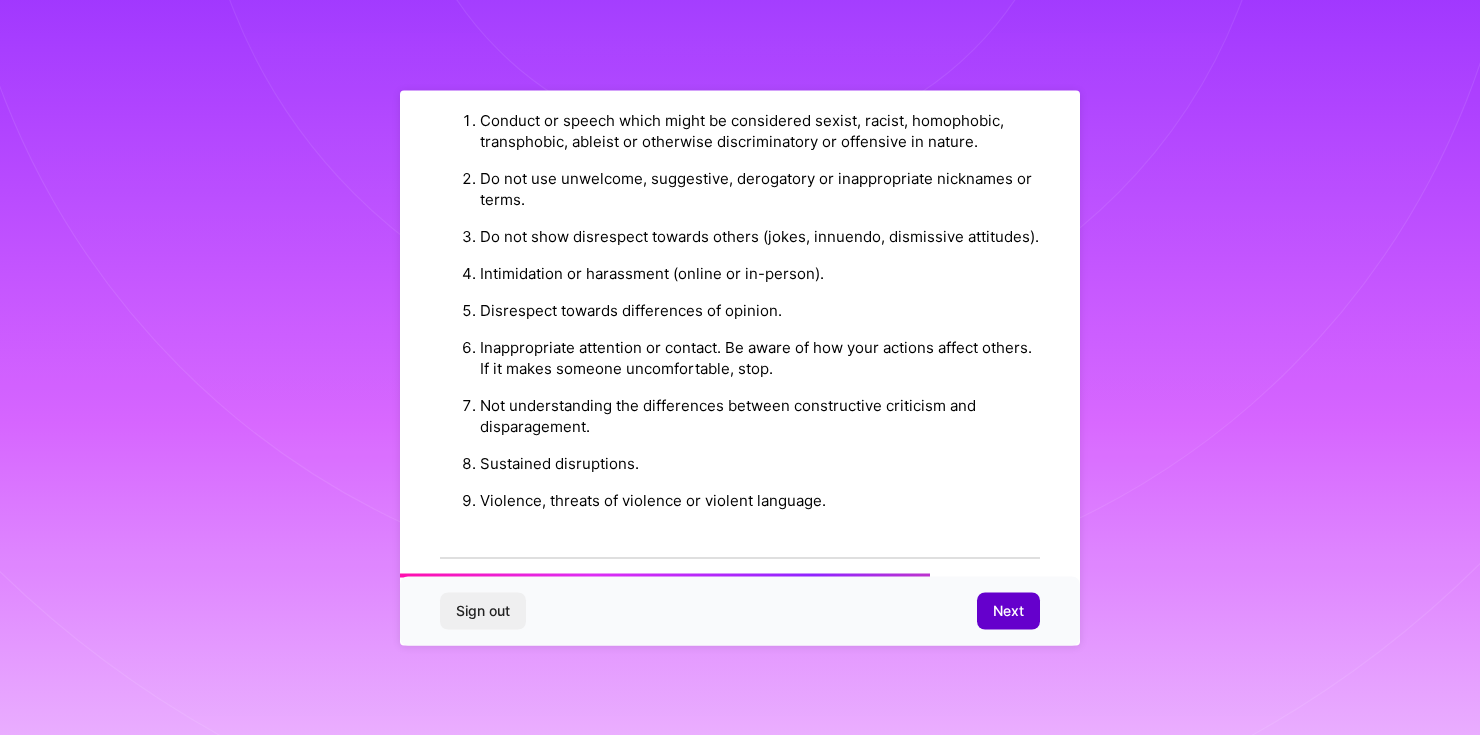 click on "Next" at bounding box center [1008, 611] 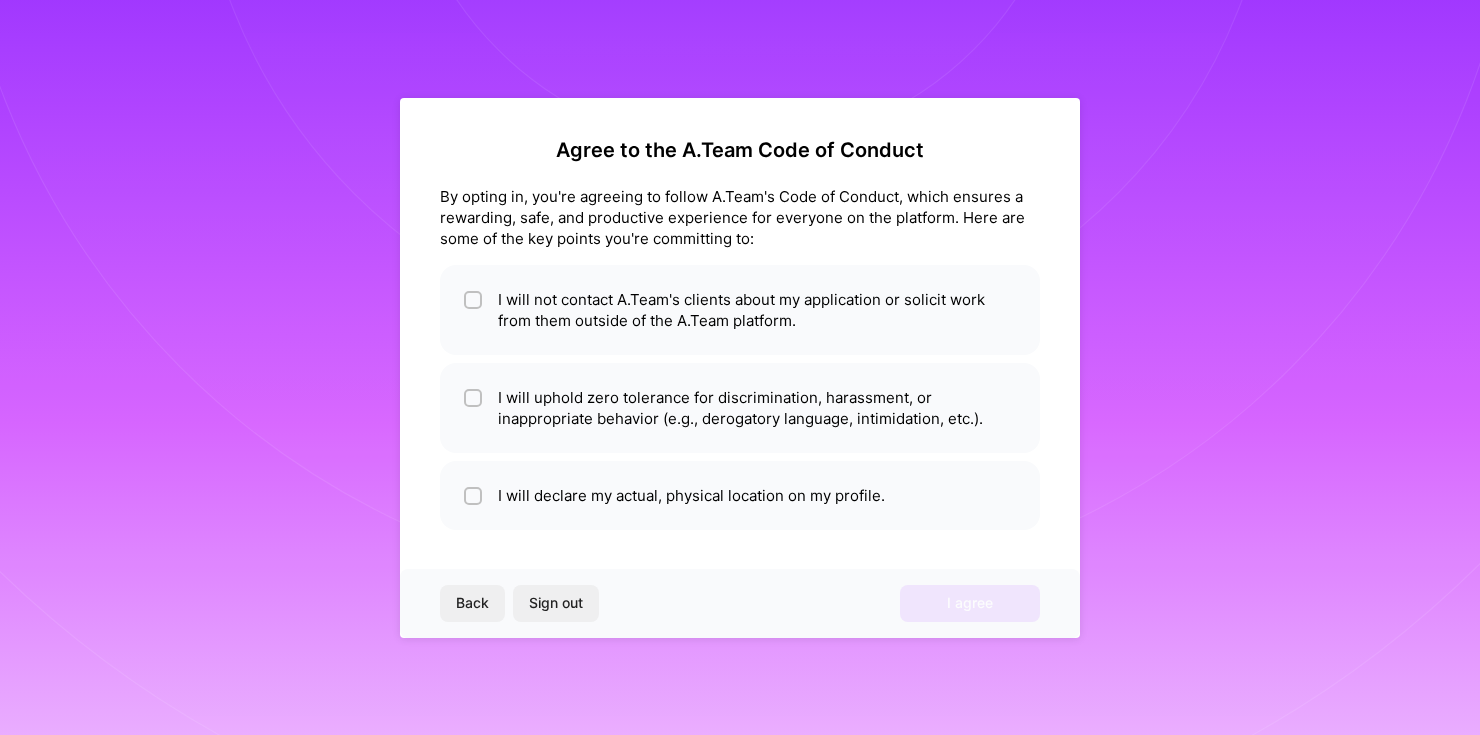scroll, scrollTop: 0, scrollLeft: 0, axis: both 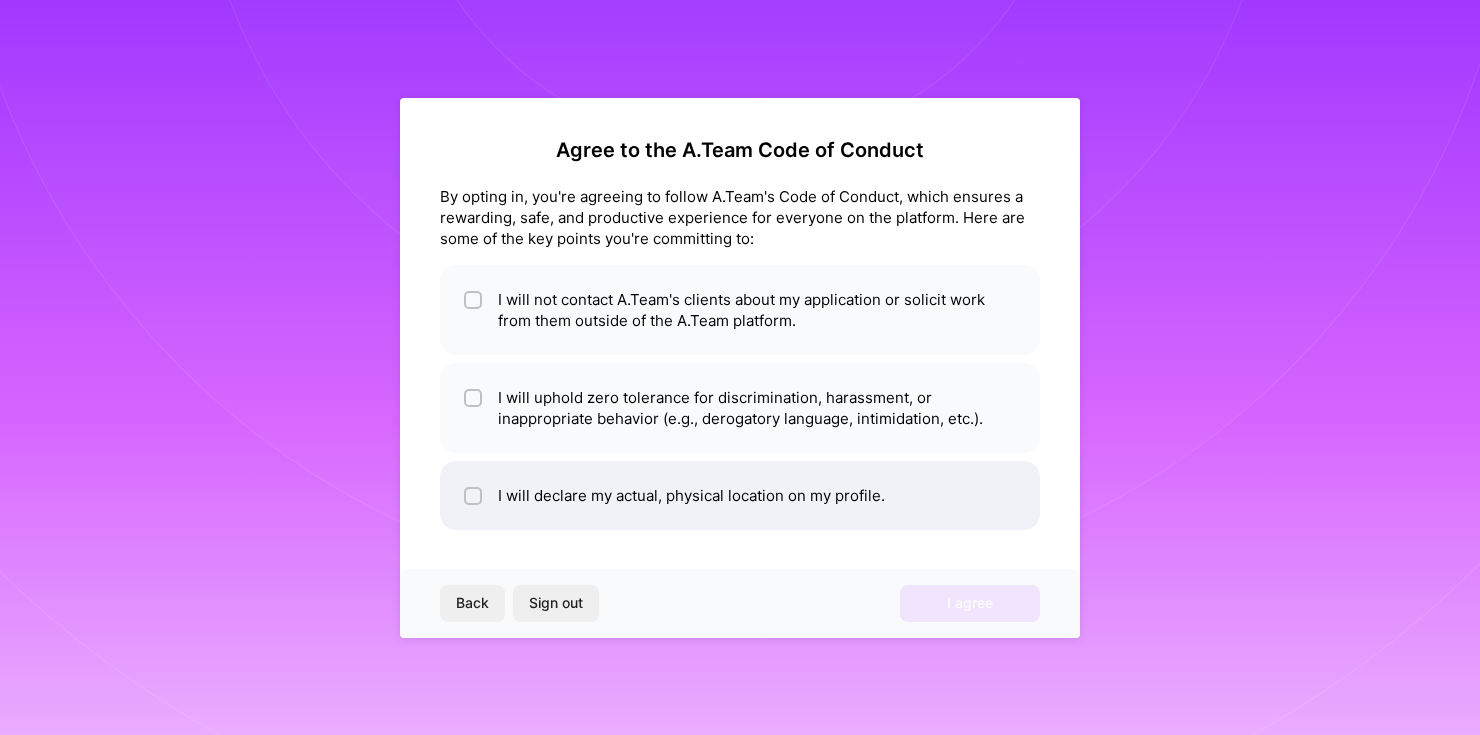 click on "I will declare my actual, physical location on my profile." at bounding box center (740, 495) 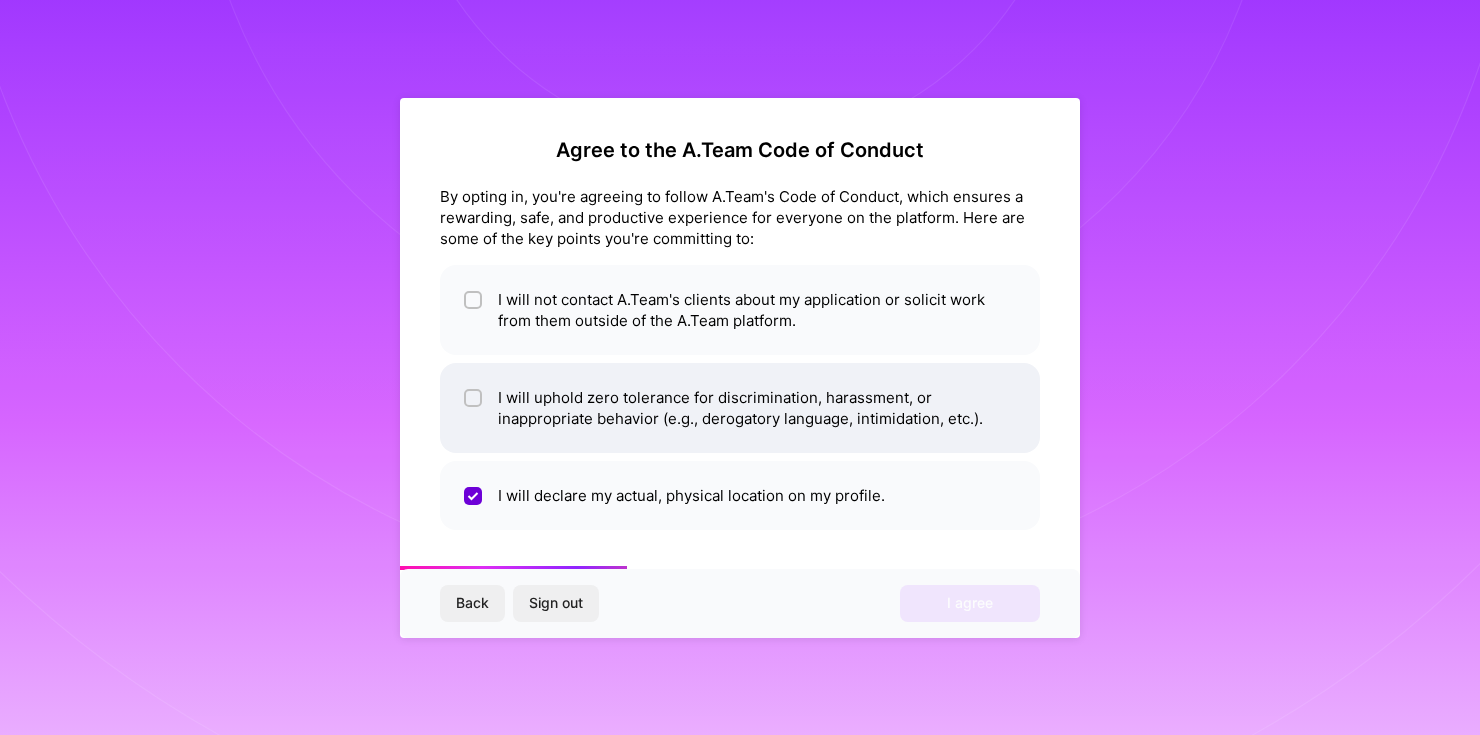 click on "I will uphold zero tolerance for discrimination, harassment, or inappropriate behavior (e.g., derogatory language, intimidation, etc.)." at bounding box center (740, 408) 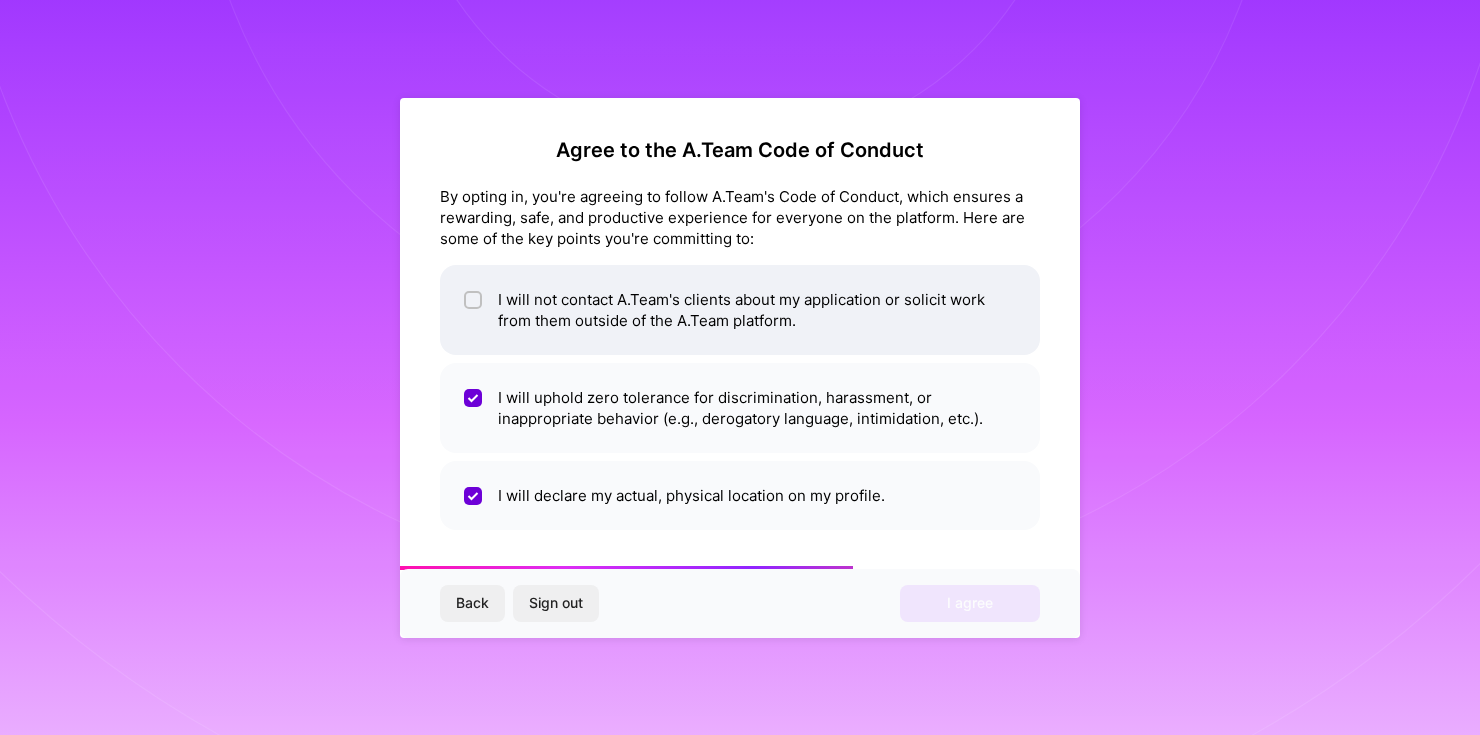 click on "I will not contact A.Team's clients about my application or solicit work from them outside of the A.Team platform." at bounding box center (740, 310) 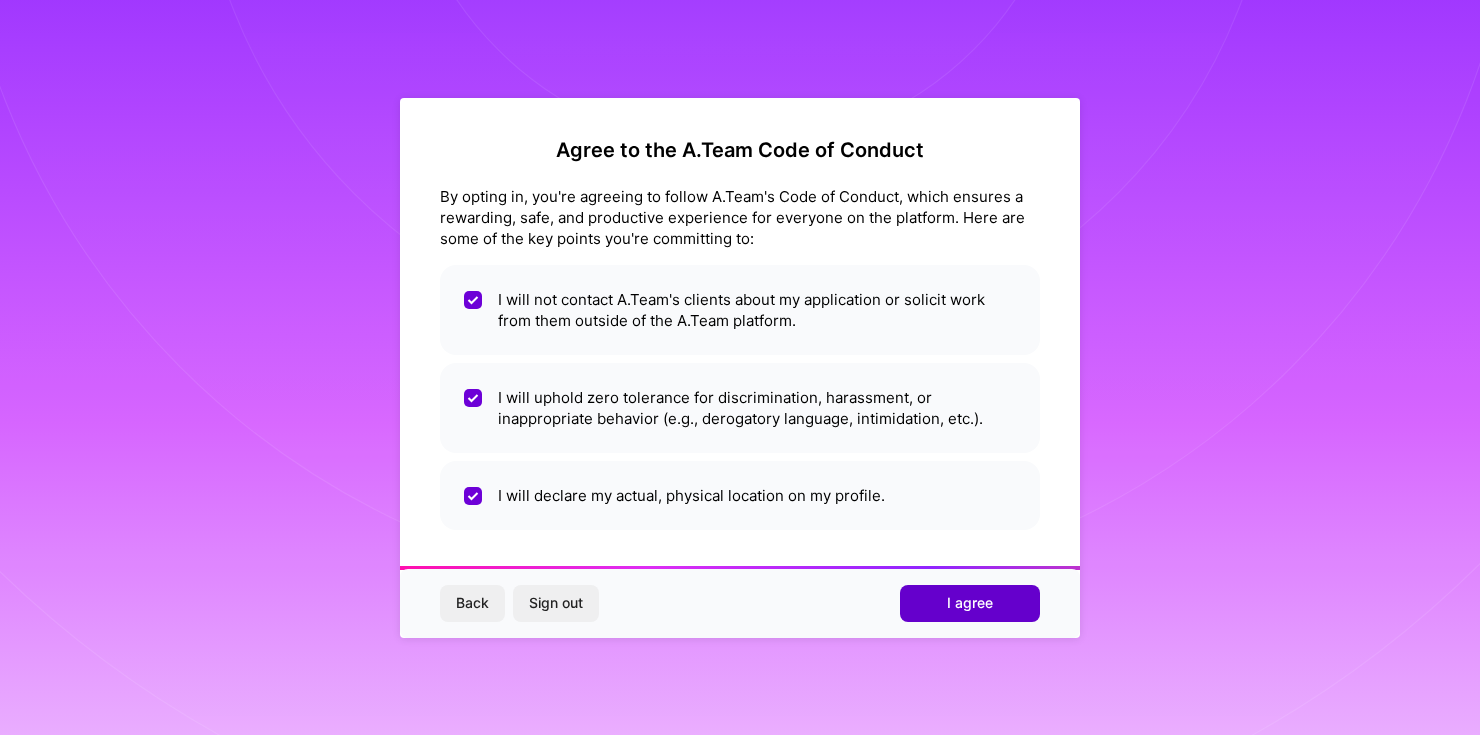 click on "I agree" at bounding box center [970, 603] 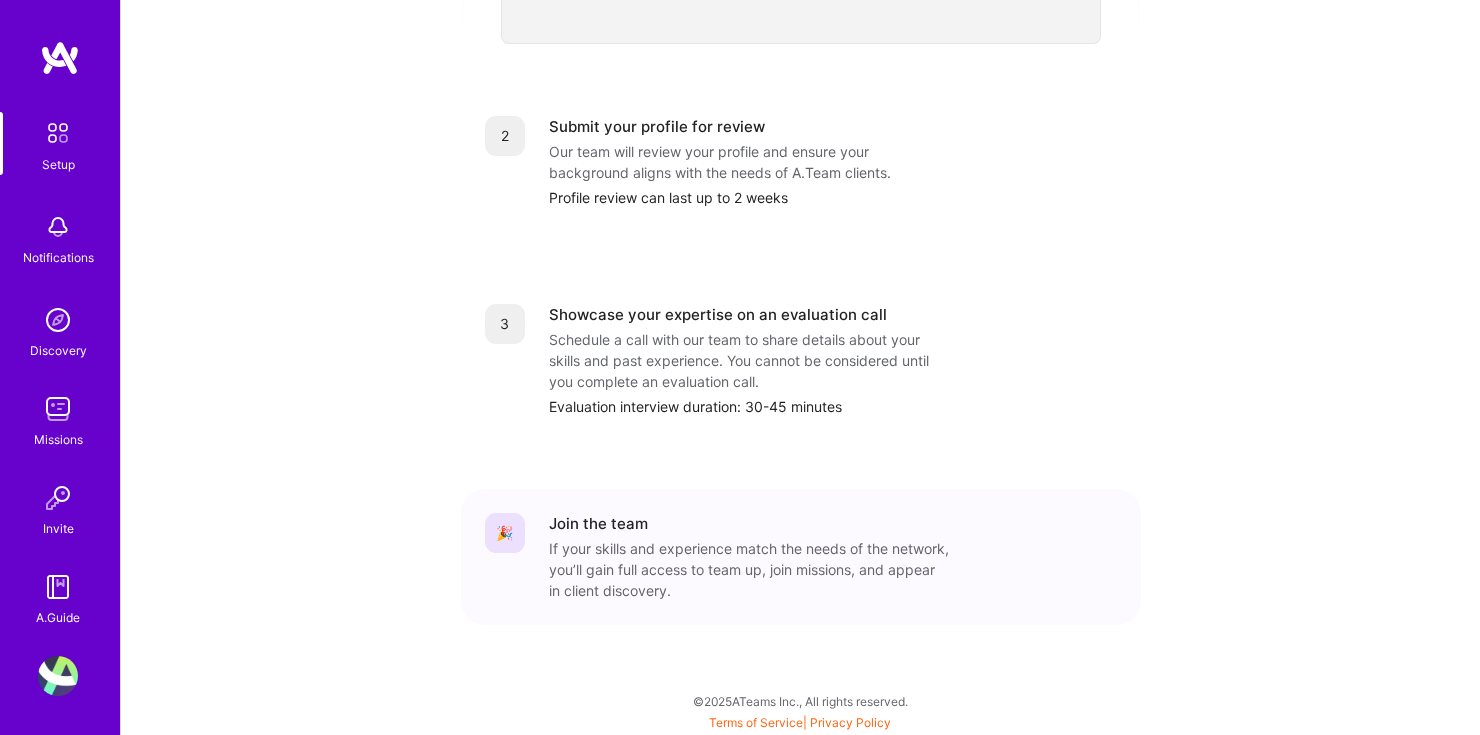 scroll, scrollTop: 0, scrollLeft: 0, axis: both 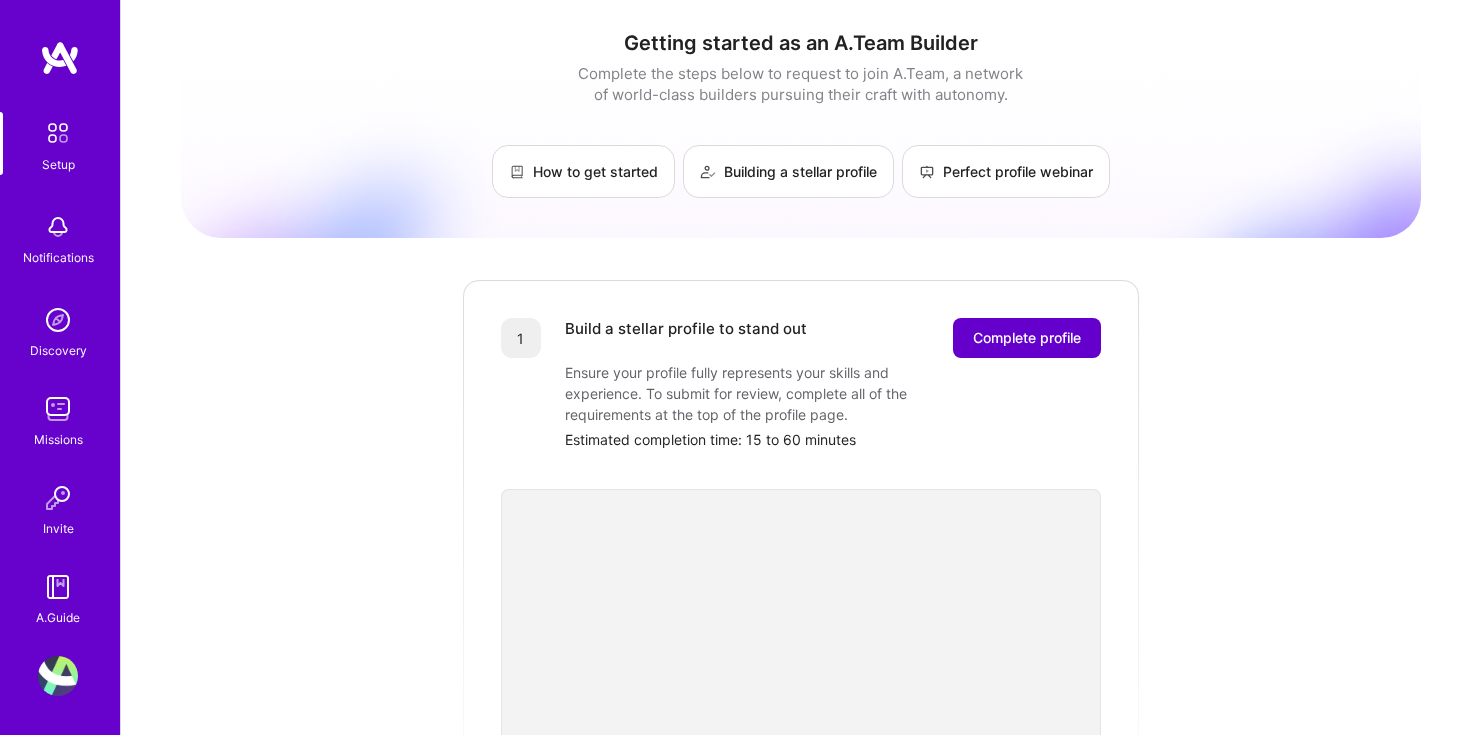 click on "Complete profile" at bounding box center [1027, 338] 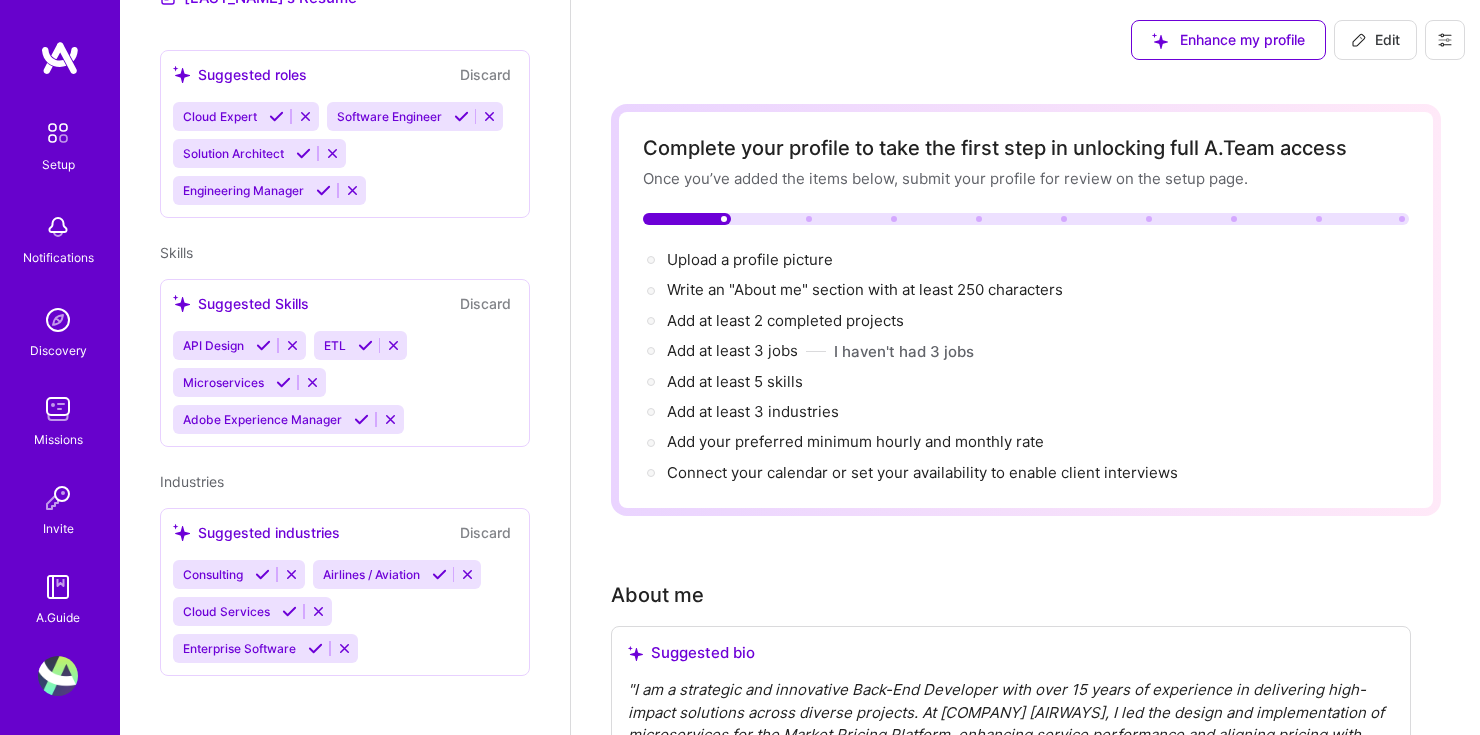 scroll, scrollTop: 745, scrollLeft: 0, axis: vertical 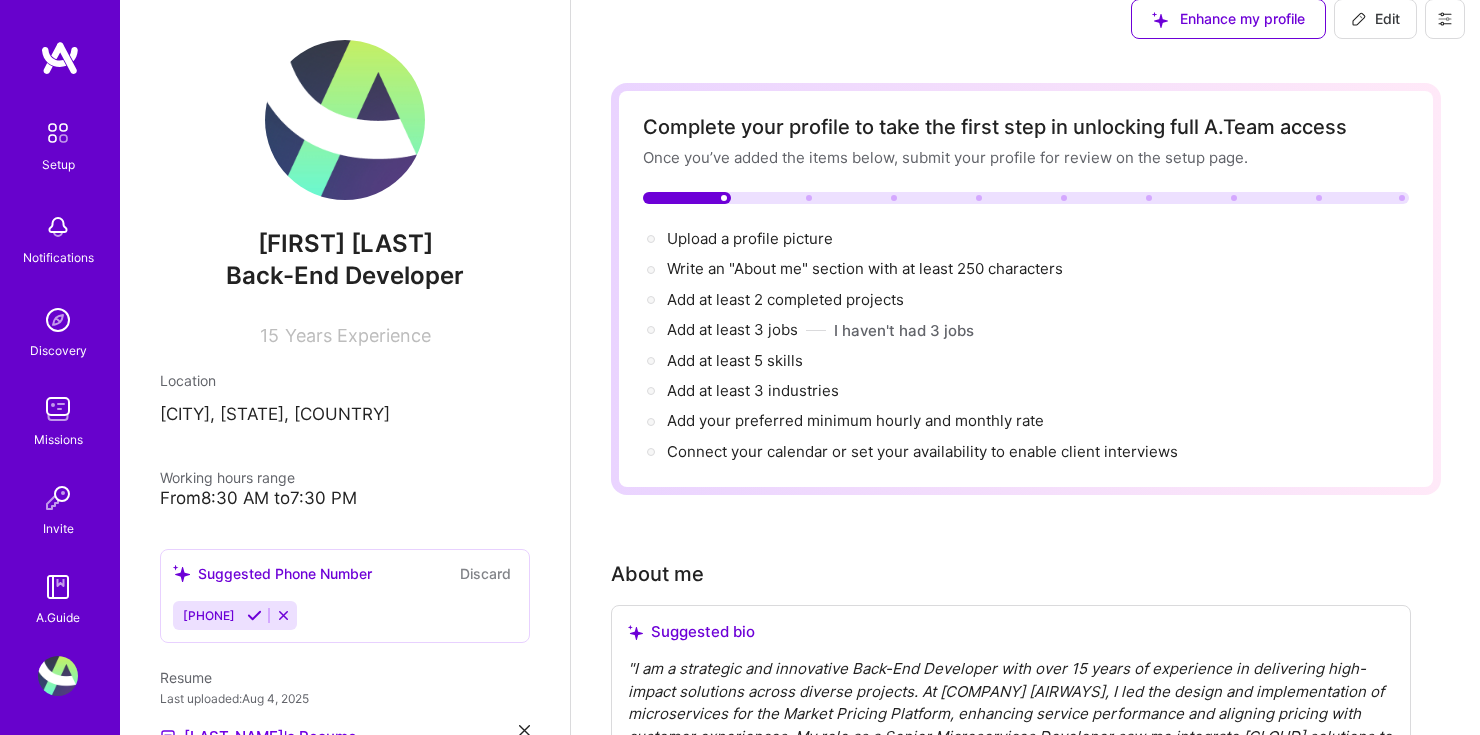 click at bounding box center (345, 120) 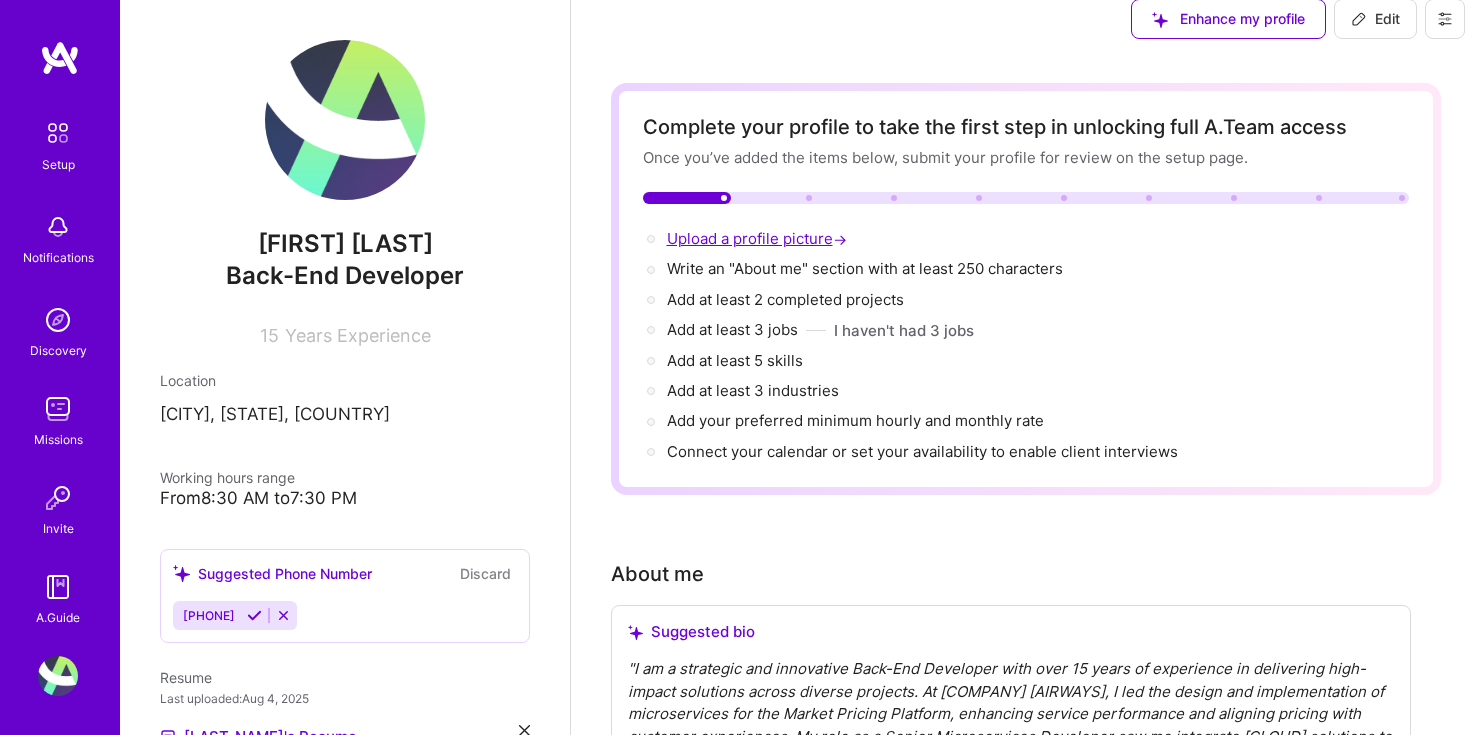 click on "Upload a profile picture  →" at bounding box center (759, 238) 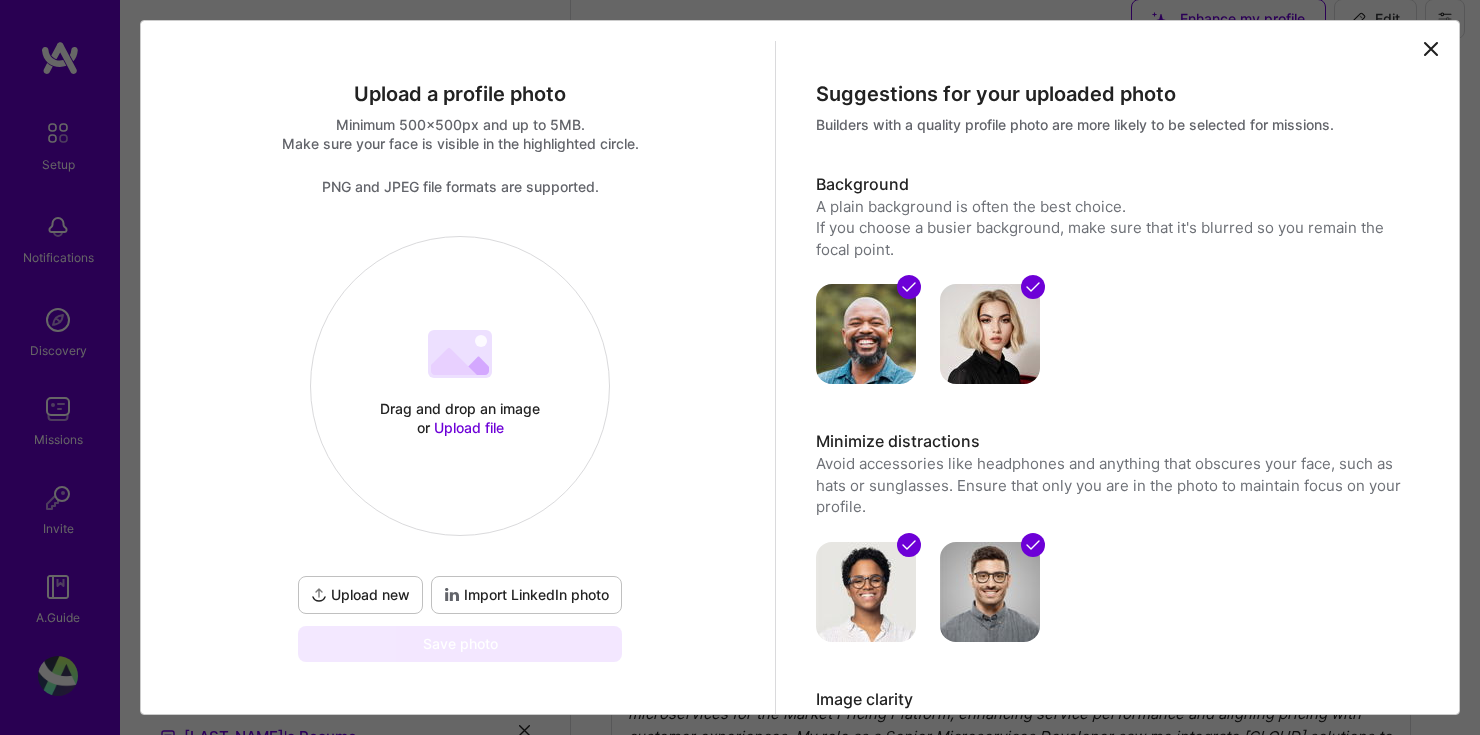 click on "Upload file" at bounding box center (469, 427) 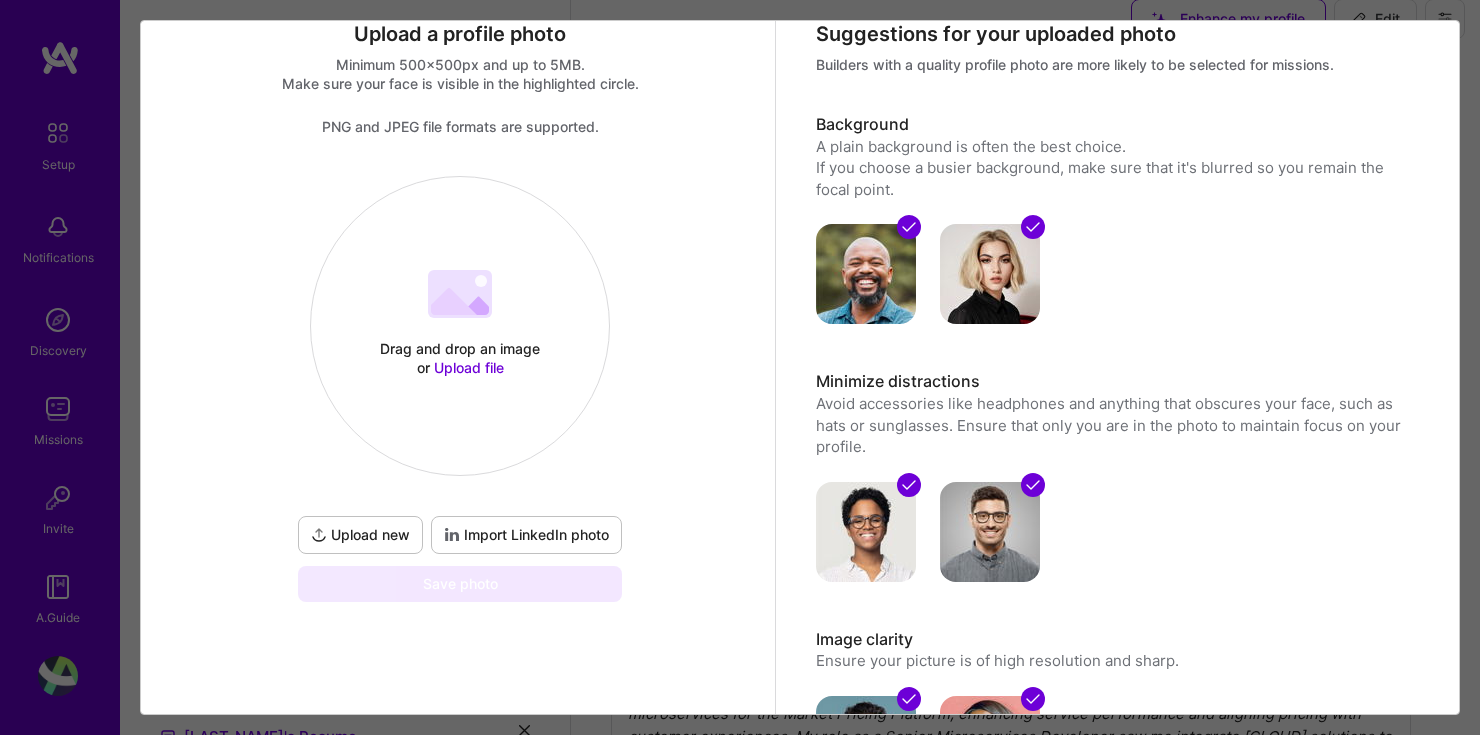 scroll, scrollTop: 0, scrollLeft: 0, axis: both 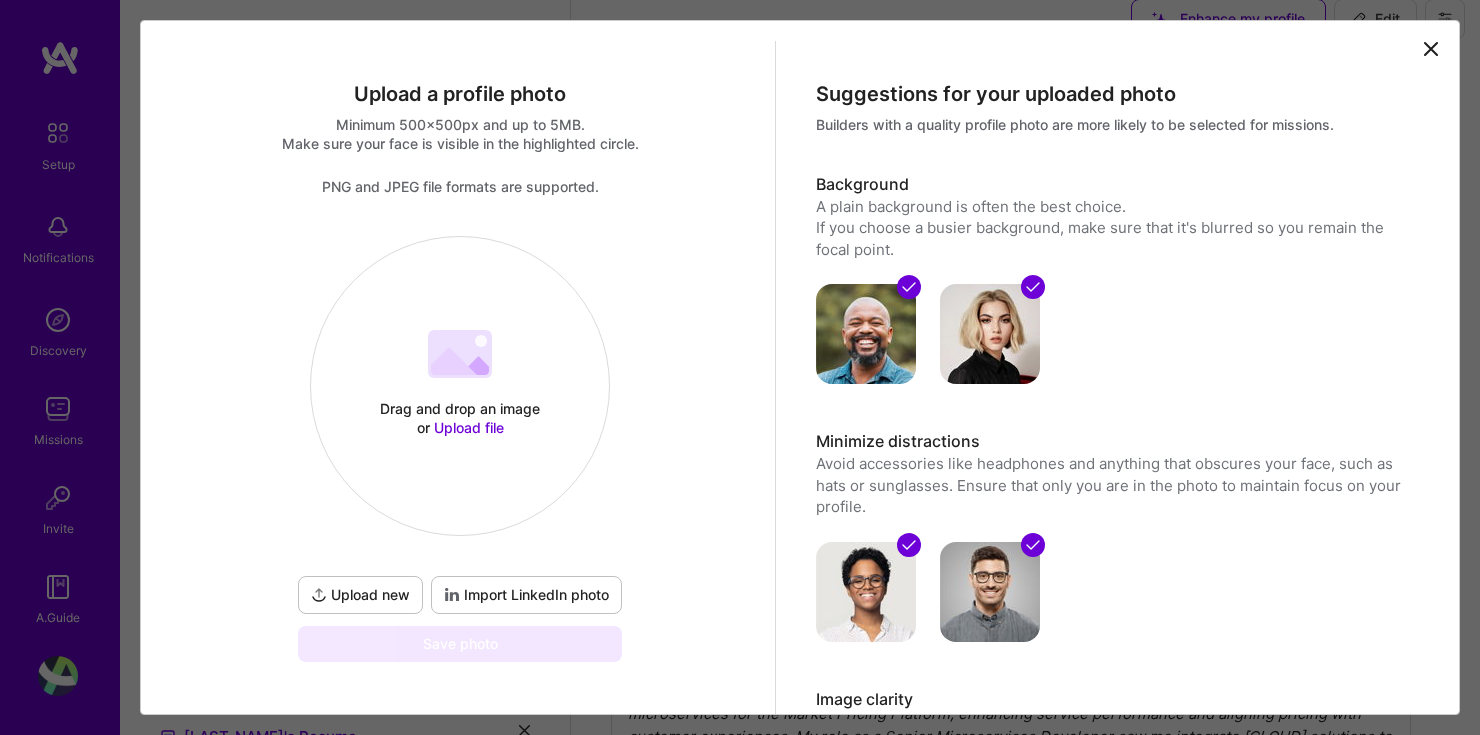 click 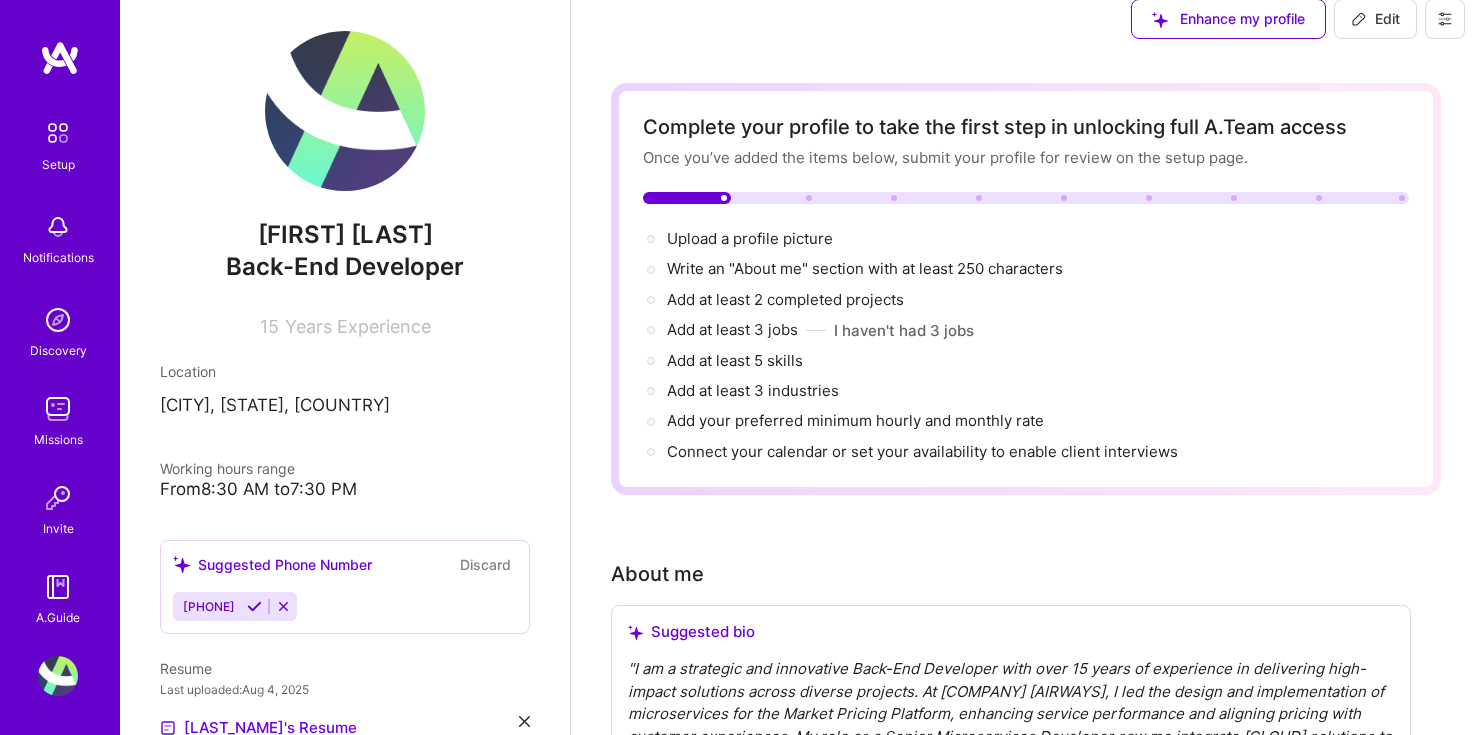 scroll, scrollTop: 0, scrollLeft: 0, axis: both 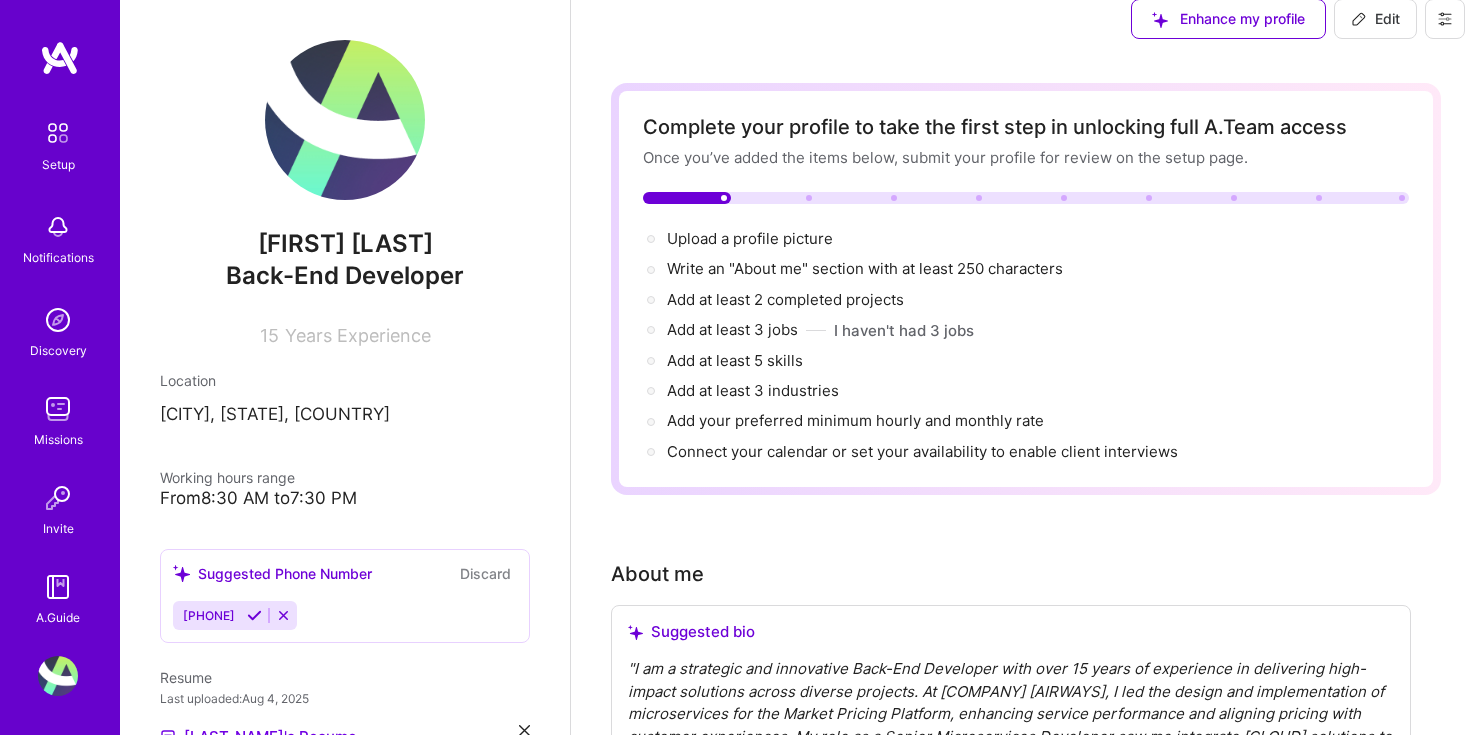 click on "Edit" at bounding box center (1375, 19) 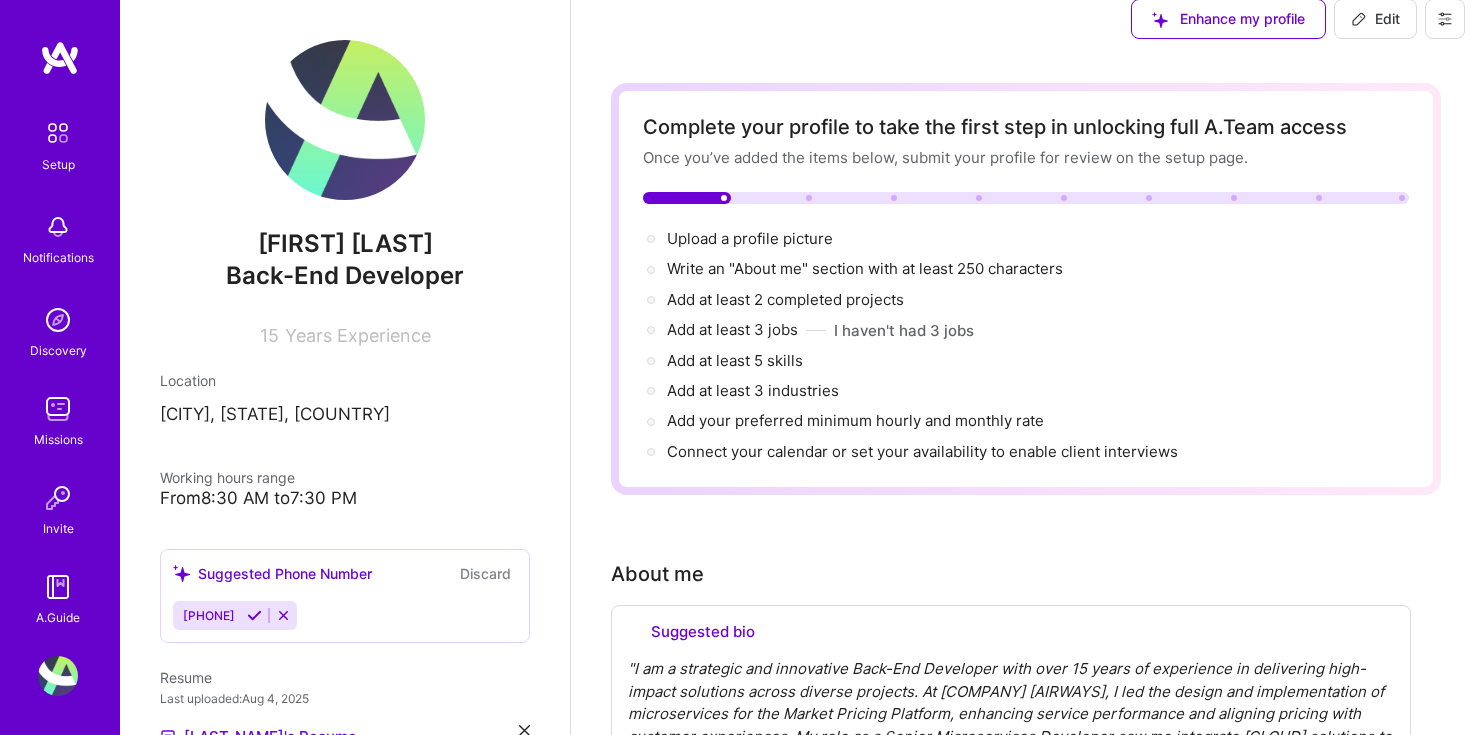 select on "US" 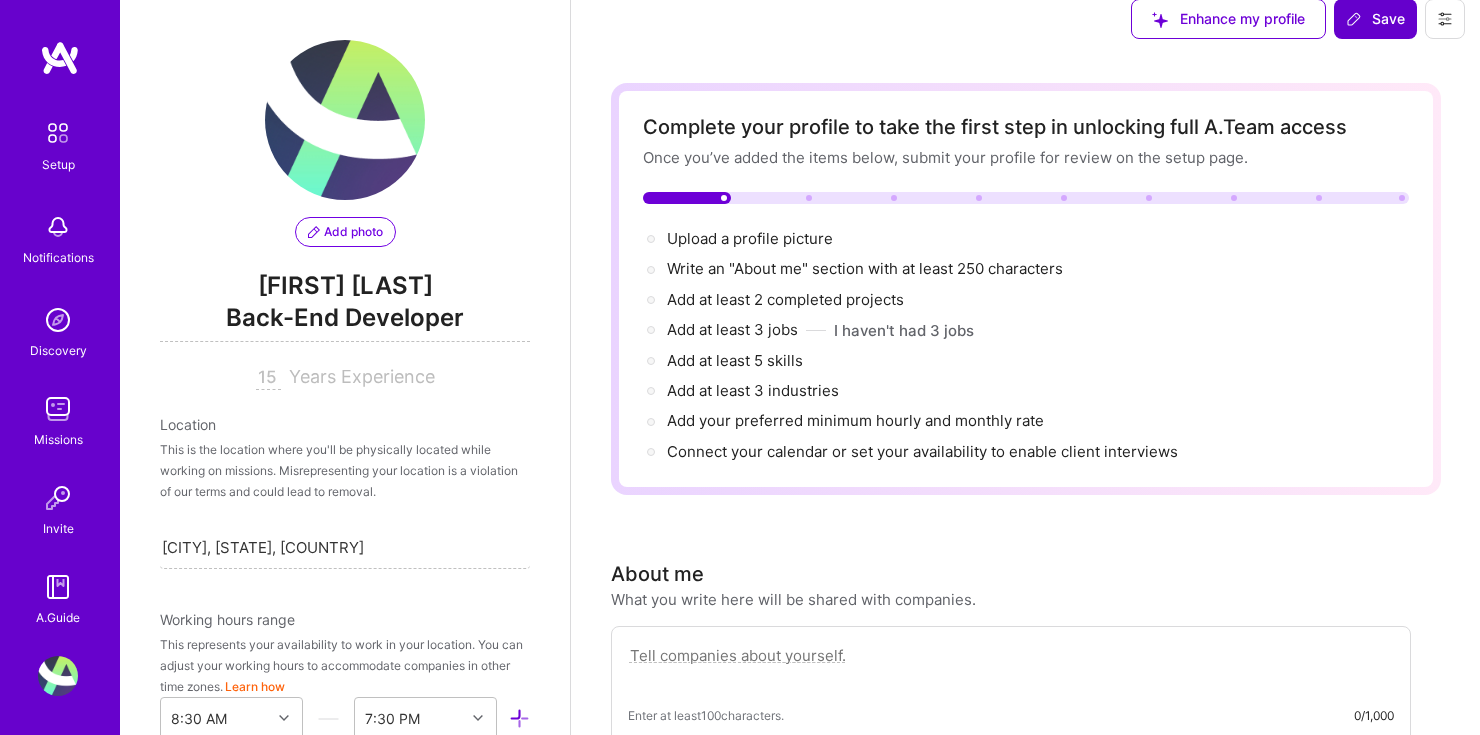 scroll, scrollTop: 921, scrollLeft: 0, axis: vertical 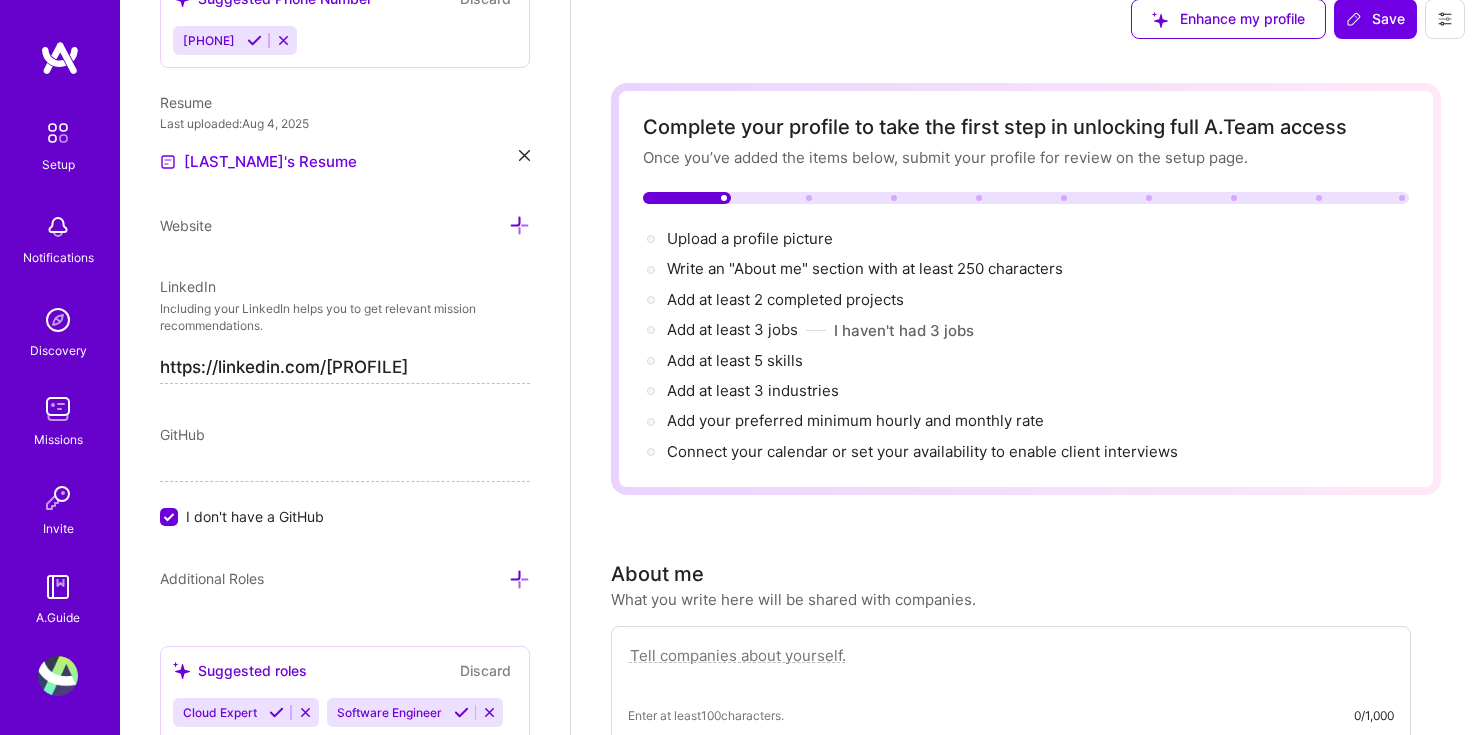 click on "https://linkedin.com/[PROFILE]" at bounding box center (345, 368) 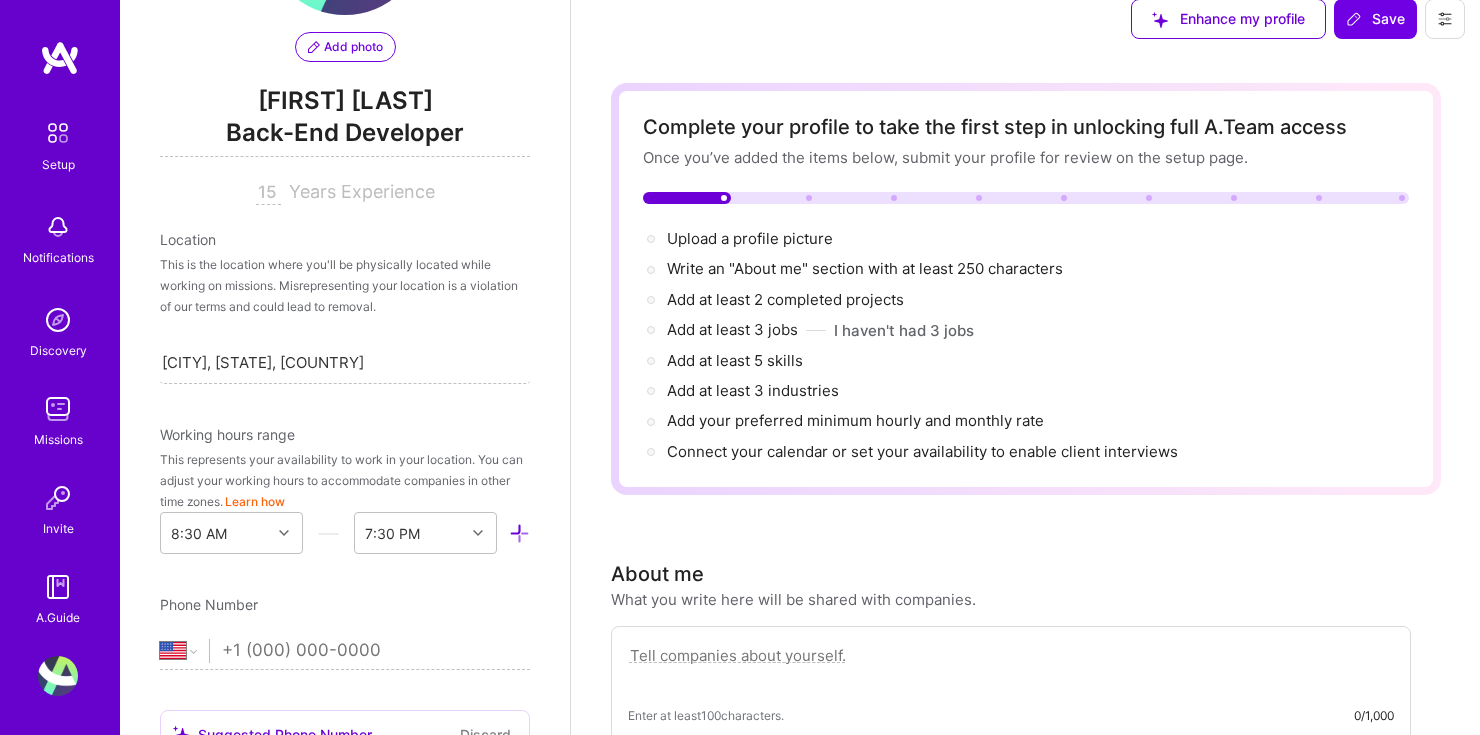 scroll, scrollTop: 181, scrollLeft: 0, axis: vertical 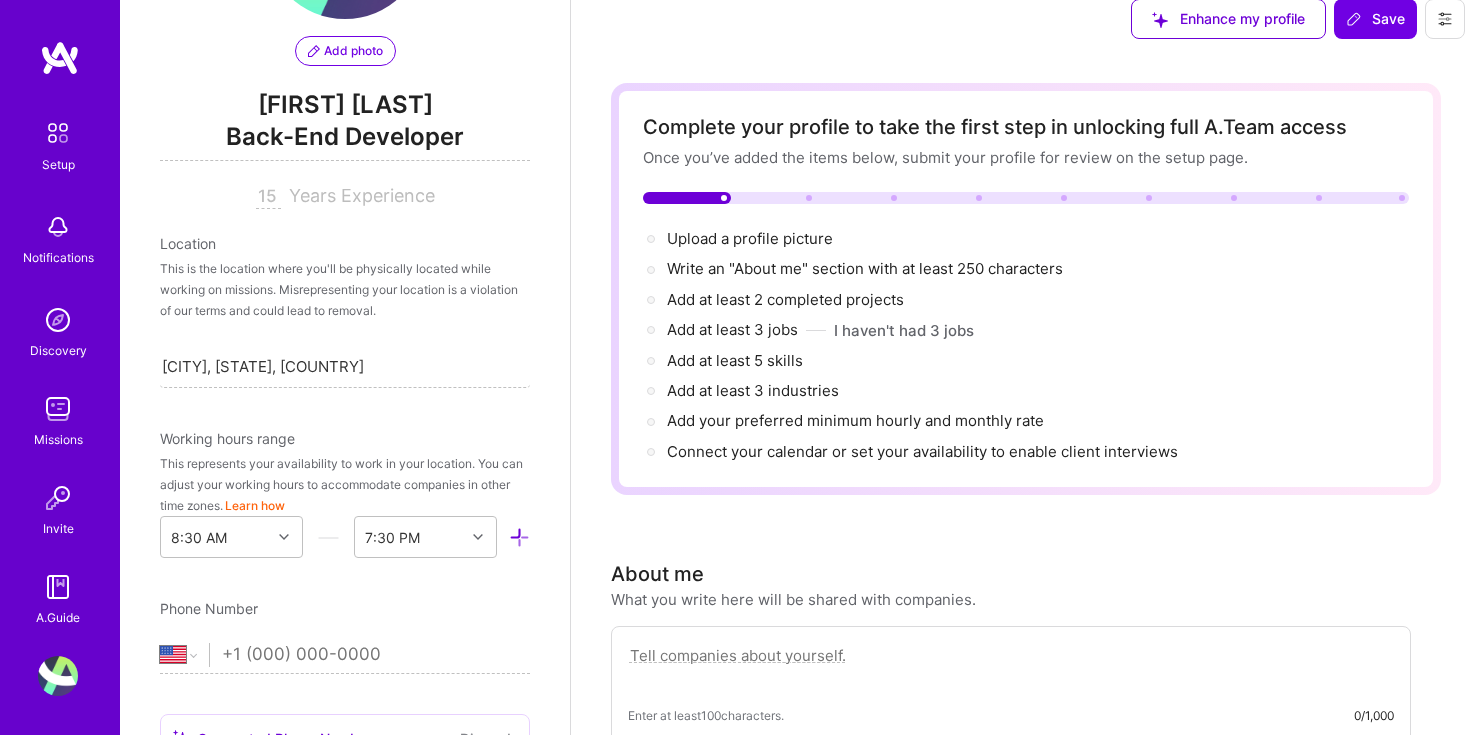 click on "Enhance my profile
Save" at bounding box center [1025, 19] 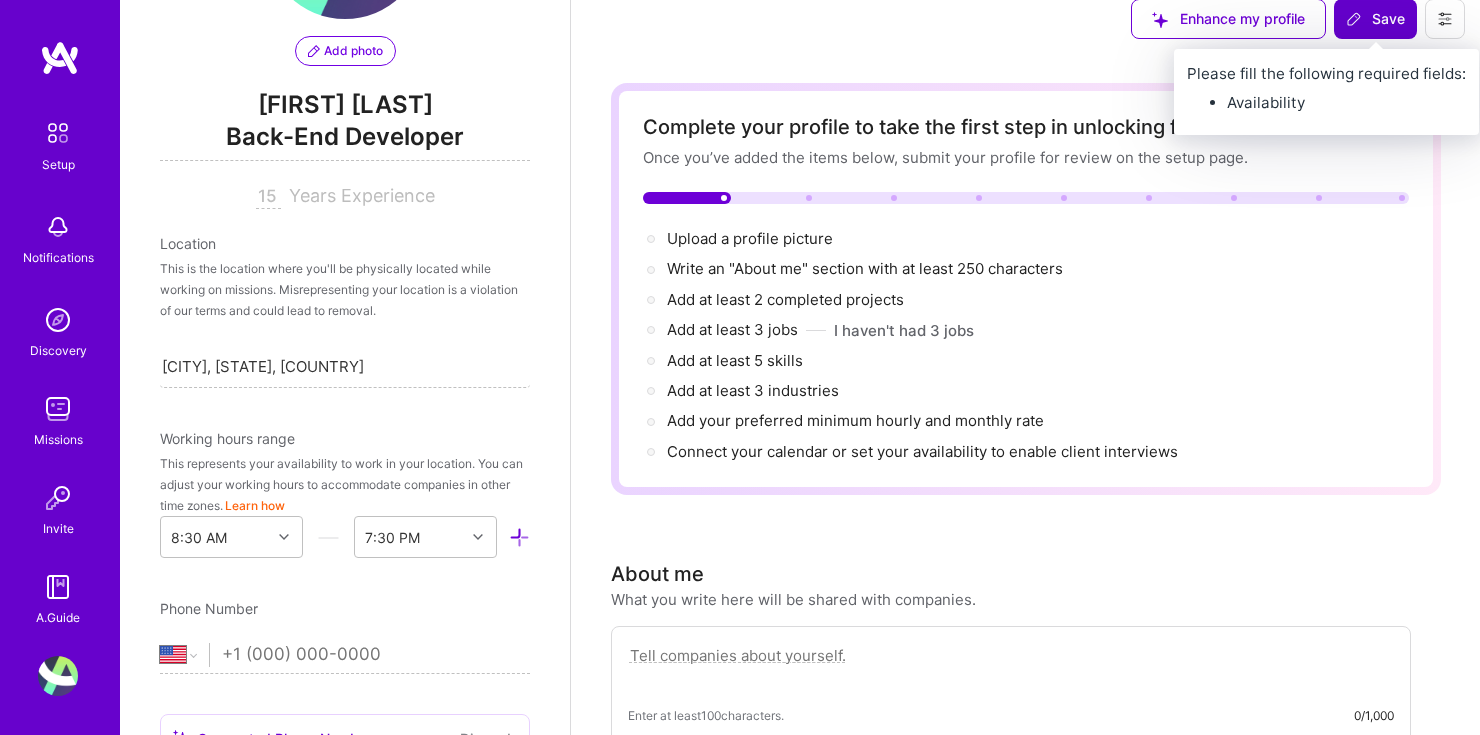 click on "Save" at bounding box center [1375, 19] 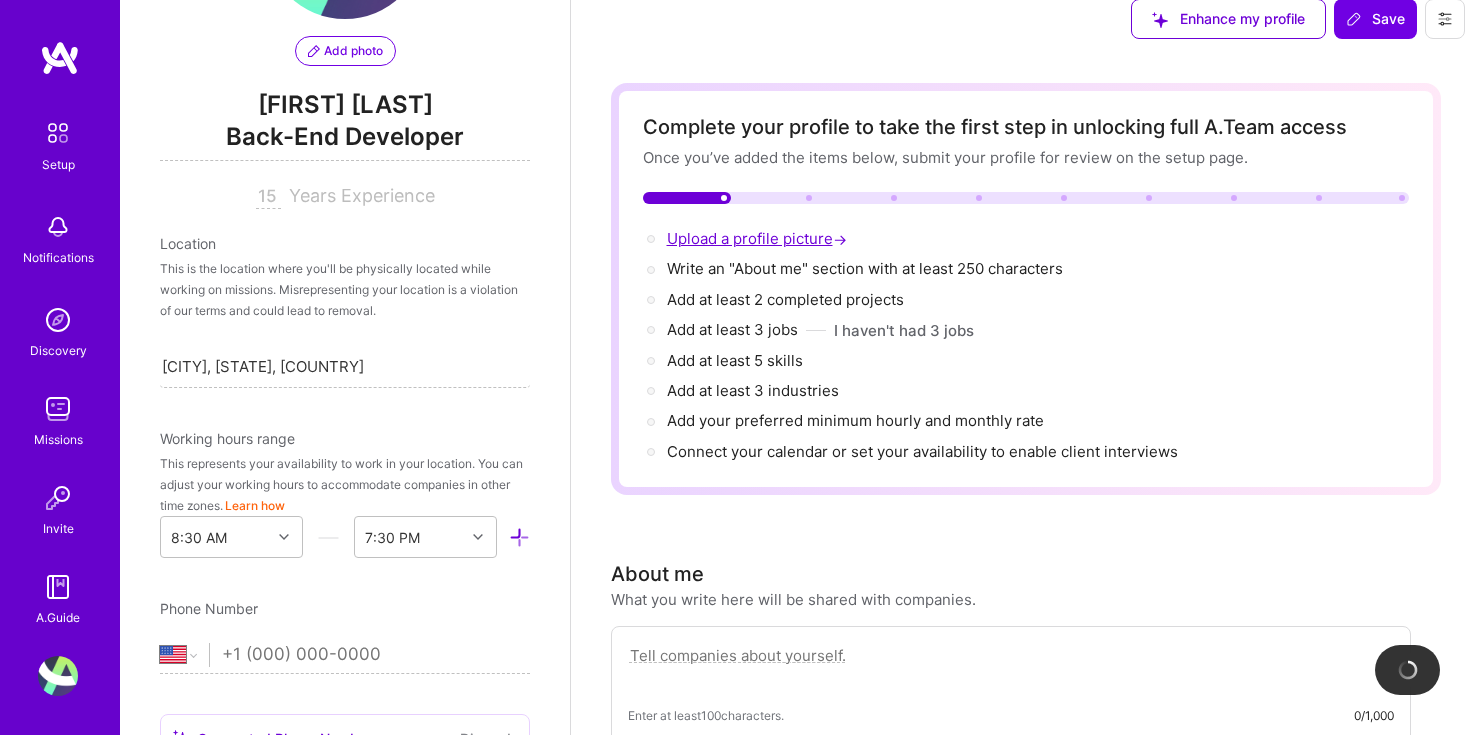 click on "Upload a profile picture  →" at bounding box center [759, 238] 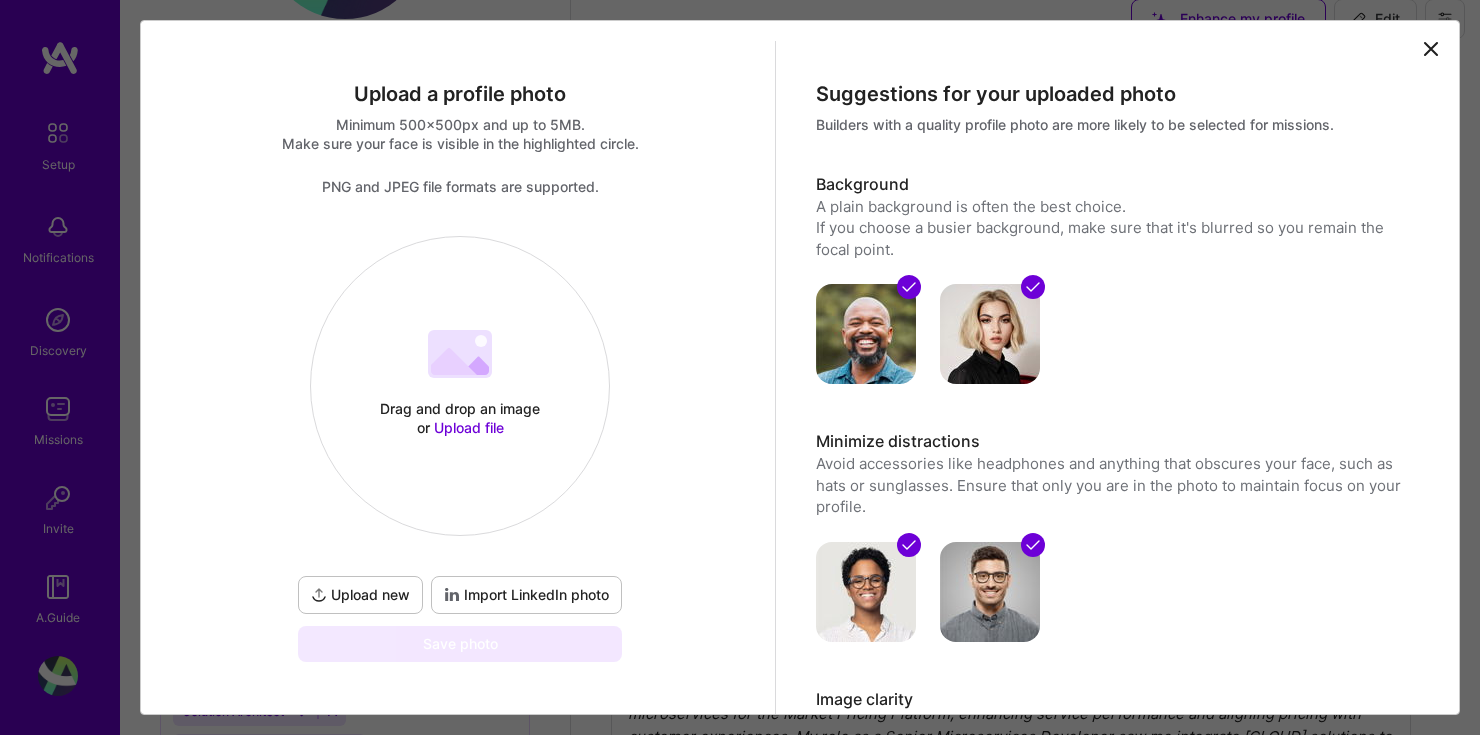 click on "Upload file" at bounding box center [469, 427] 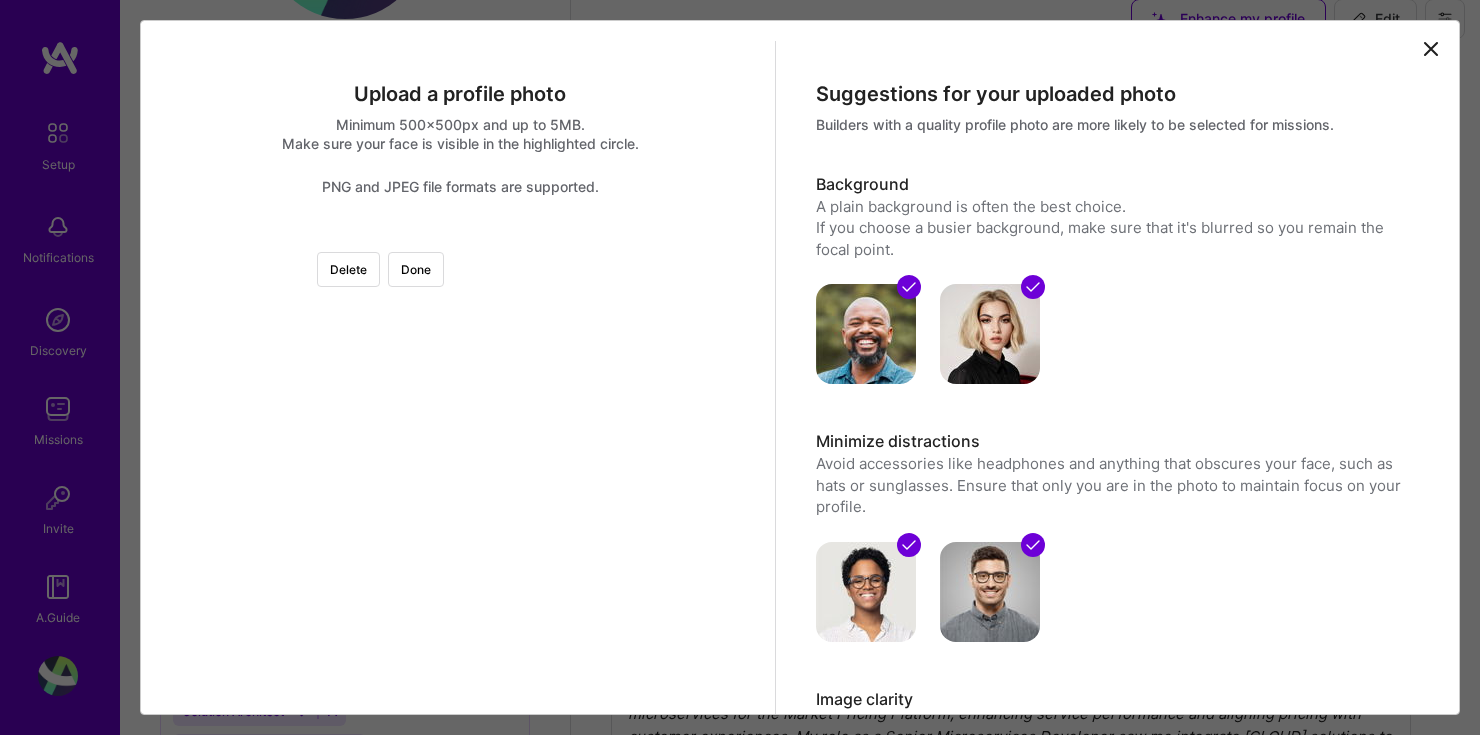 click at bounding box center (695, 471) 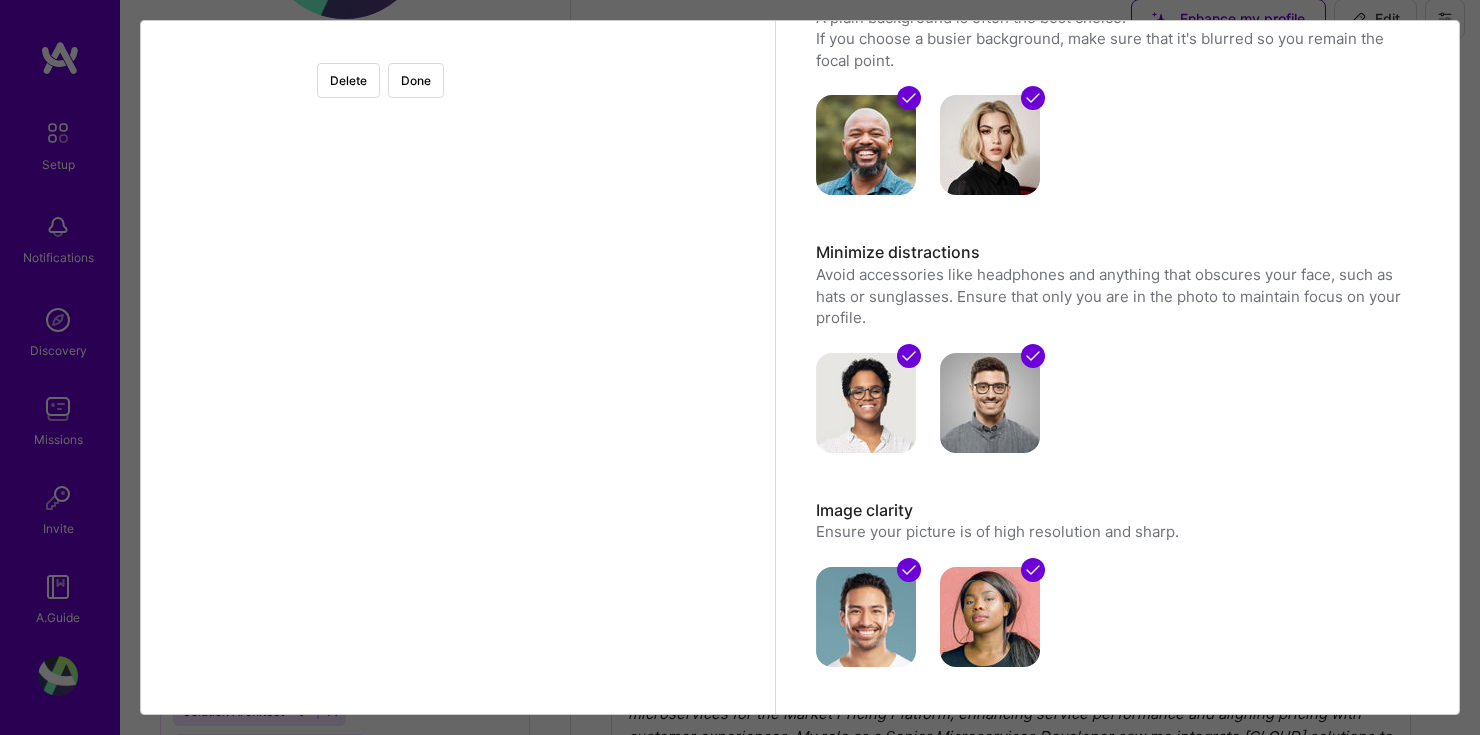 scroll, scrollTop: 215, scrollLeft: 0, axis: vertical 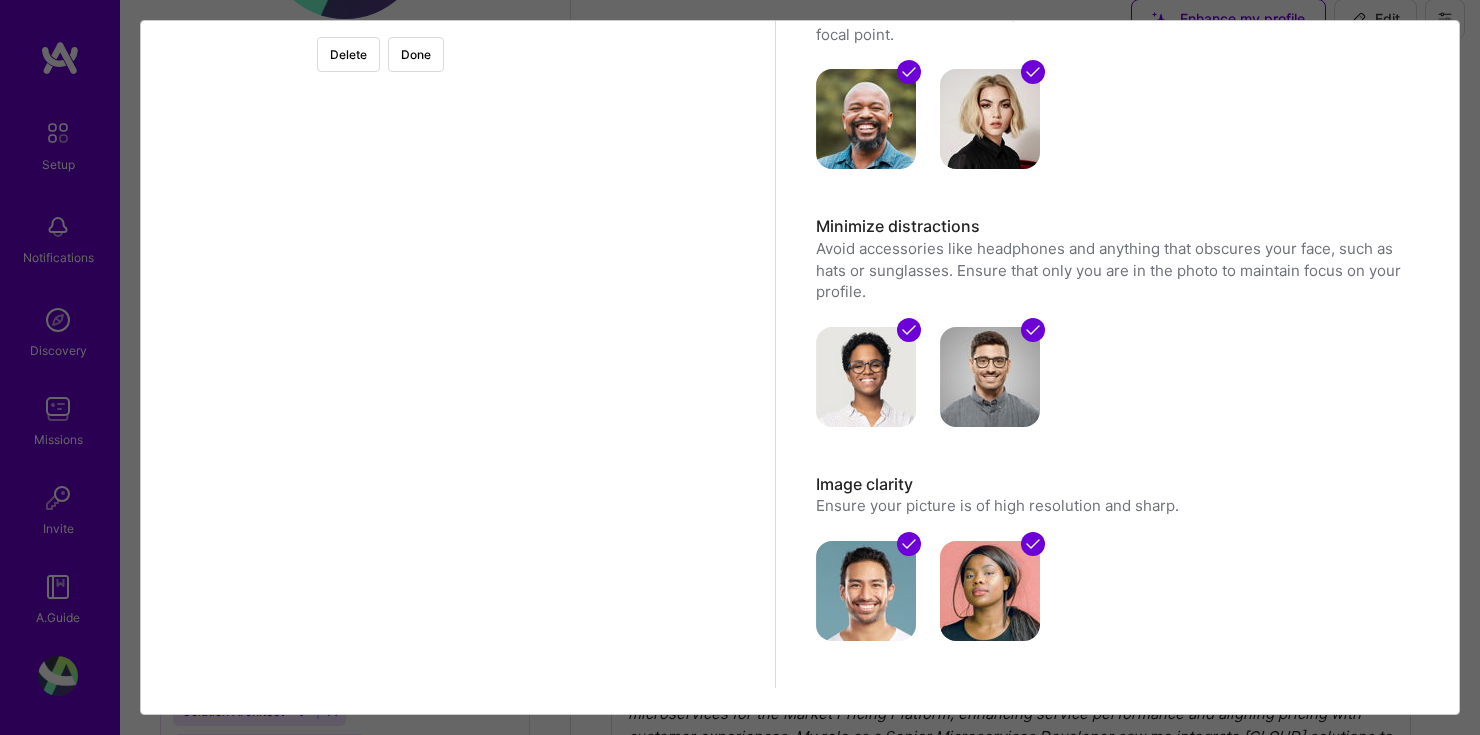 click at bounding box center [695, 284] 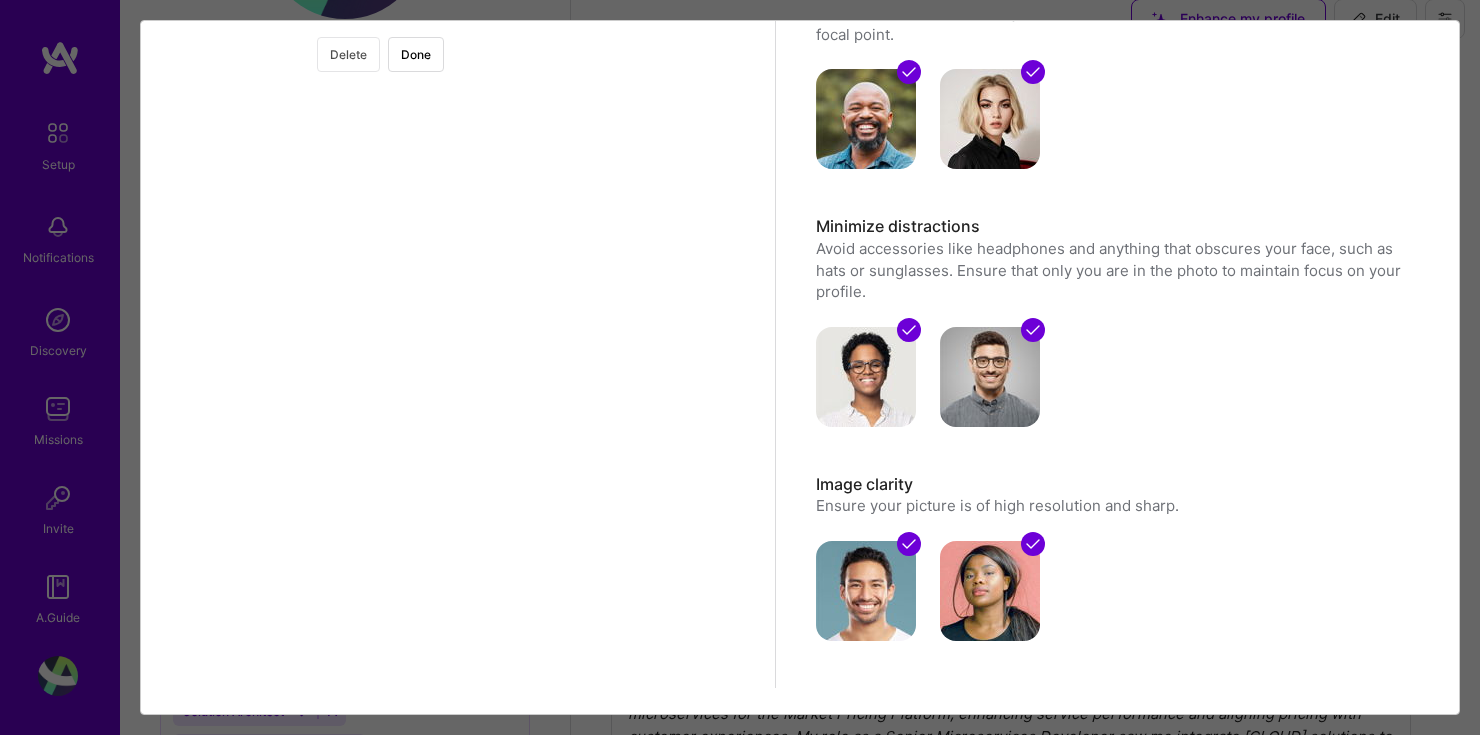click on "Delete" at bounding box center [348, 54] 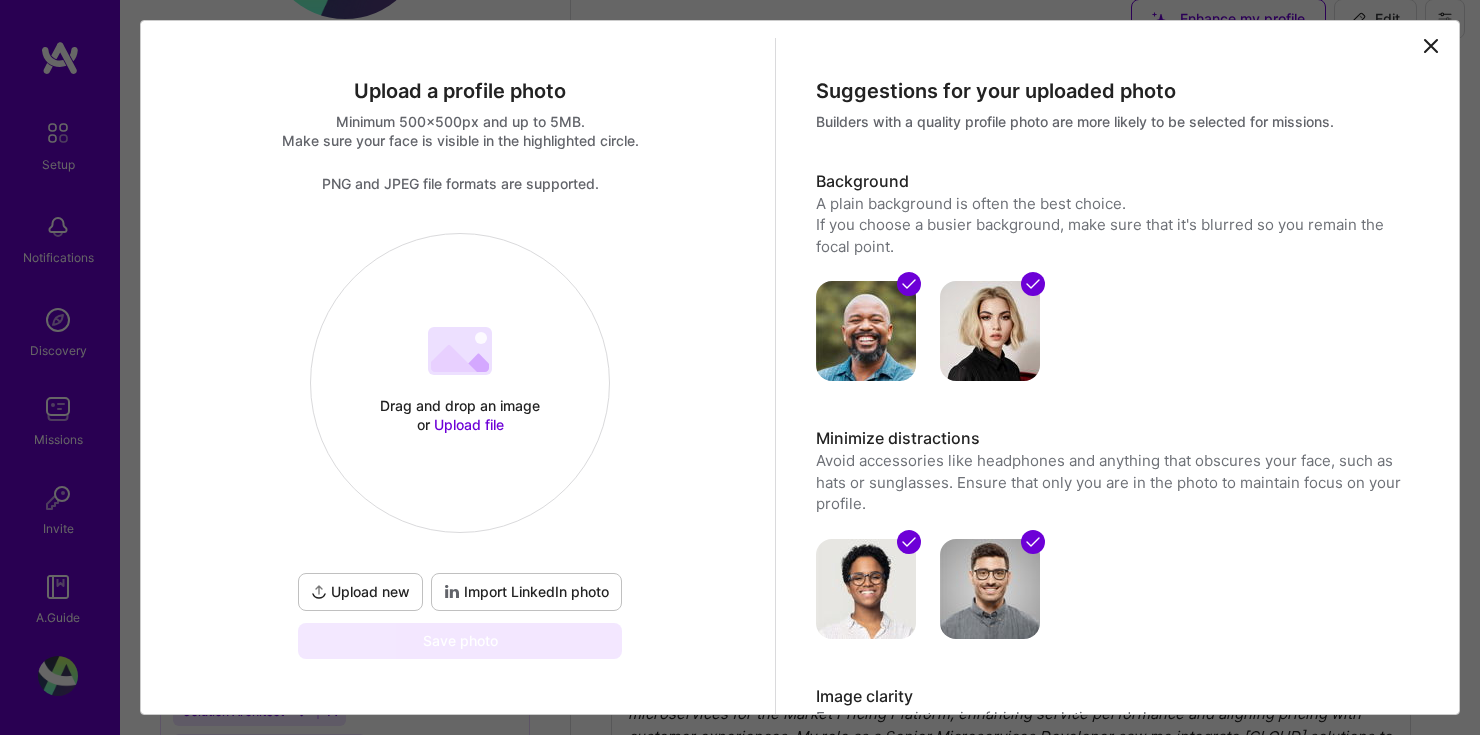 scroll, scrollTop: 0, scrollLeft: 0, axis: both 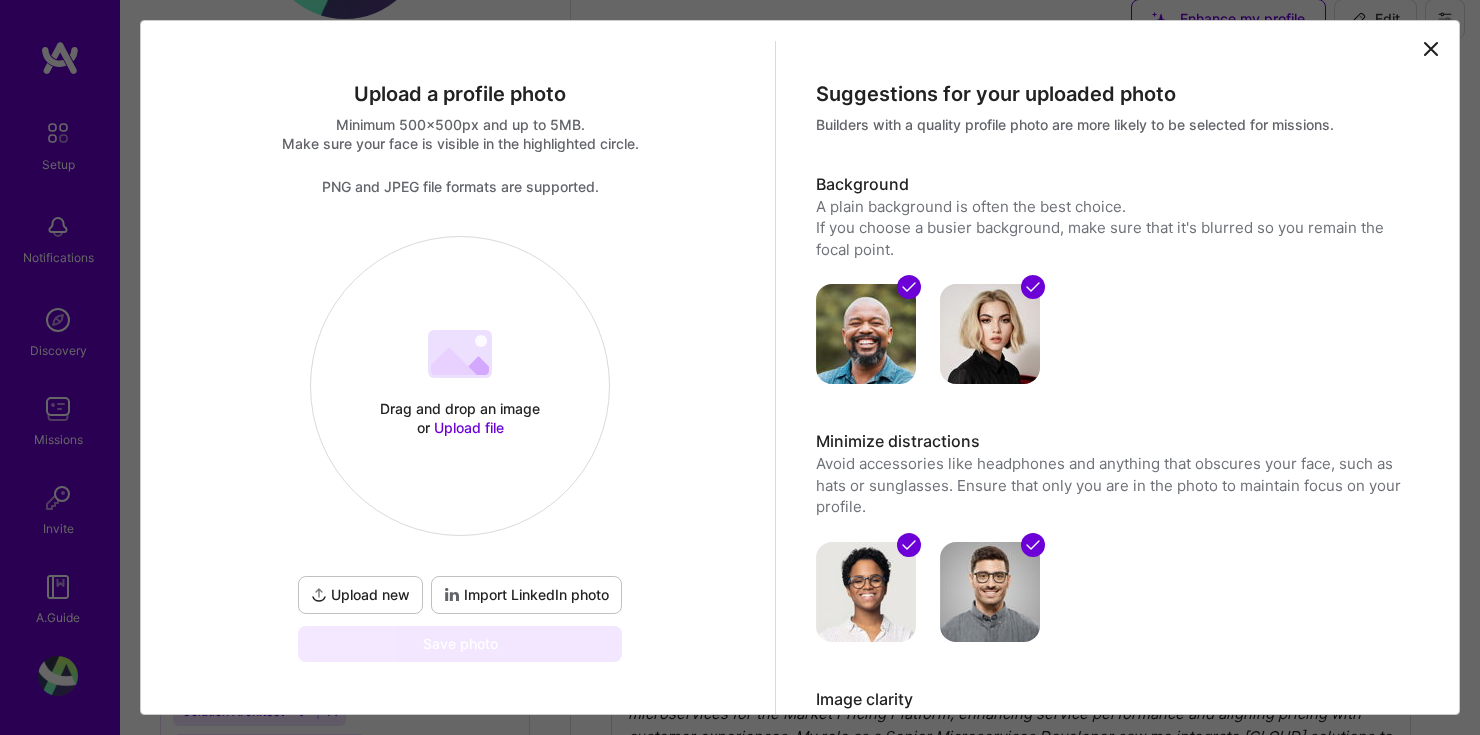 click on "Import LinkedIn photo" at bounding box center [526, 595] 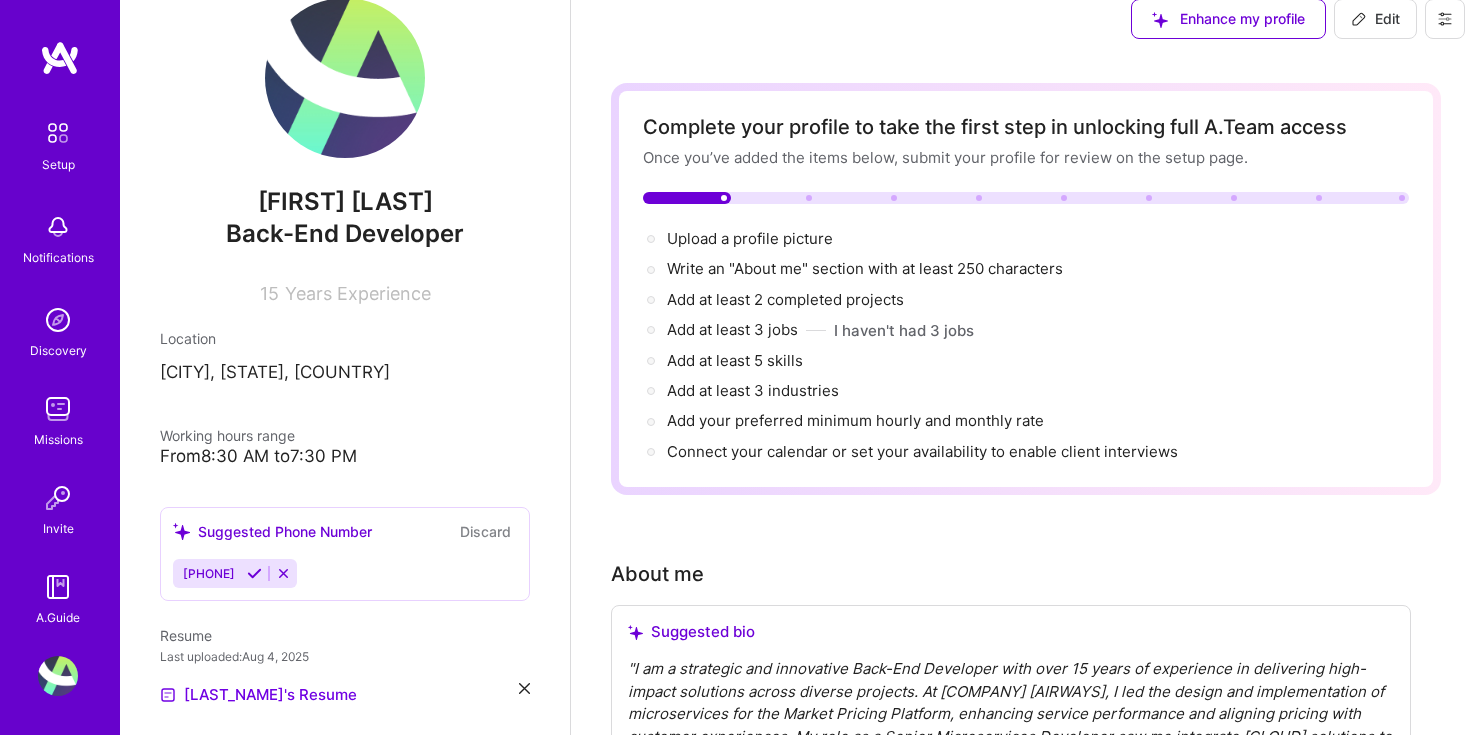 scroll, scrollTop: 0, scrollLeft: 0, axis: both 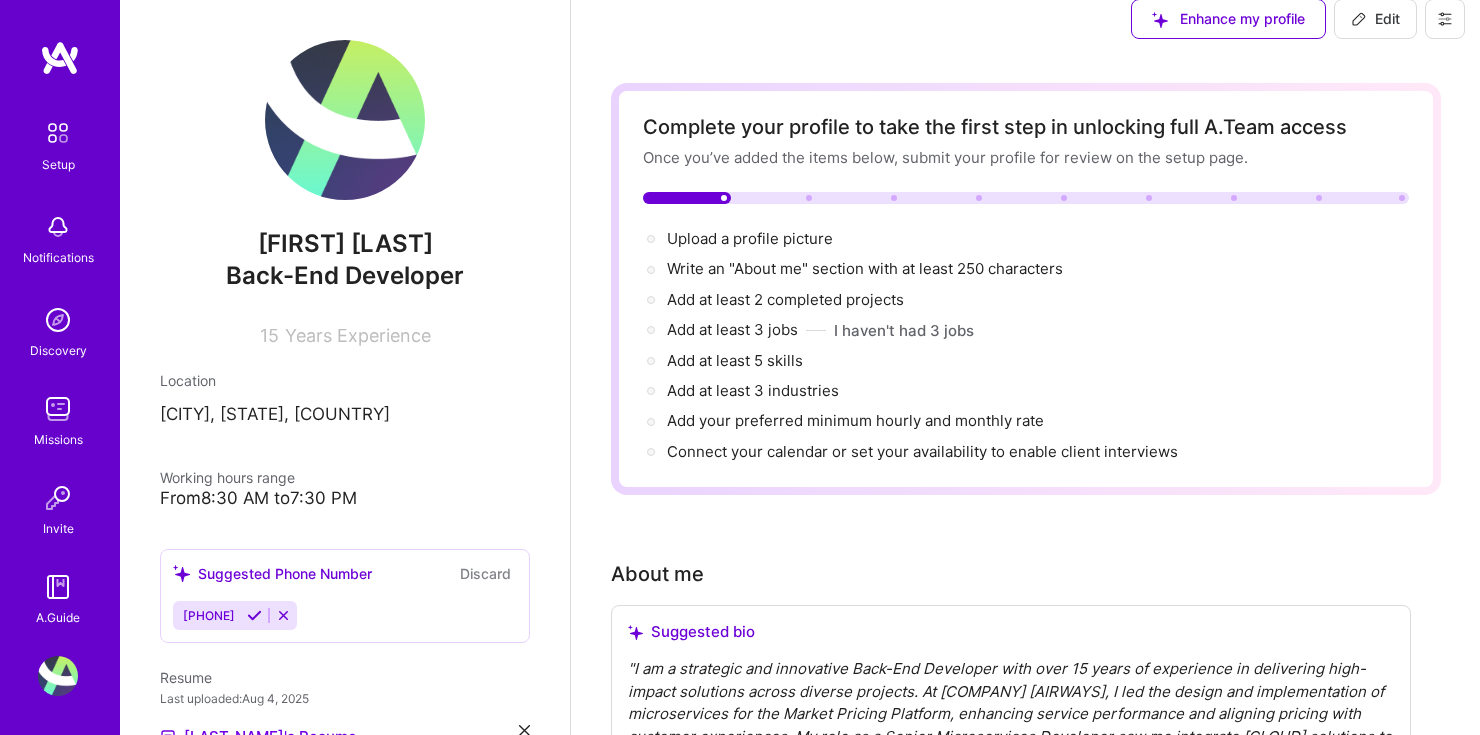 click at bounding box center [345, 120] 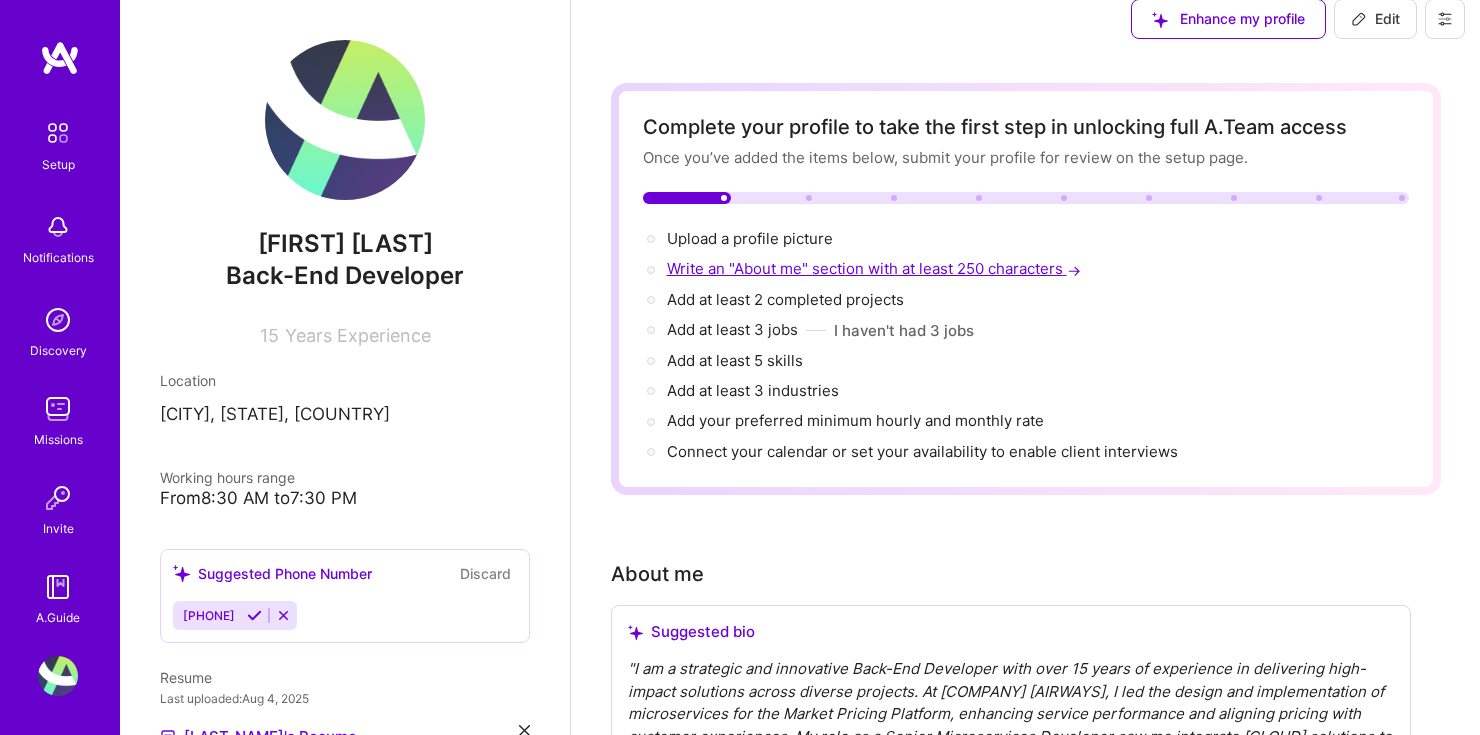 click on "Write an "About me" section with at least 250 characters   →" at bounding box center (876, 268) 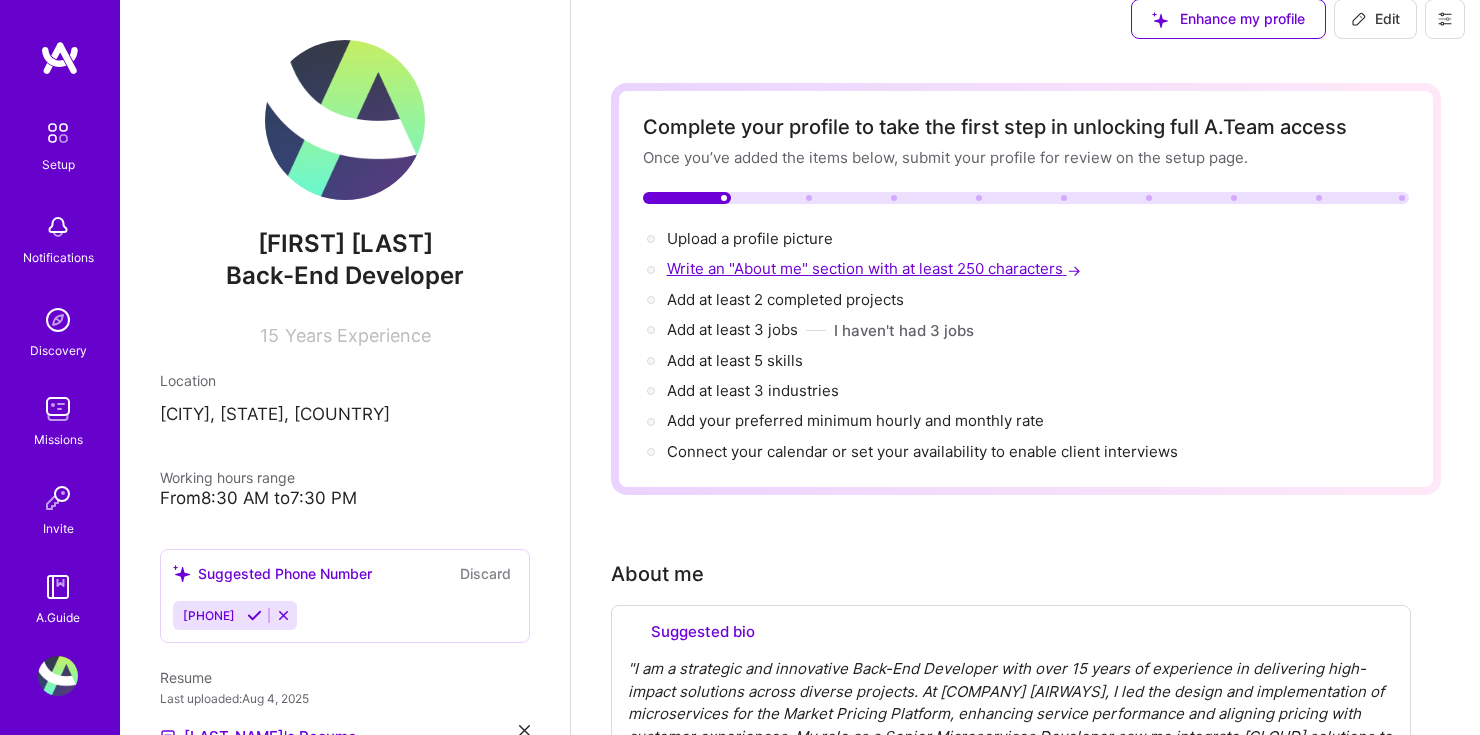scroll, scrollTop: 921, scrollLeft: 0, axis: vertical 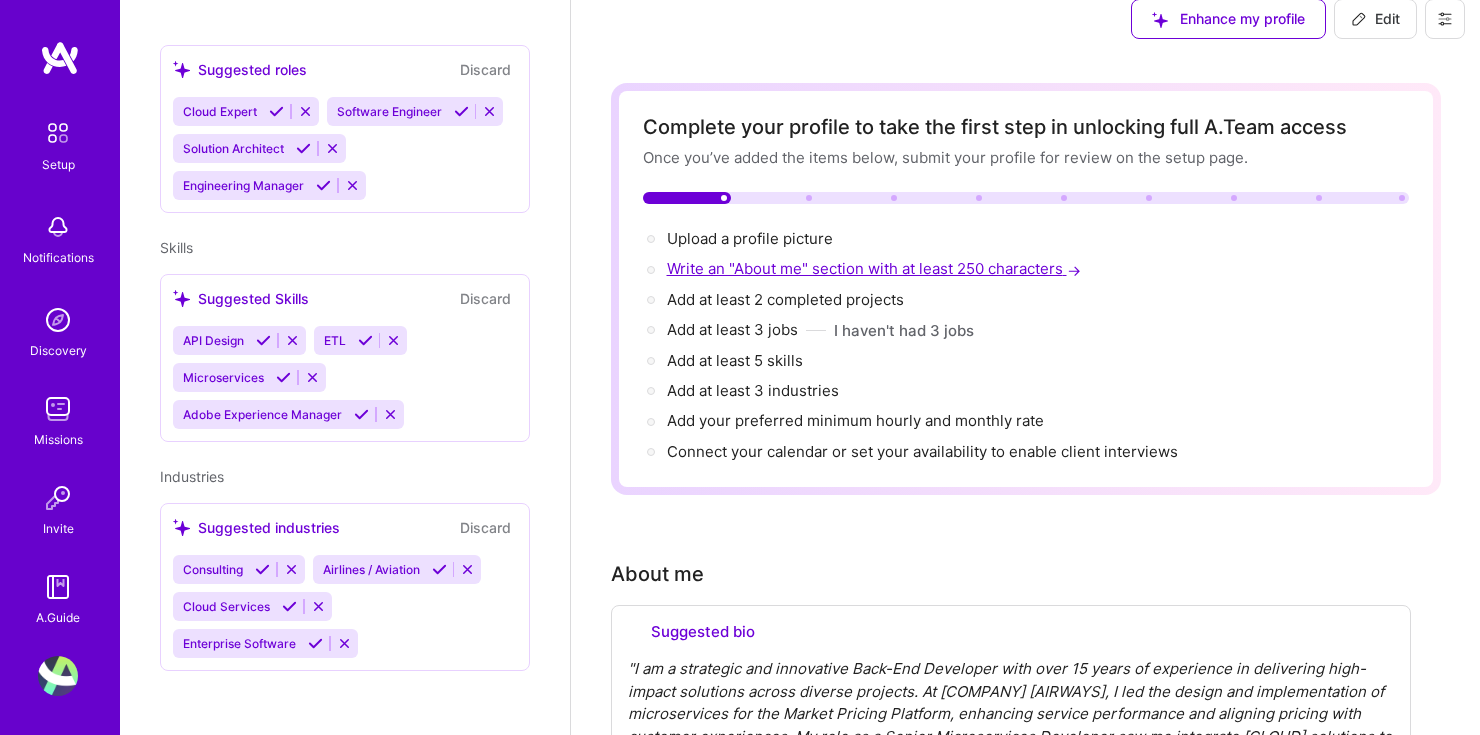 select on "US" 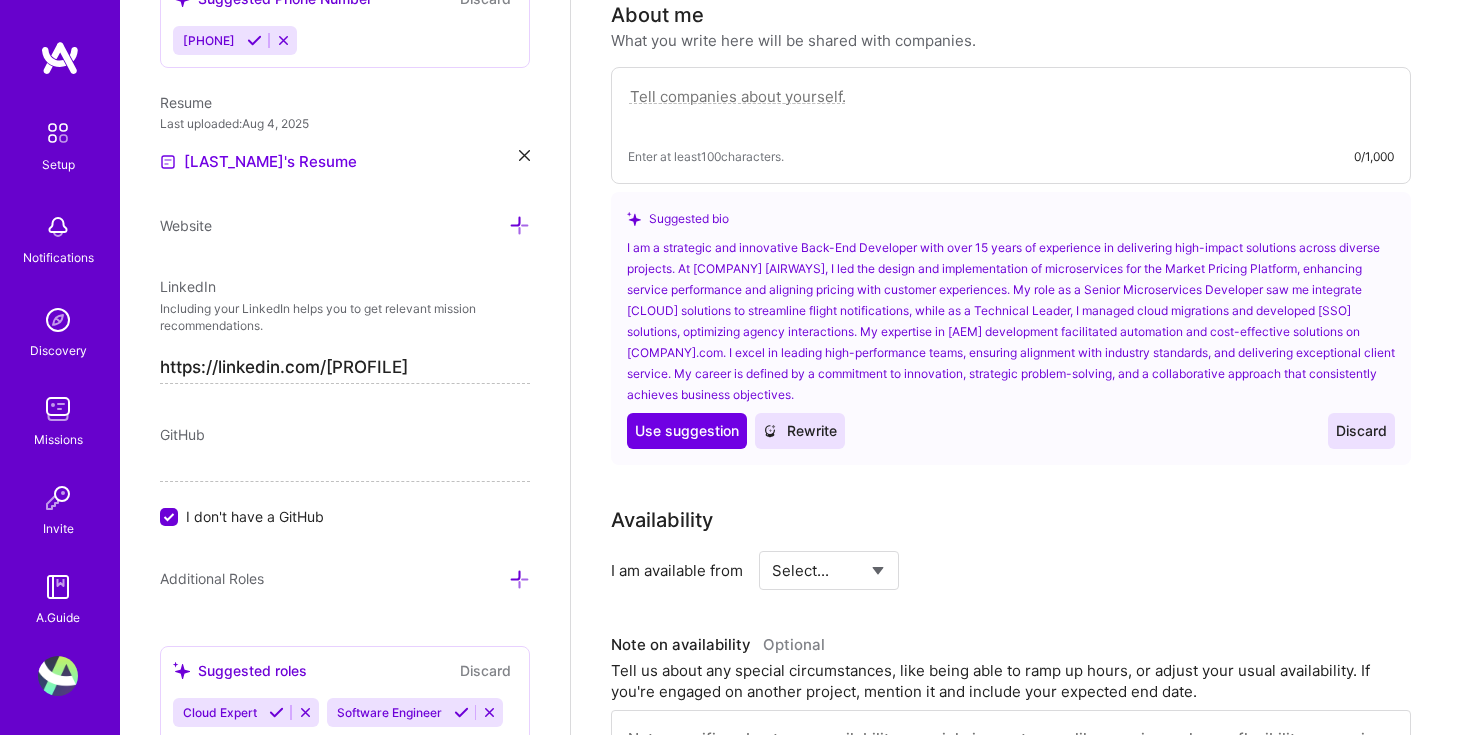 scroll, scrollTop: 616, scrollLeft: 0, axis: vertical 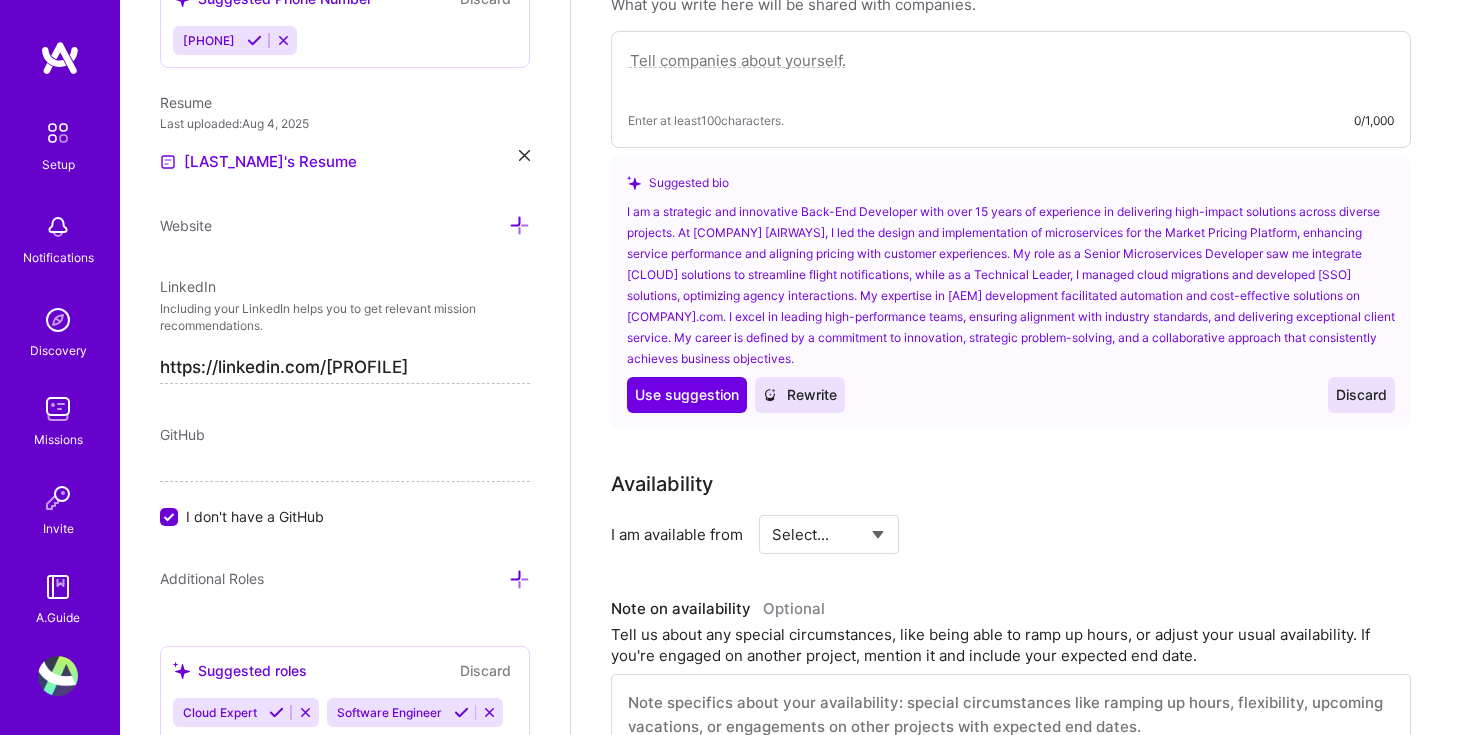 click on "I am a strategic and innovative Back-End Developer with over 15 years of experience in delivering high-impact solutions across diverse projects. At [COMPANY] [AIRWAYS], I led the design and implementation of microservices for the Market Pricing Platform, enhancing service performance and aligning pricing with customer experiences. My role as a Senior Microservices Developer saw me integrate [CLOUD] solutions to streamline flight notifications, while as a Technical Leader, I managed cloud migrations and developed [SSO] solutions, optimizing agency interactions. My expertise in [AEM] development facilitated automation and cost-effective solutions on [COMPANY].com. I excel in leading high-performance teams, ensuring alignment with industry standards, and delivering exceptional client service. My career is defined by a commitment to innovation, strategic problem-solving, and a collaborative approach that consistently achieves business objectives." at bounding box center [1011, 285] 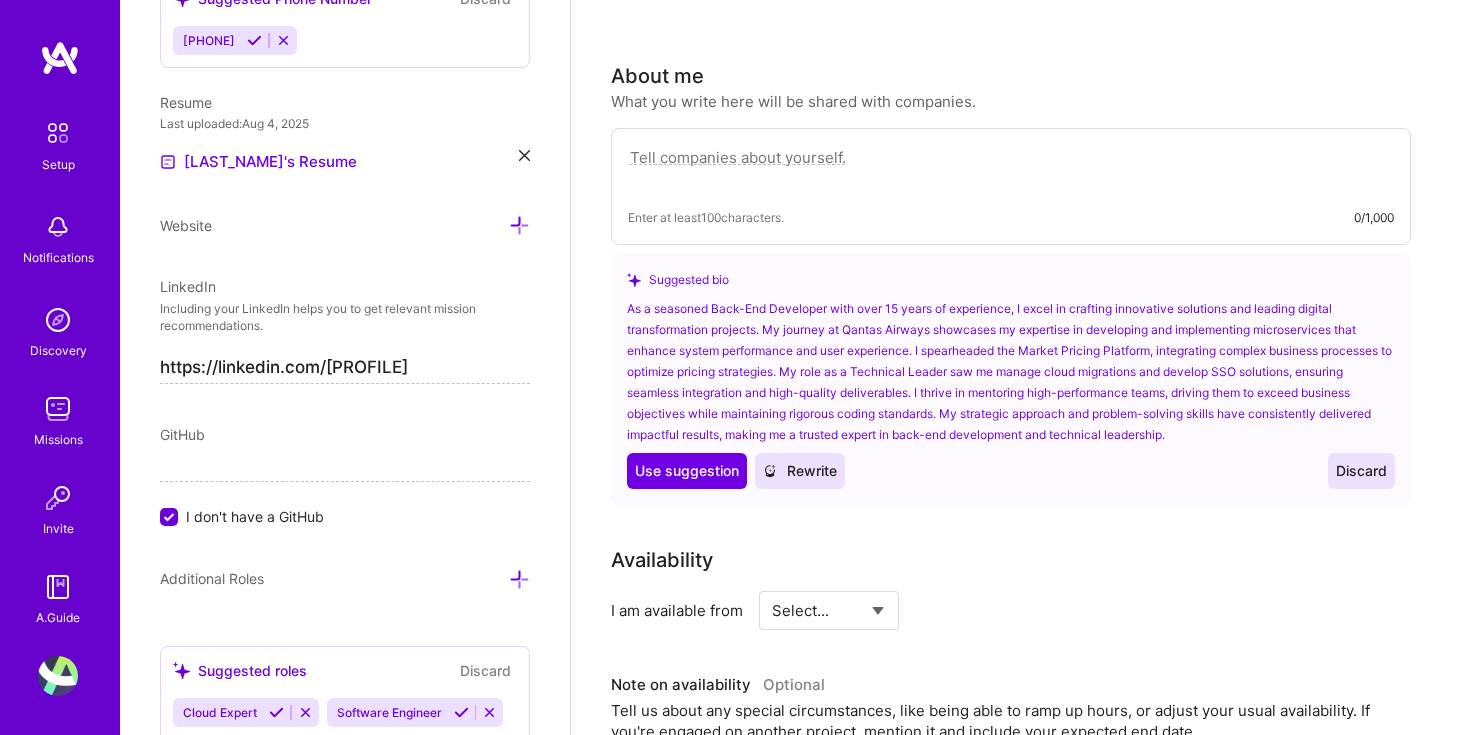 scroll, scrollTop: 475, scrollLeft: 0, axis: vertical 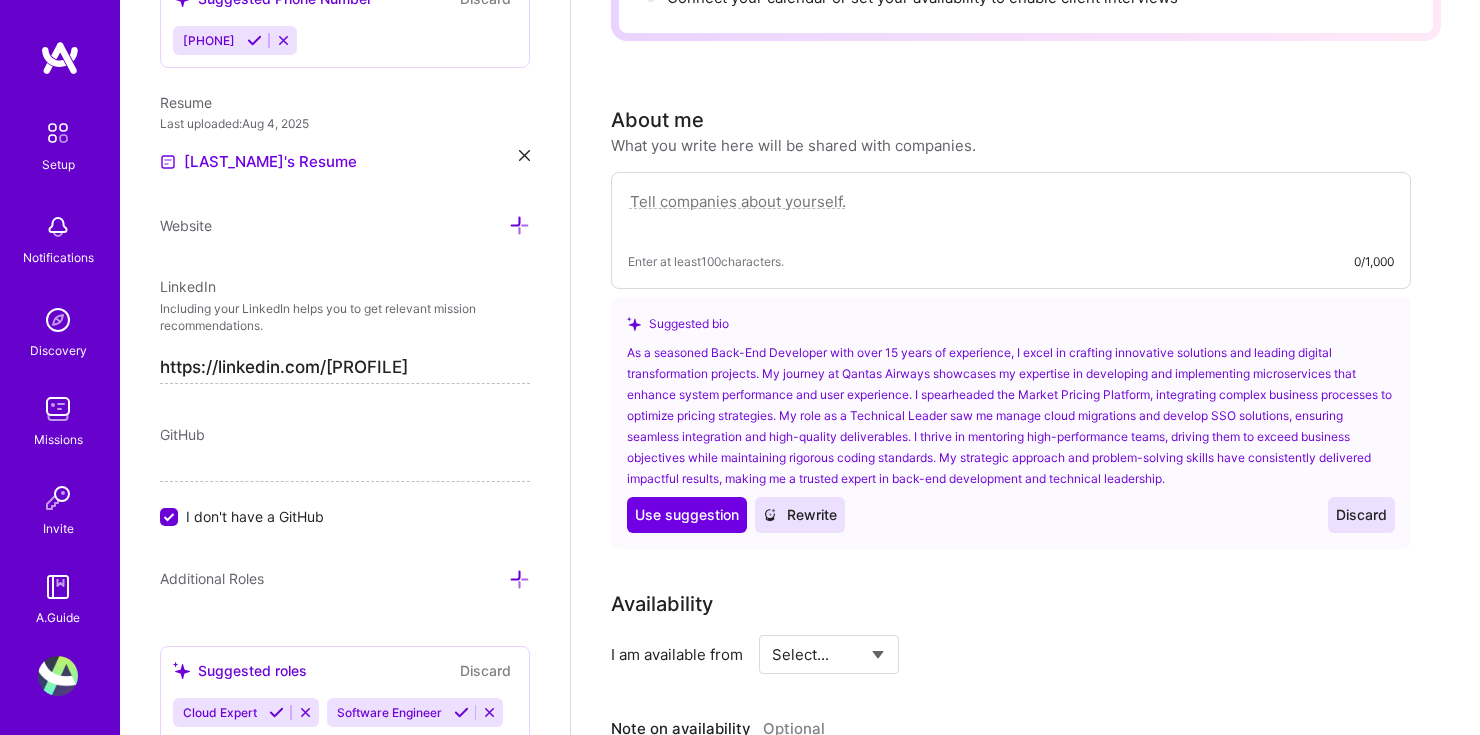 click on "Rewrite" at bounding box center [800, 515] 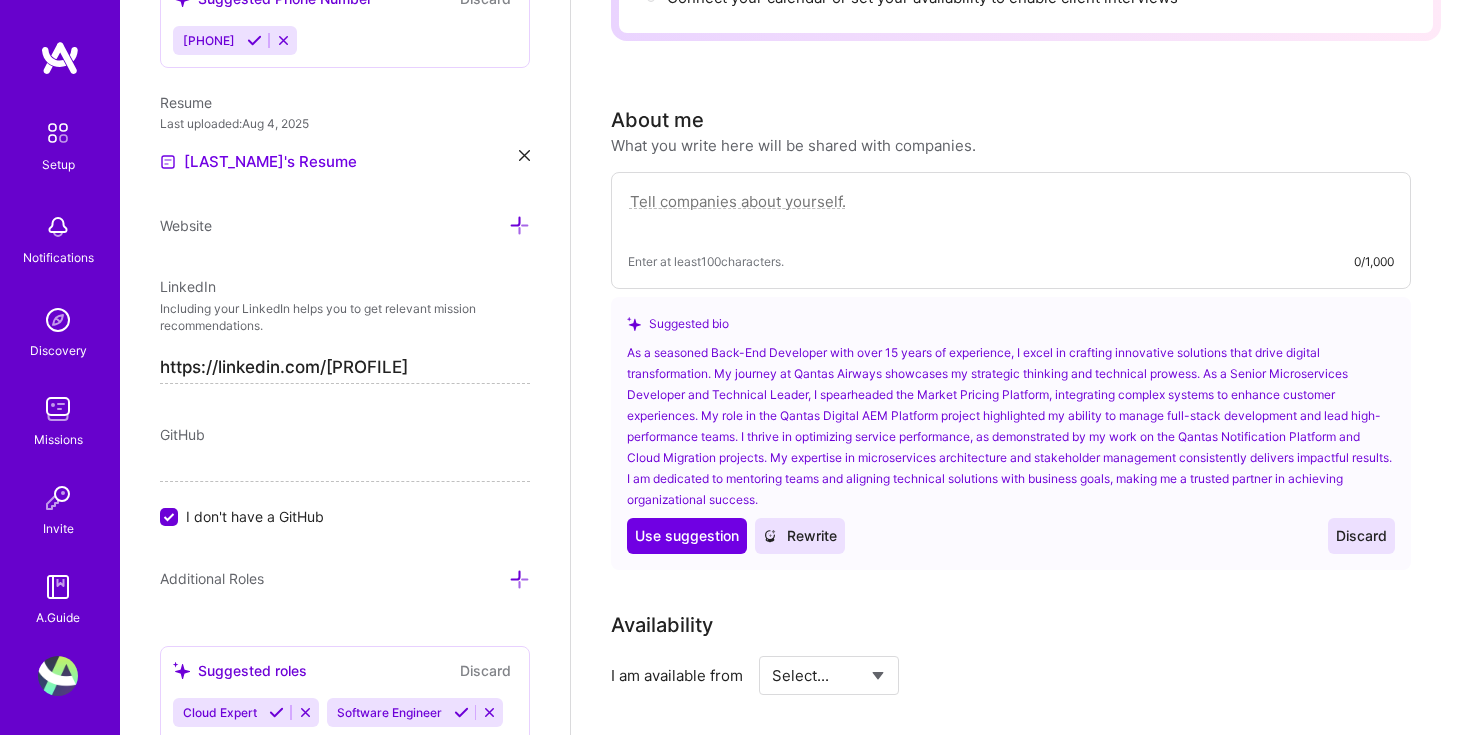 click on "Rewrite" at bounding box center [800, 536] 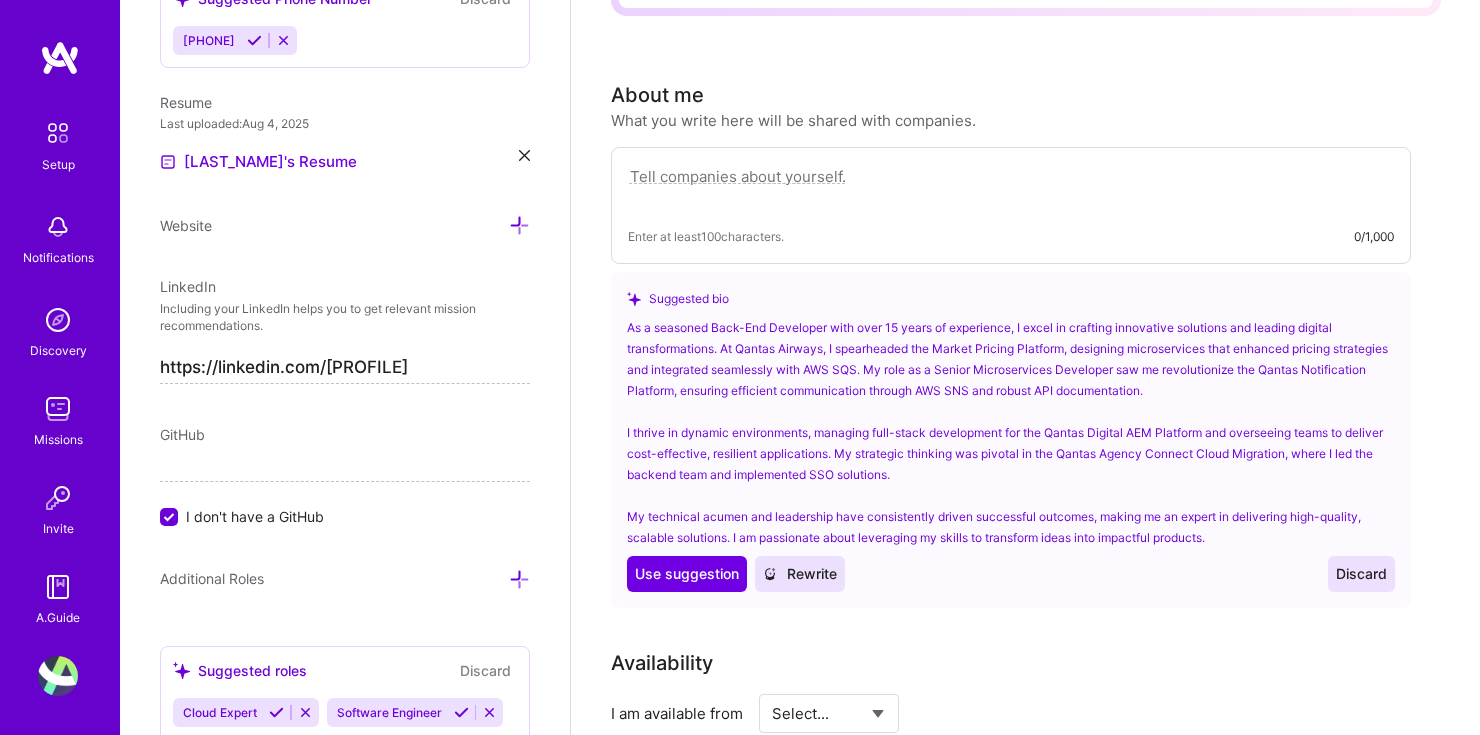 scroll, scrollTop: 495, scrollLeft: 0, axis: vertical 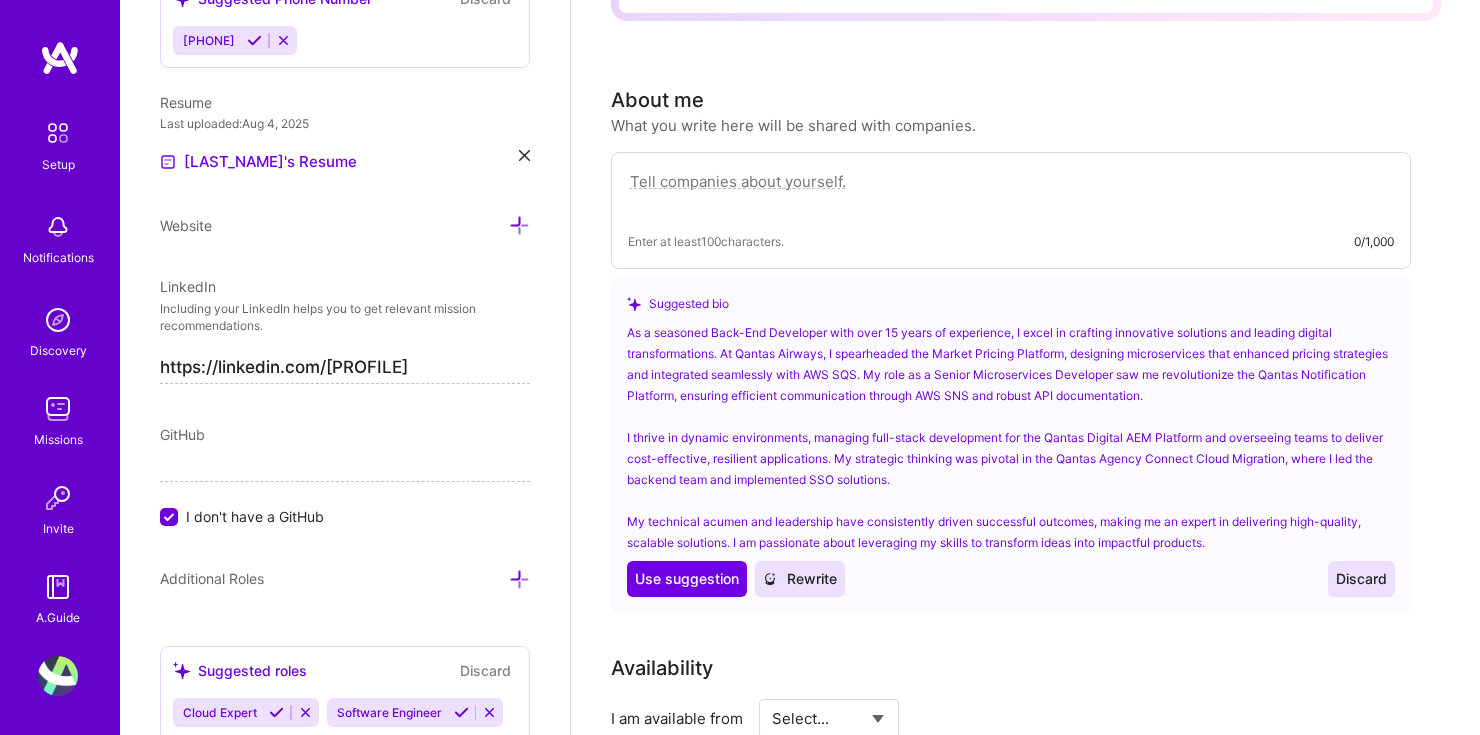 click on "Rewrite" at bounding box center (800, 579) 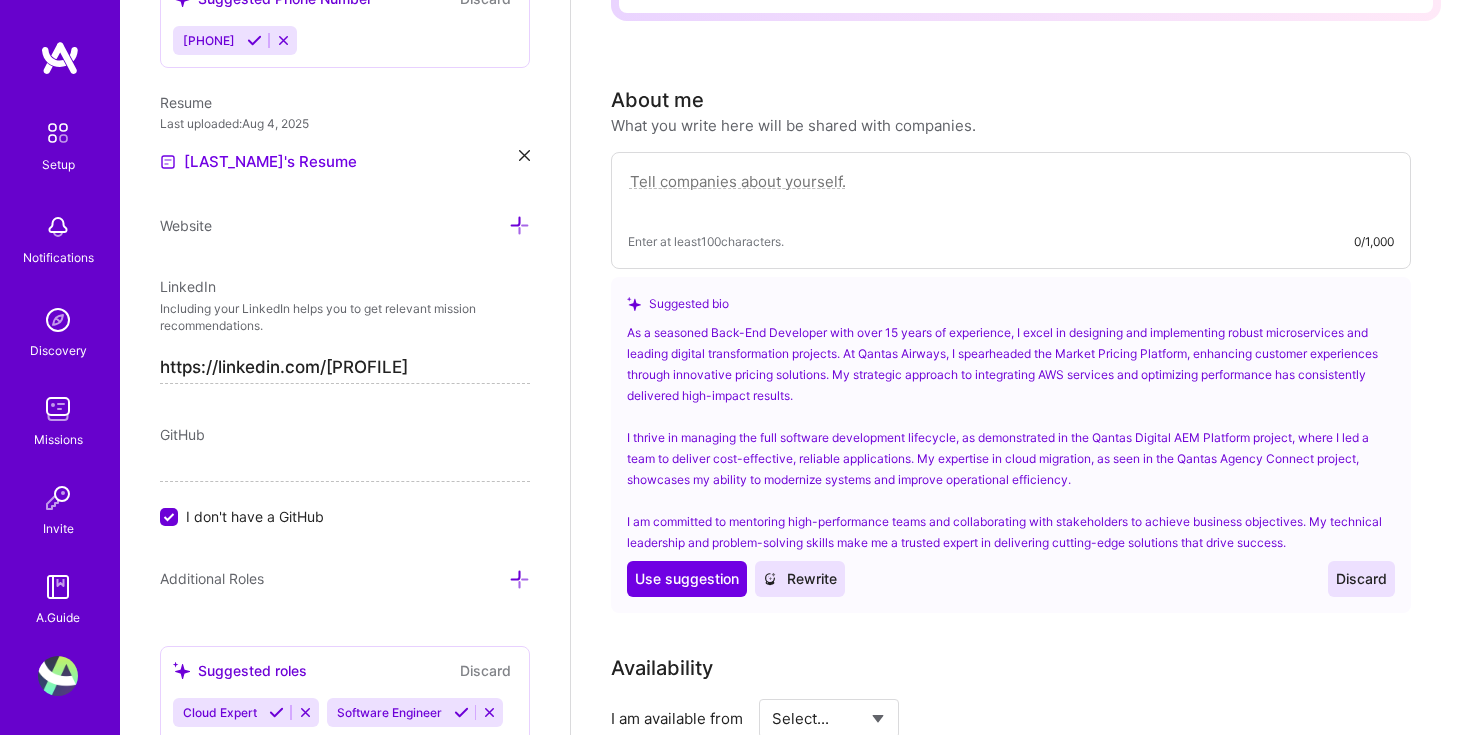 click on "Rewrite" at bounding box center (800, 579) 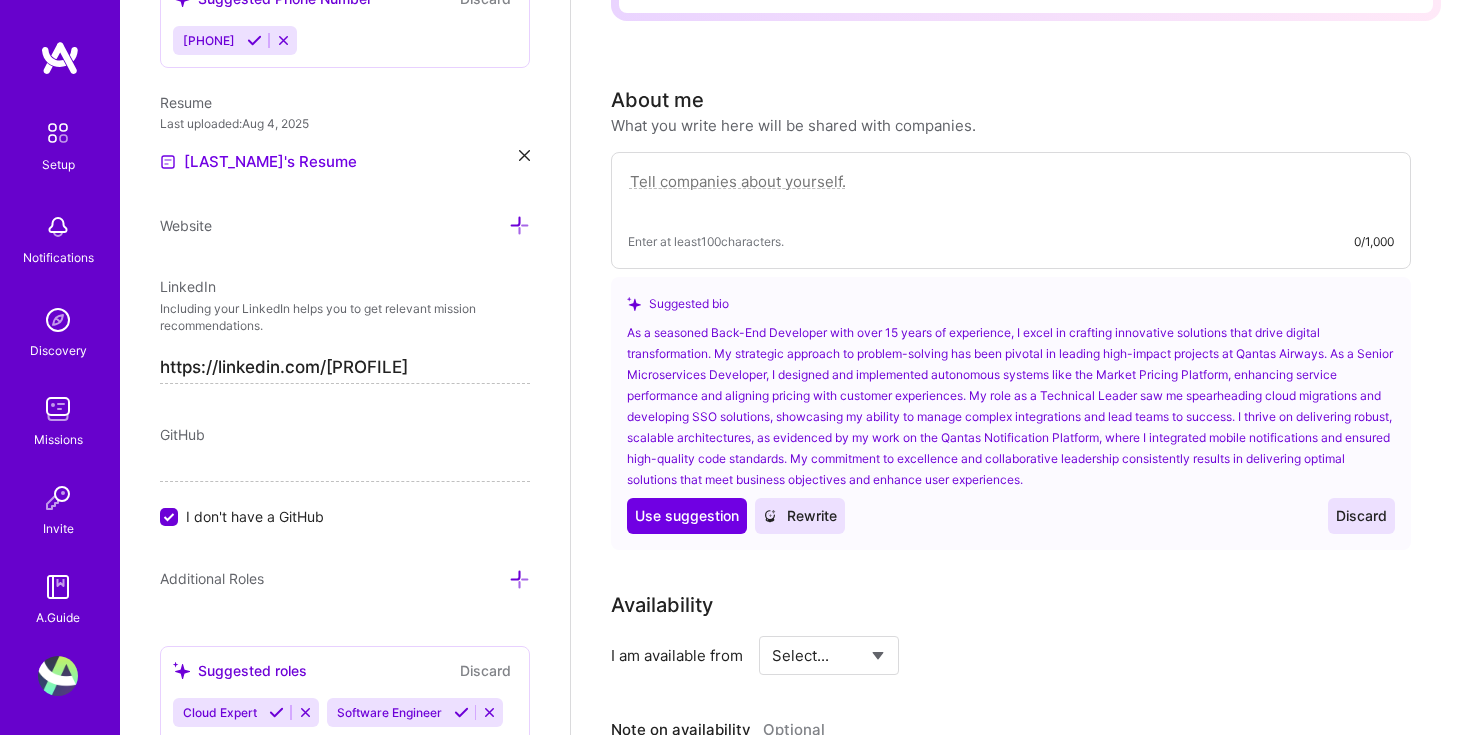 click on "Rewrite" at bounding box center (800, 516) 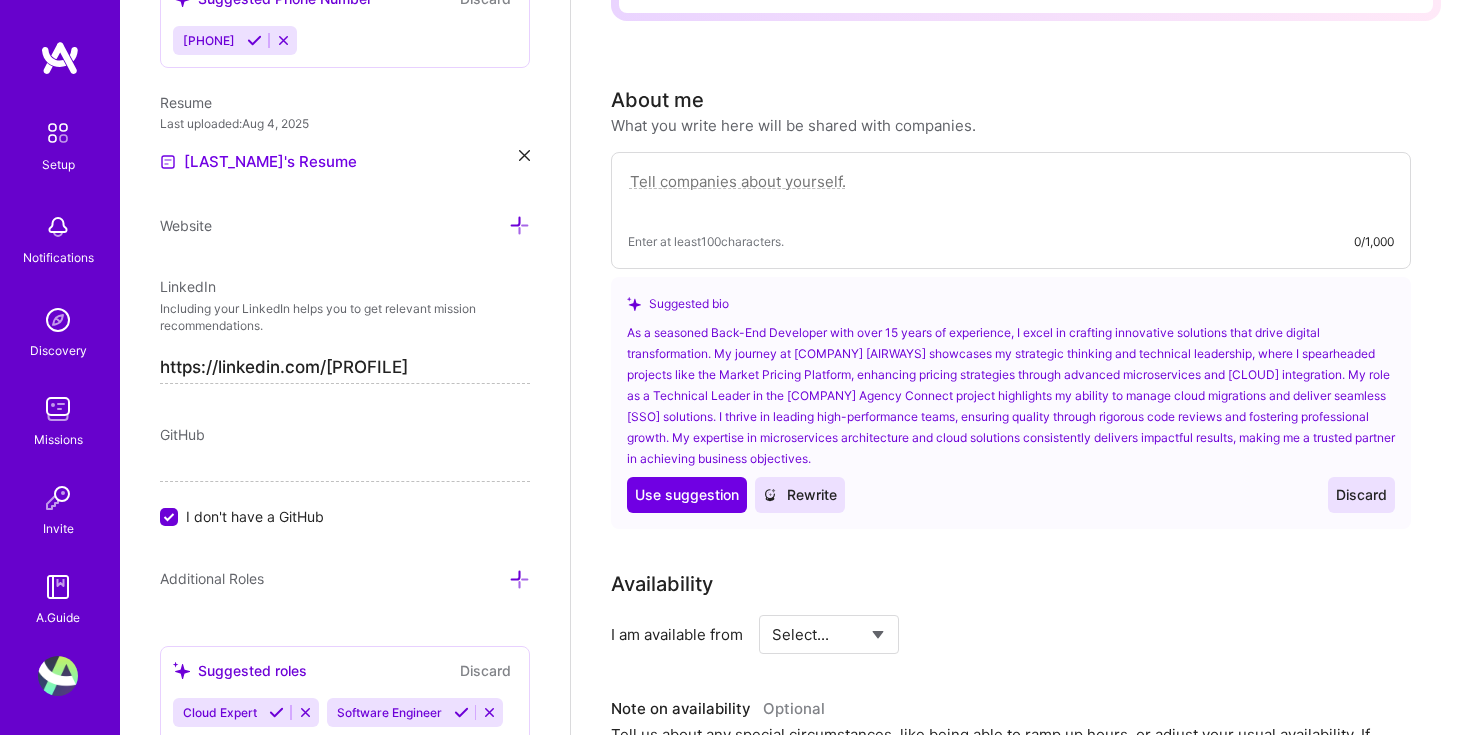 click at bounding box center [1011, 192] 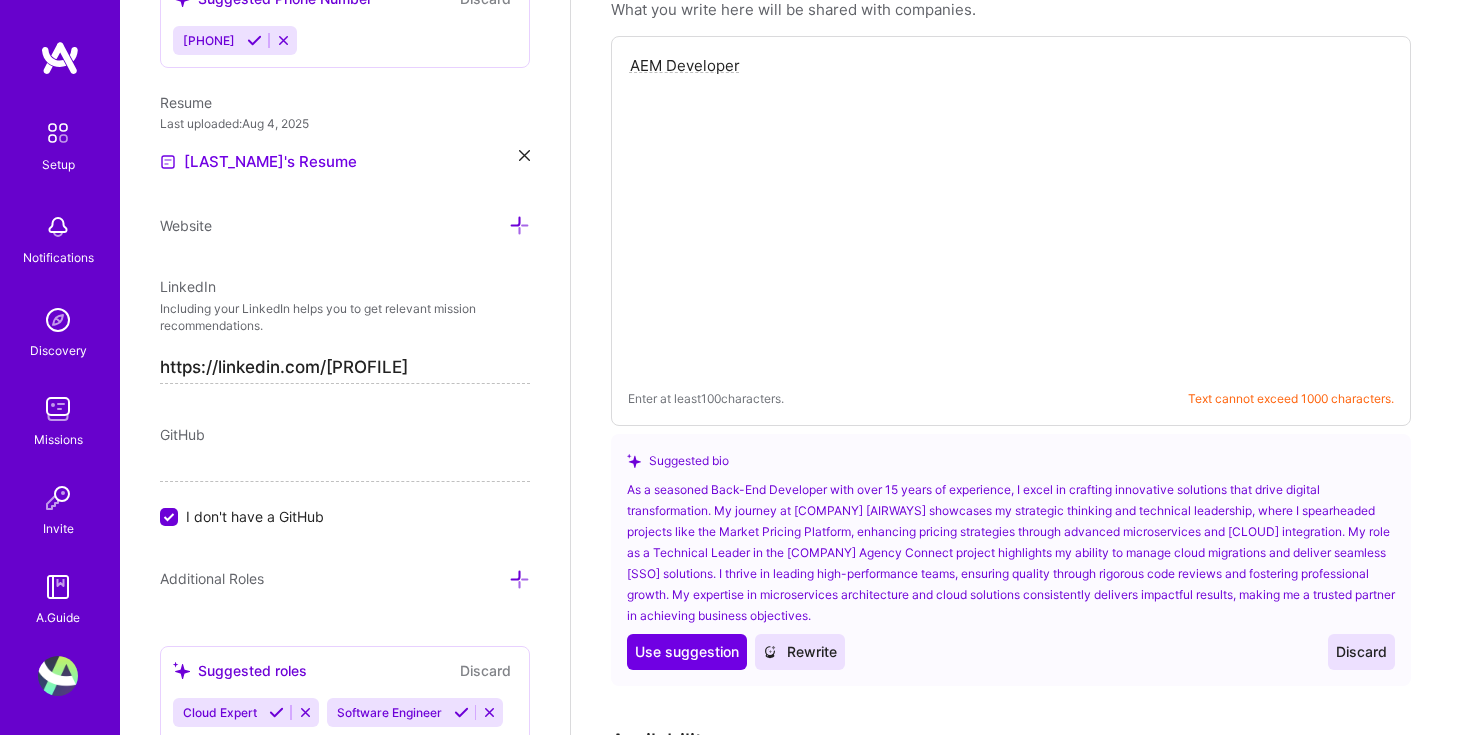 scroll, scrollTop: 626, scrollLeft: 0, axis: vertical 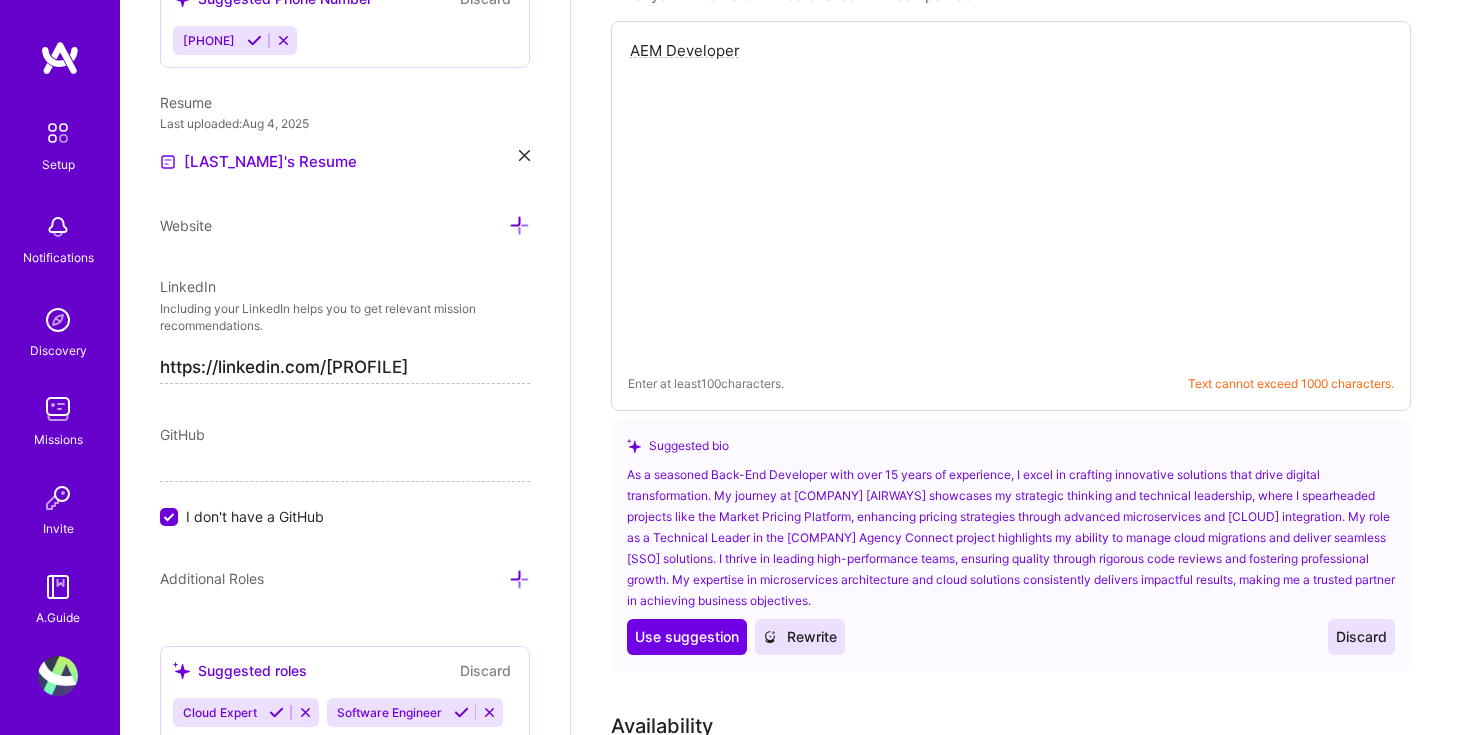 click on "Discard" at bounding box center (1361, 637) 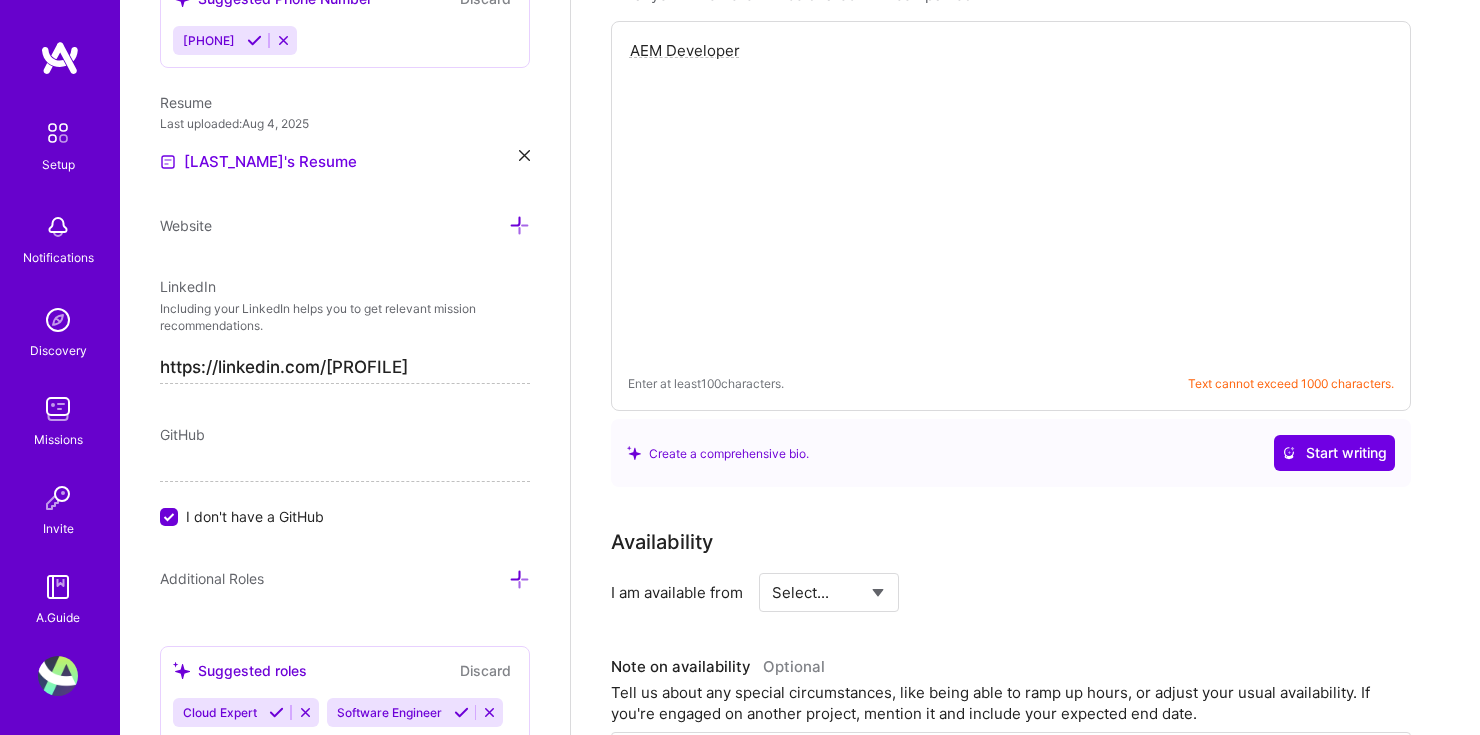 drag, startPoint x: 949, startPoint y: 257, endPoint x: 986, endPoint y: 387, distance: 135.16287 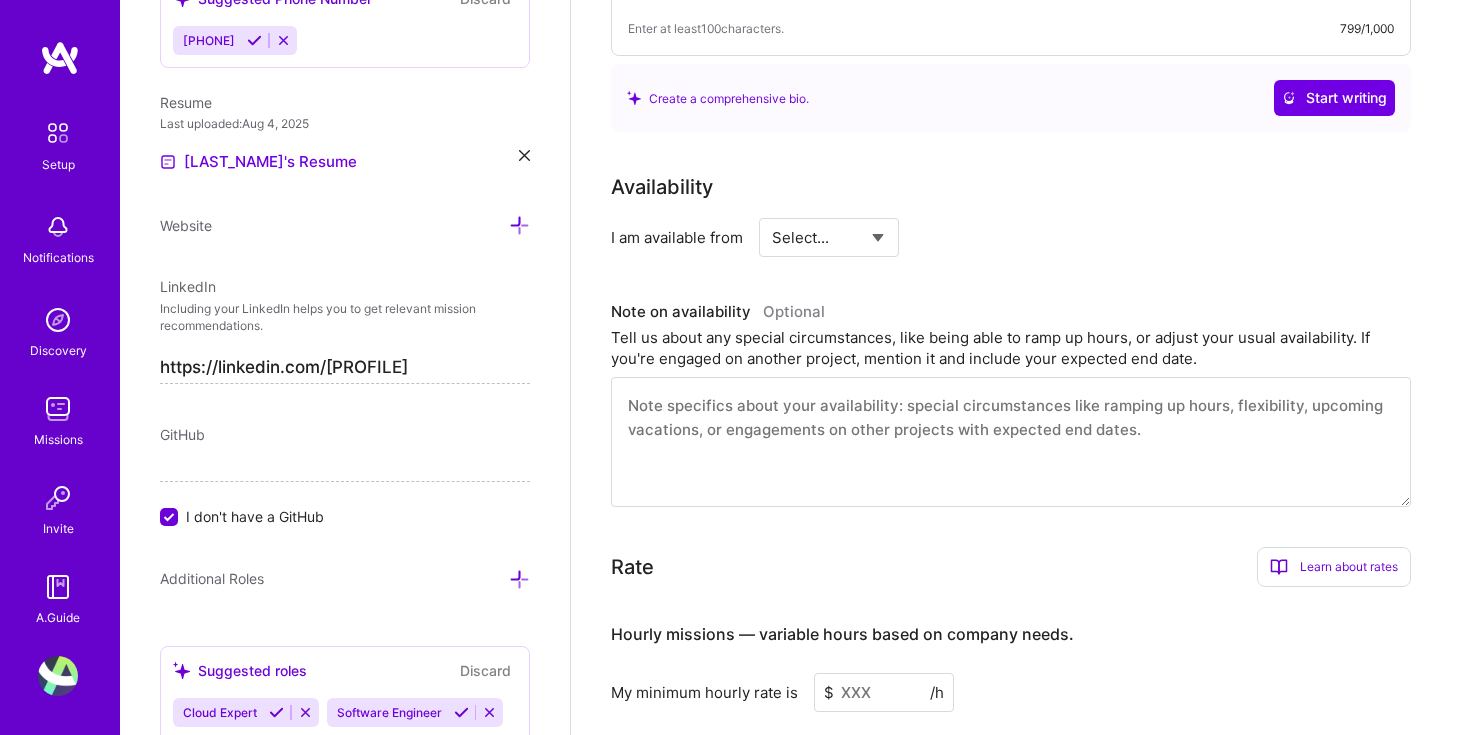 scroll, scrollTop: 923, scrollLeft: 0, axis: vertical 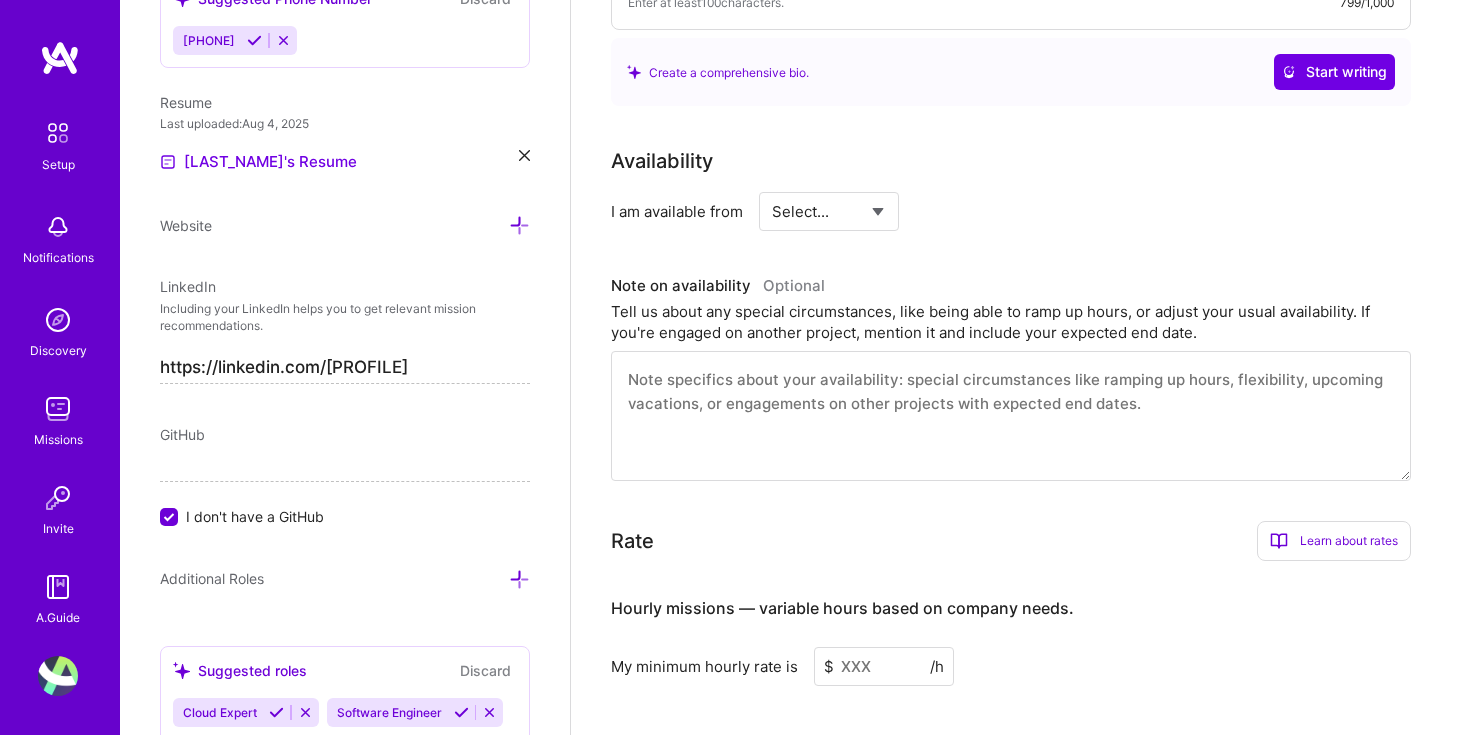 type on "I’m a forward-thinking Technical Lead and Senior Software Engineer with over 18 years of experience delivering scalable, high-impact software solutions across enterprise environments. I specialize in designing and building microservices-based architectures, leading complex digital transformation initiatives, and driving engineering excellence across cross-functional teams.
My career spans traditional and agile projects across aviation, finance, and government sectors—where I’ve consistently delivered value through technical leadership, architectural solutioning, and close collaboration with stakeholders to align engineering outcomes with business goals.
I lead by example, fostering high-performance teams through mentoring, code quality, and a shared commitment to continuous improvement." 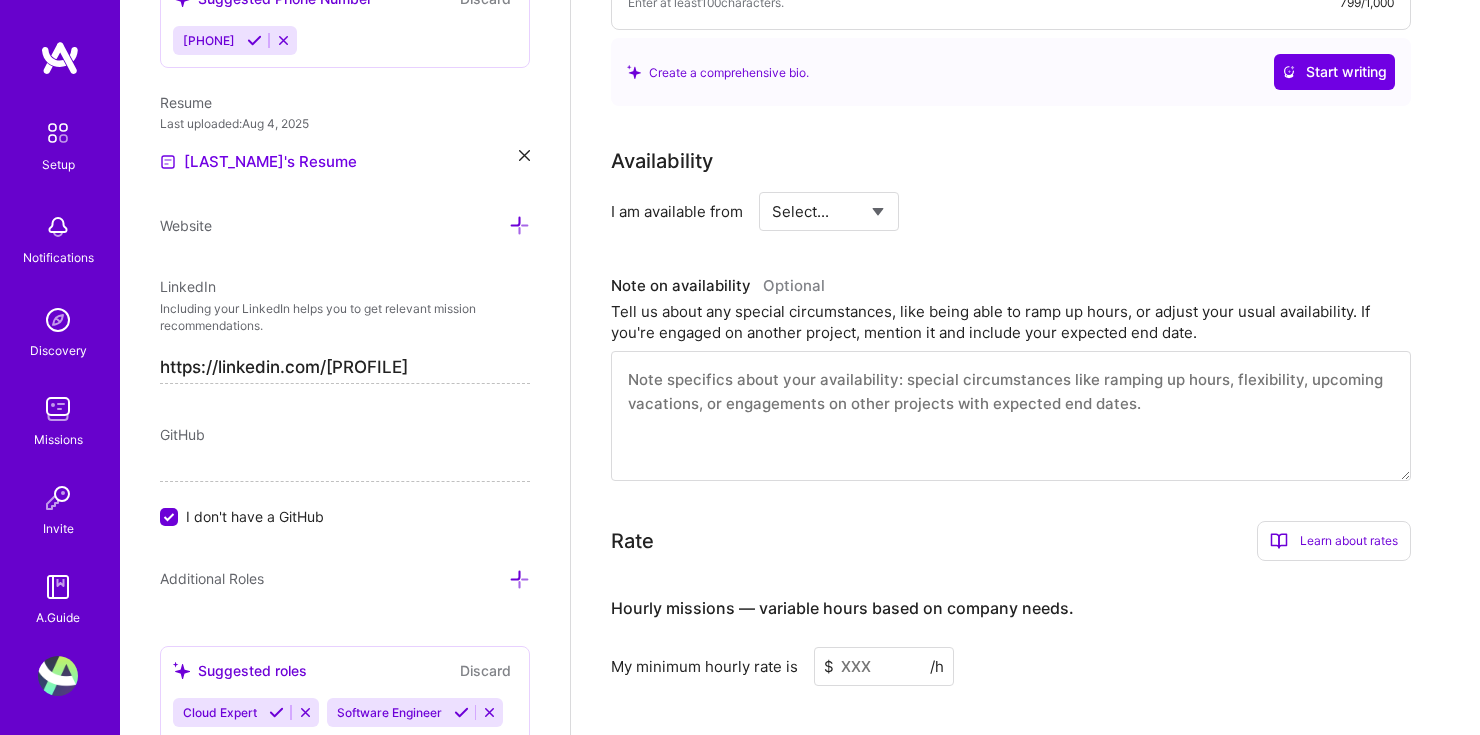 click on "Select... Right Now Future Date Not Available" at bounding box center (829, 211) 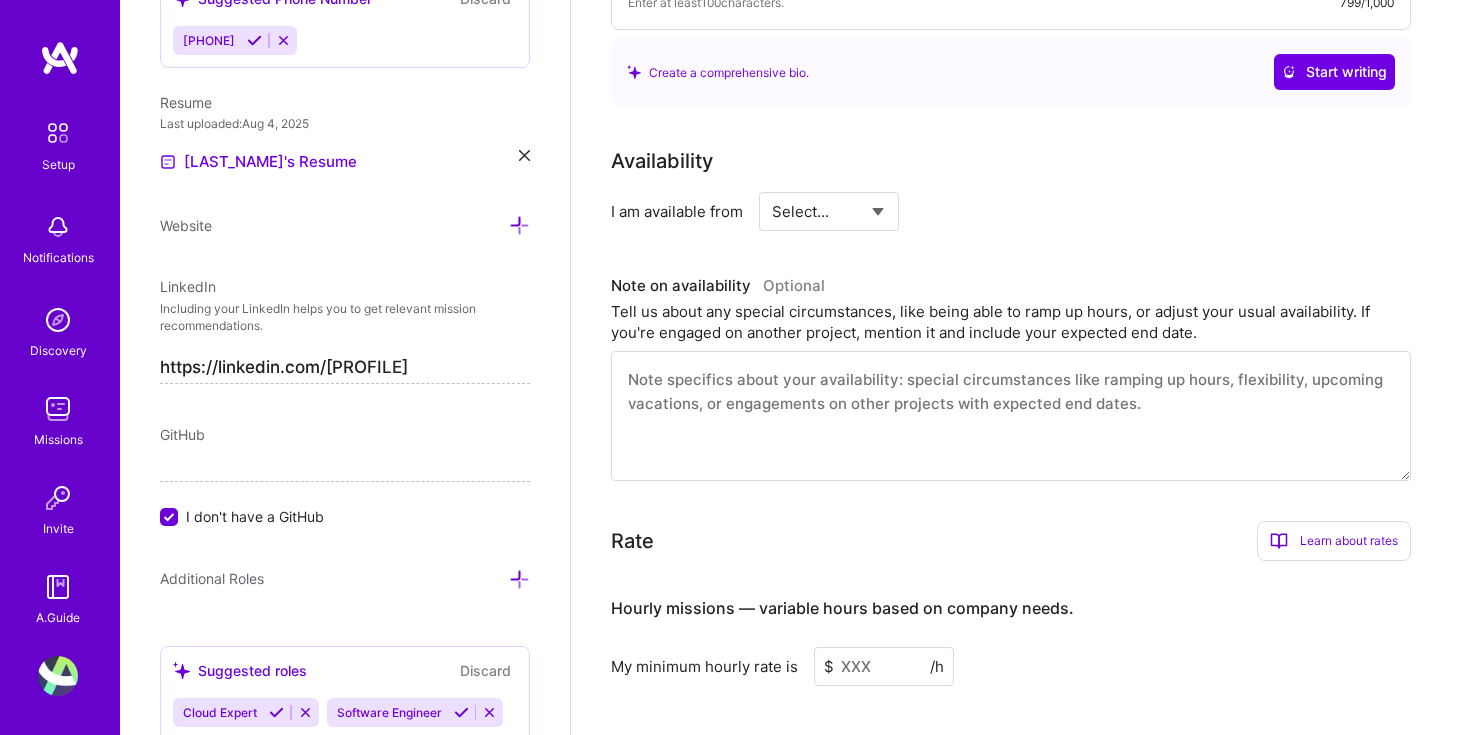 select on "Right Now" 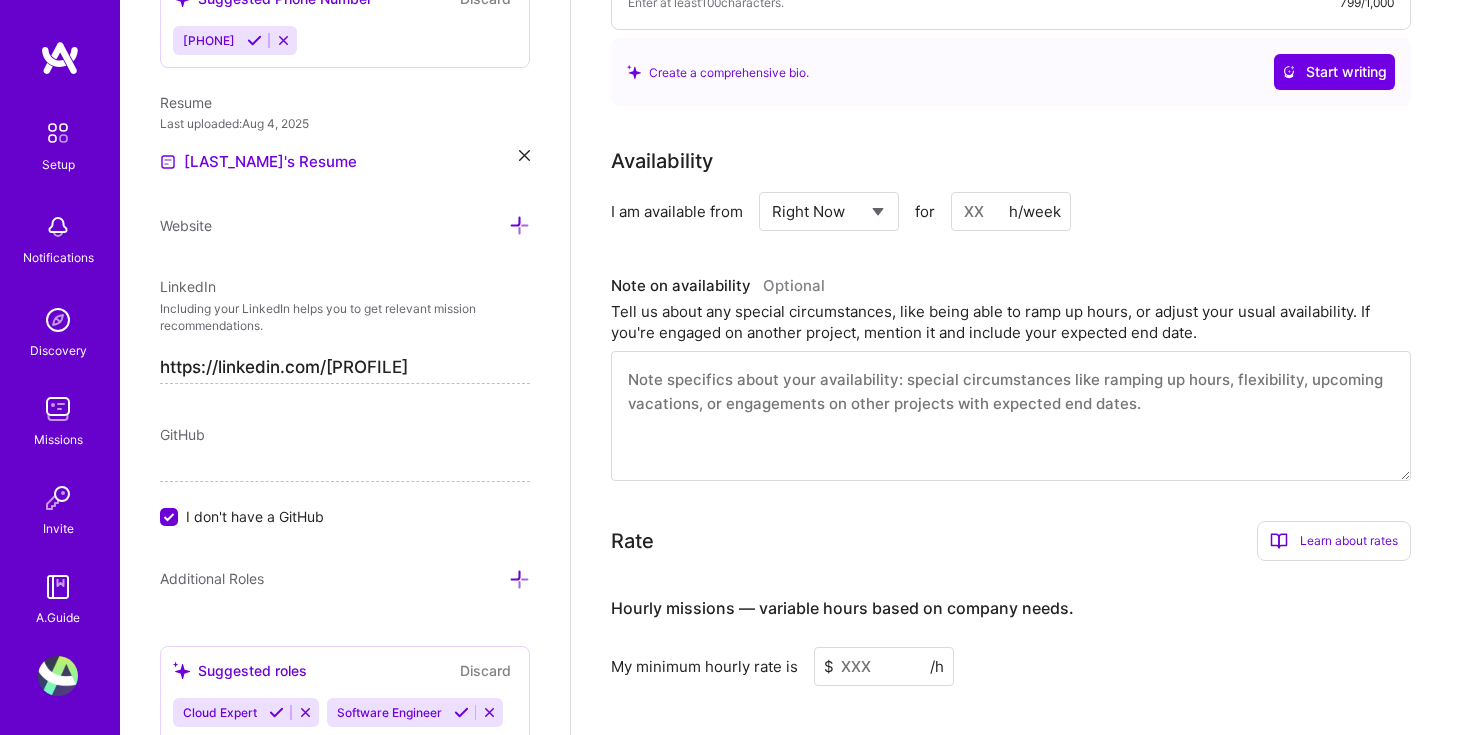 click at bounding box center (1011, 211) 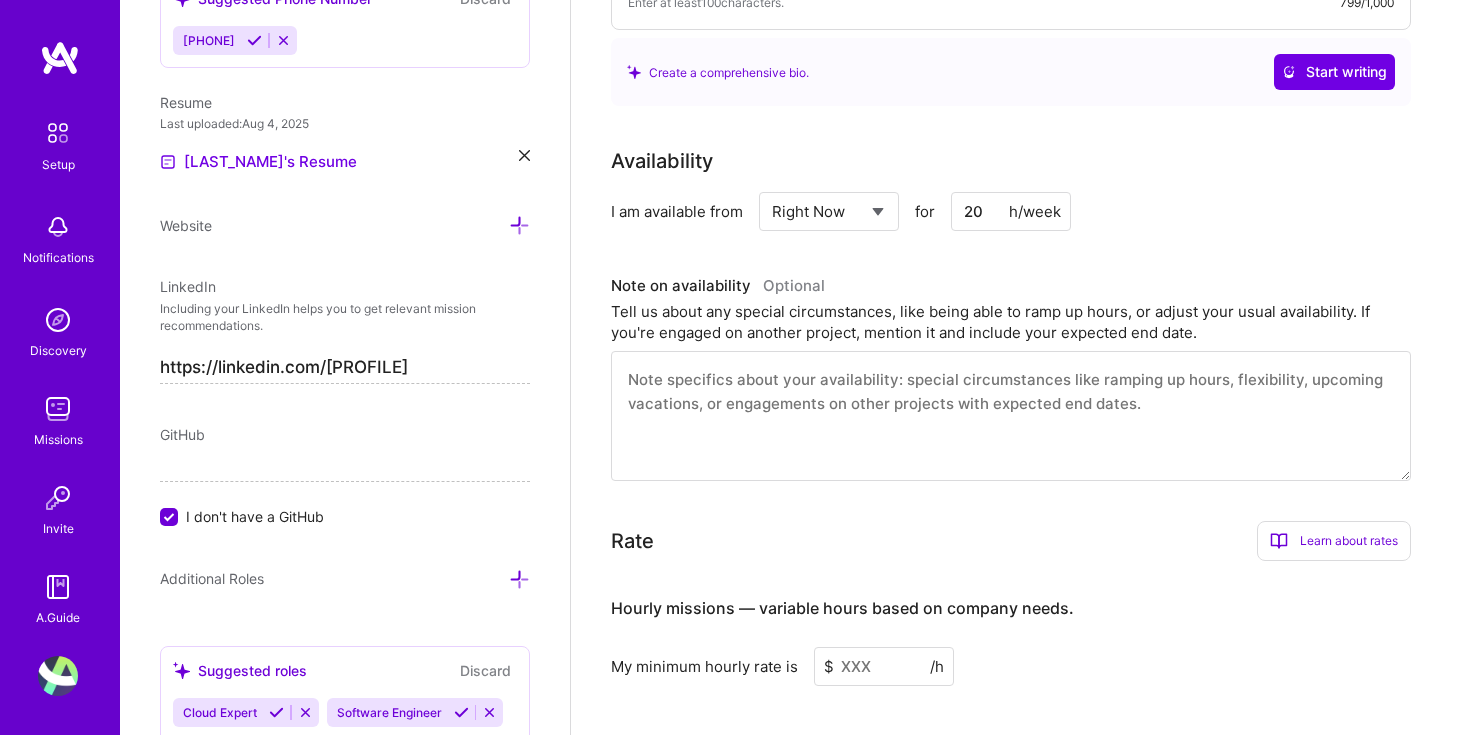 type on "20" 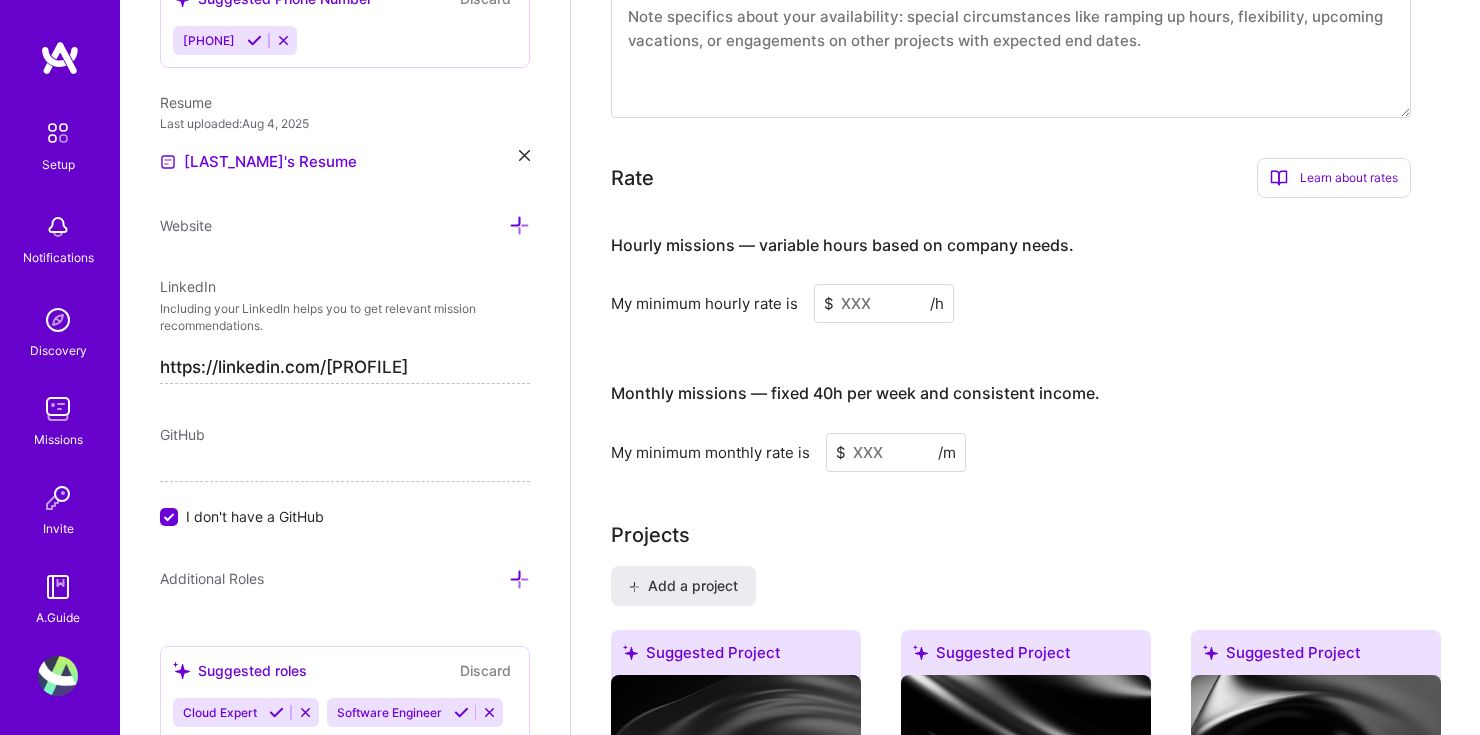 scroll, scrollTop: 1302, scrollLeft: 0, axis: vertical 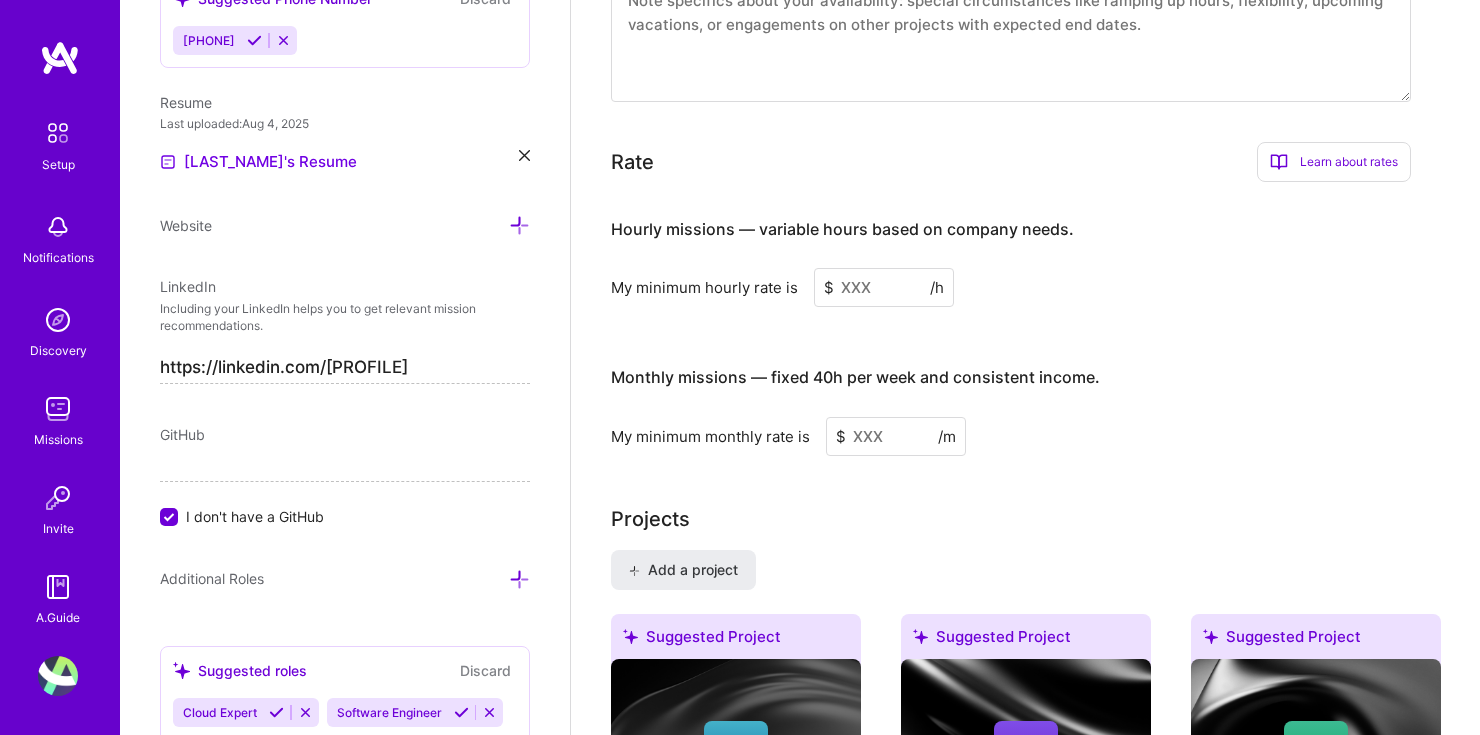 click on "Learn about rates" at bounding box center (1334, 162) 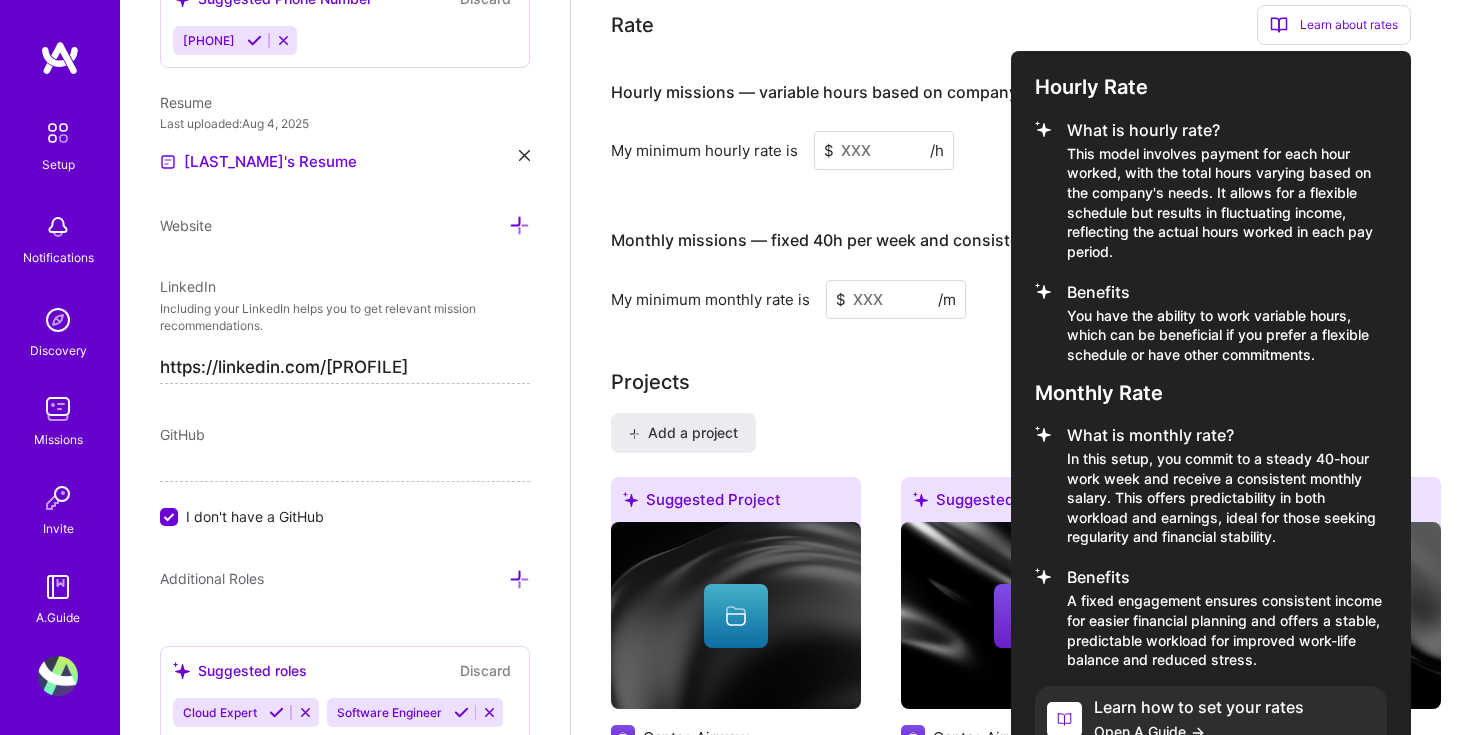 scroll, scrollTop: 1423, scrollLeft: 0, axis: vertical 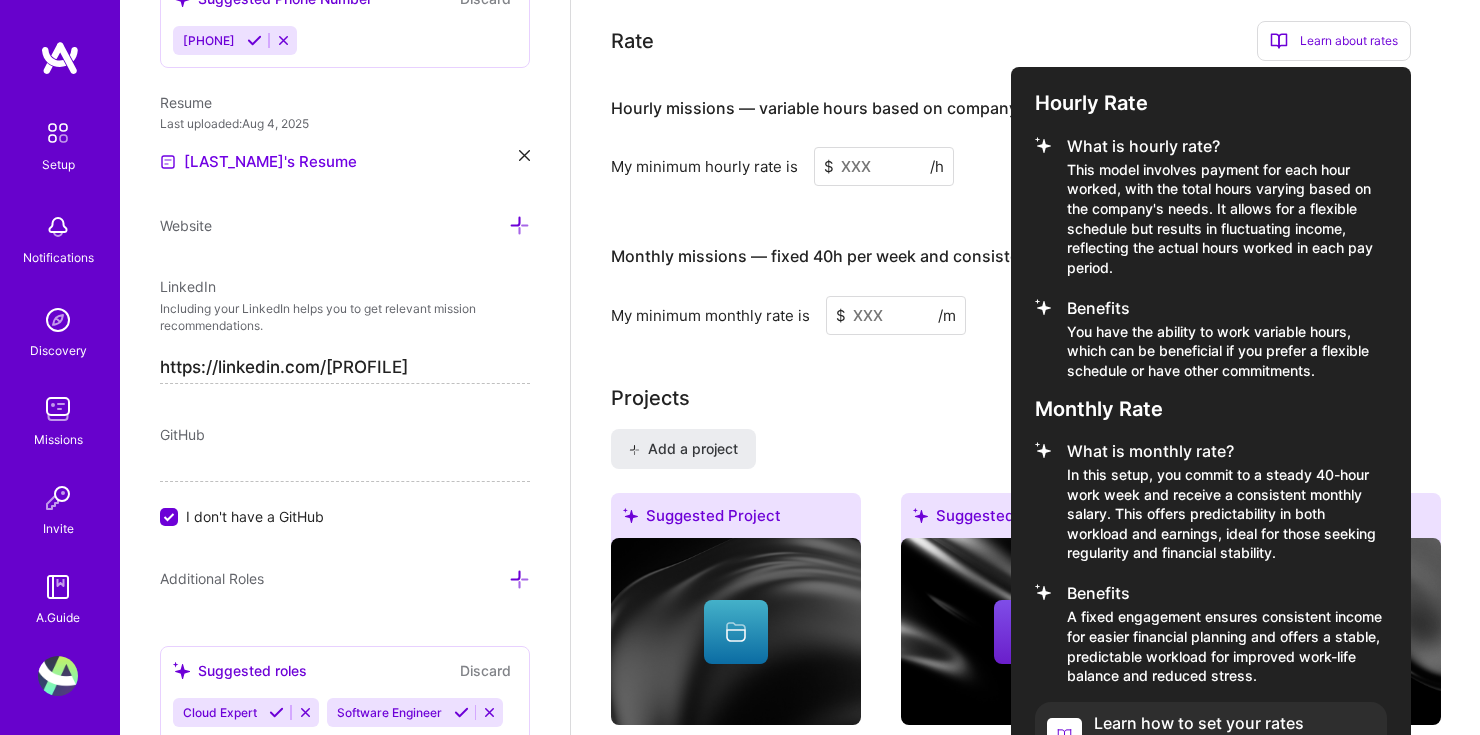 click at bounding box center (740, 367) 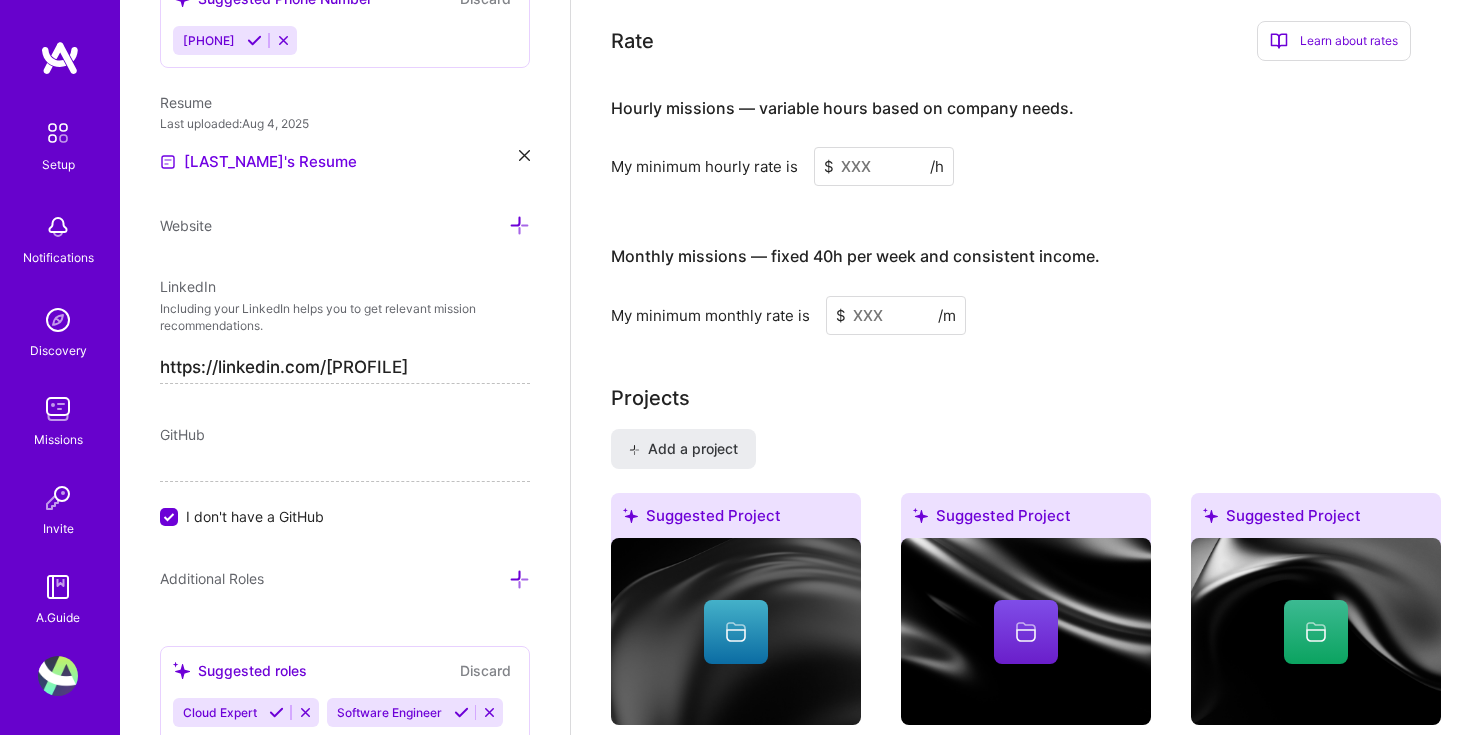 click at bounding box center [896, 315] 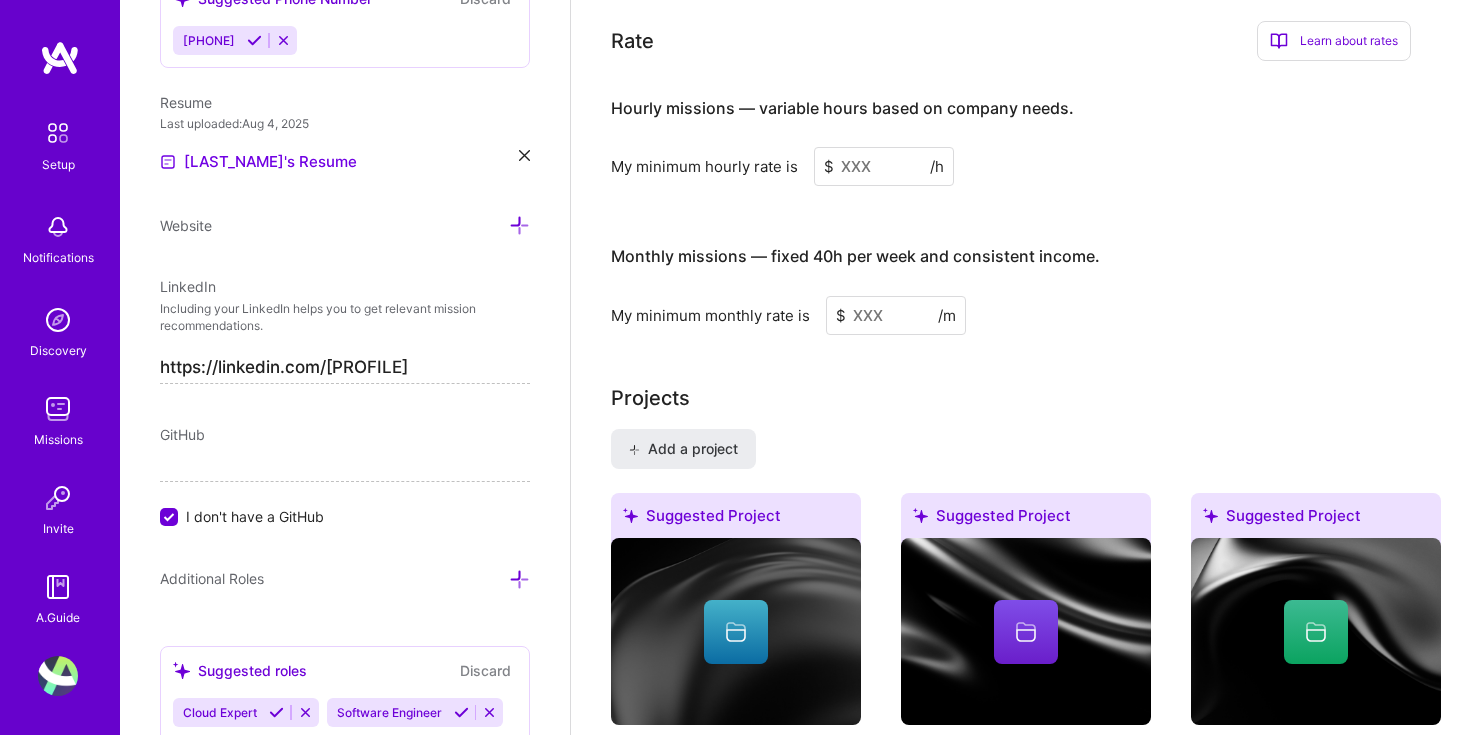 click on "Learn about rates" at bounding box center [1334, 41] 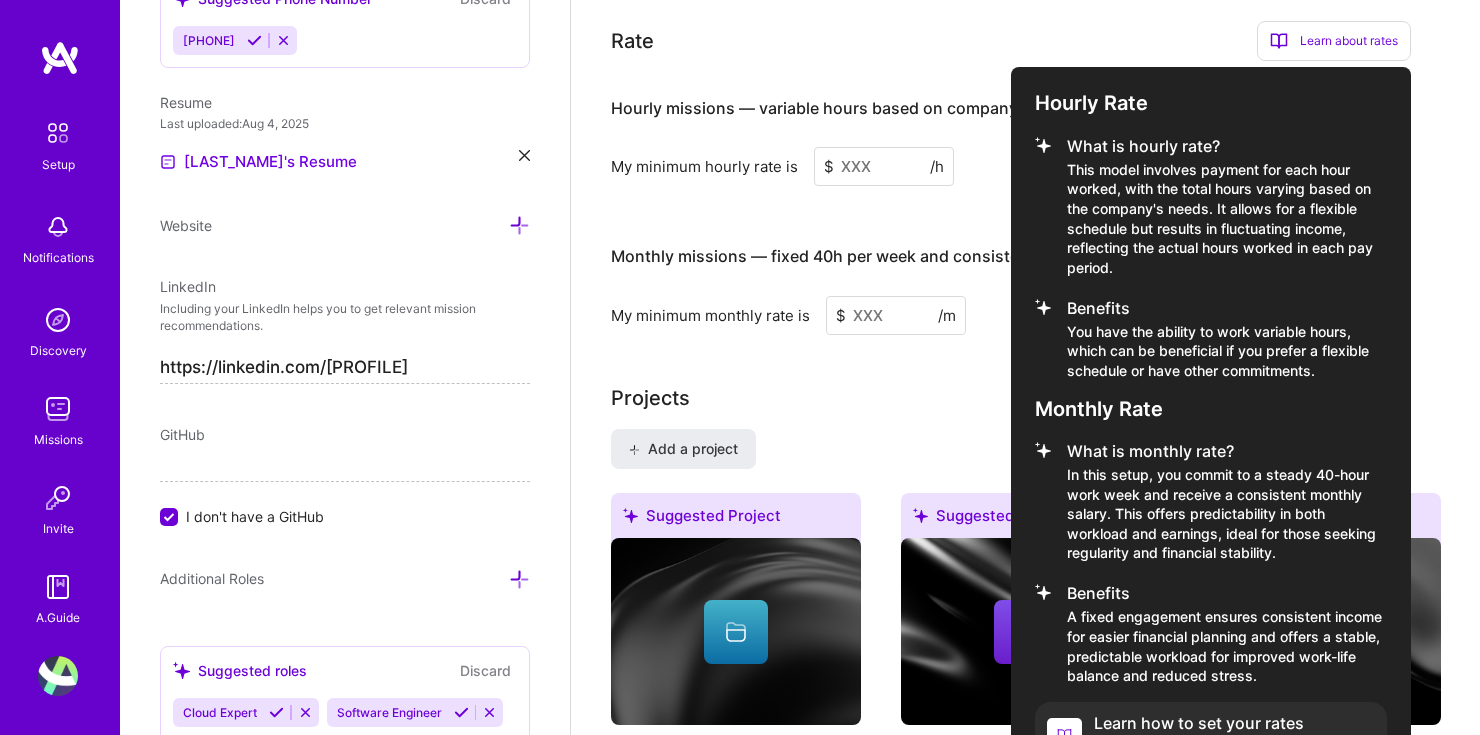 click at bounding box center (740, 367) 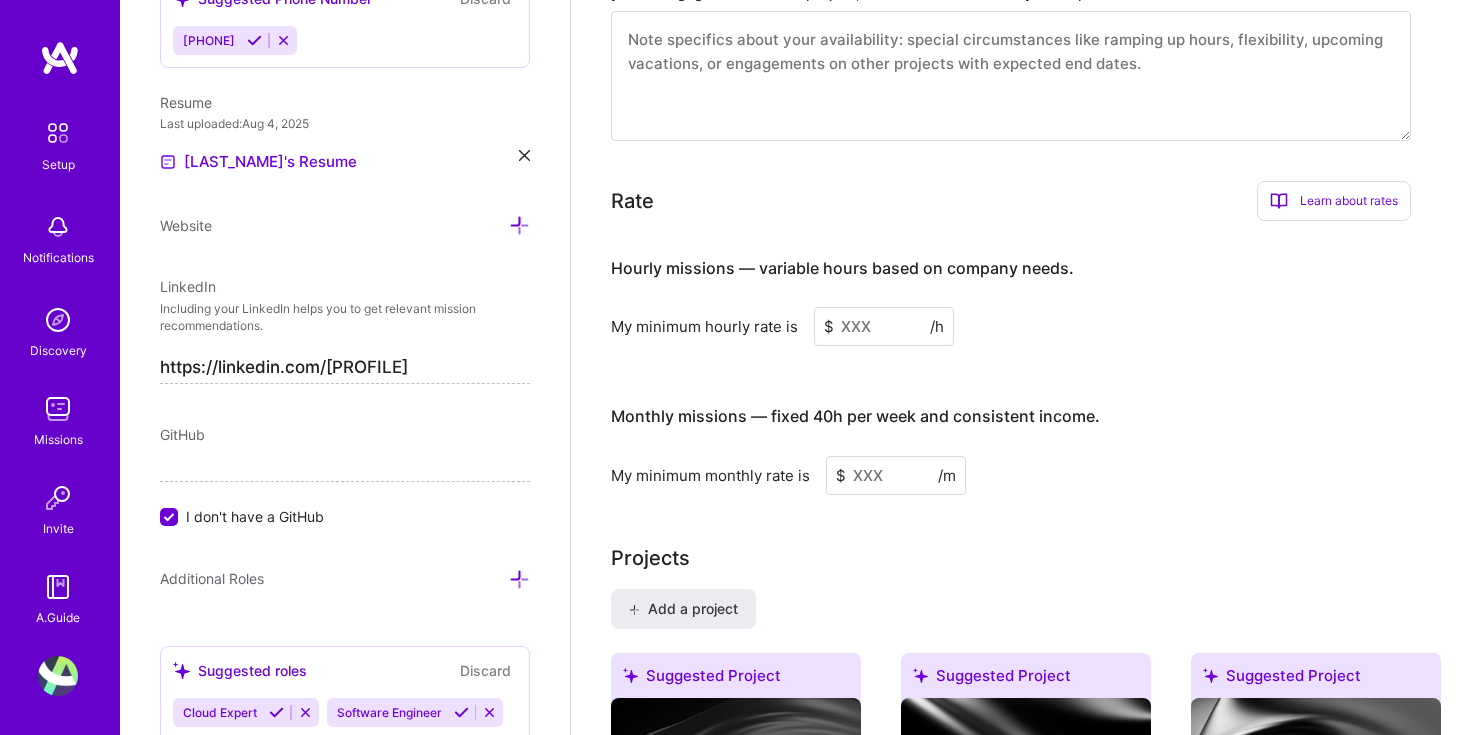 scroll, scrollTop: 1257, scrollLeft: 0, axis: vertical 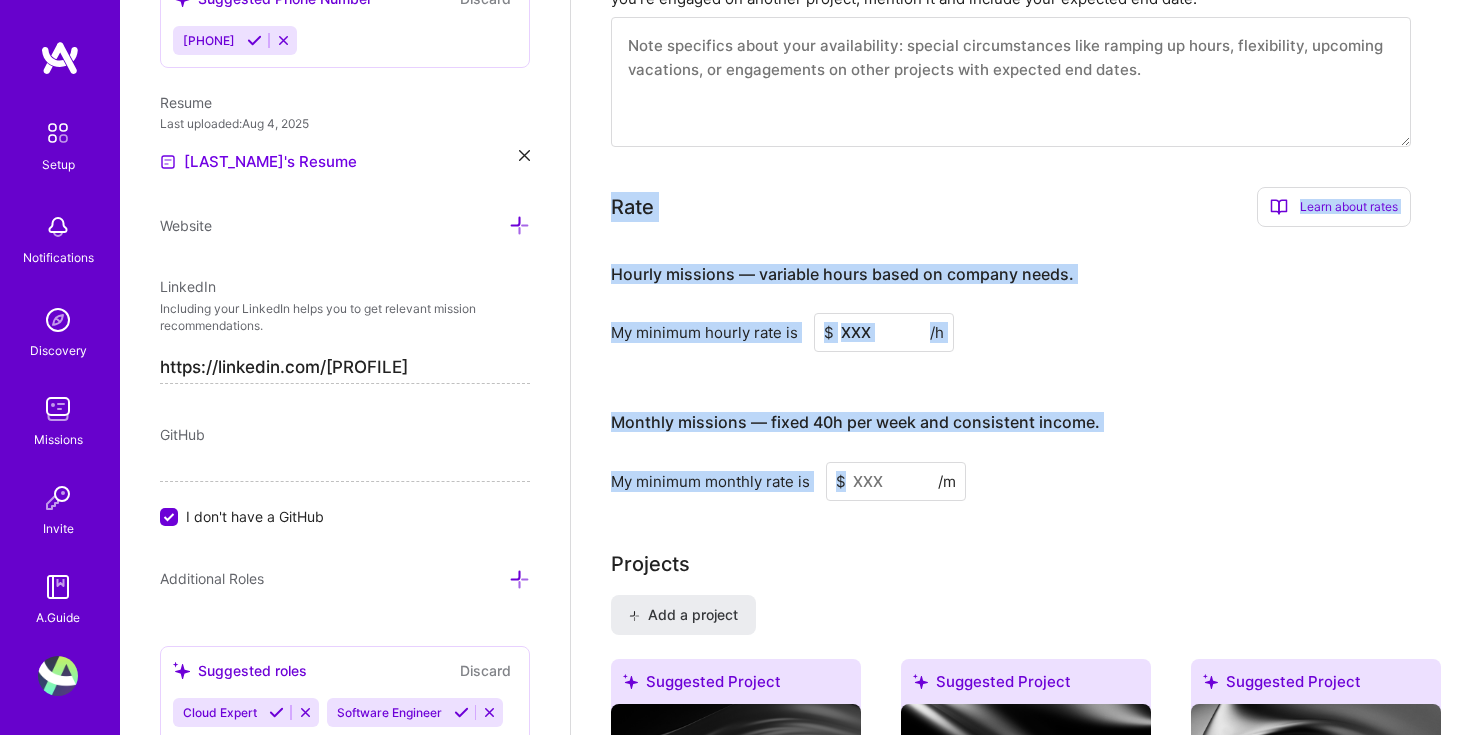 drag, startPoint x: 613, startPoint y: 199, endPoint x: 998, endPoint y: 486, distance: 480.20203 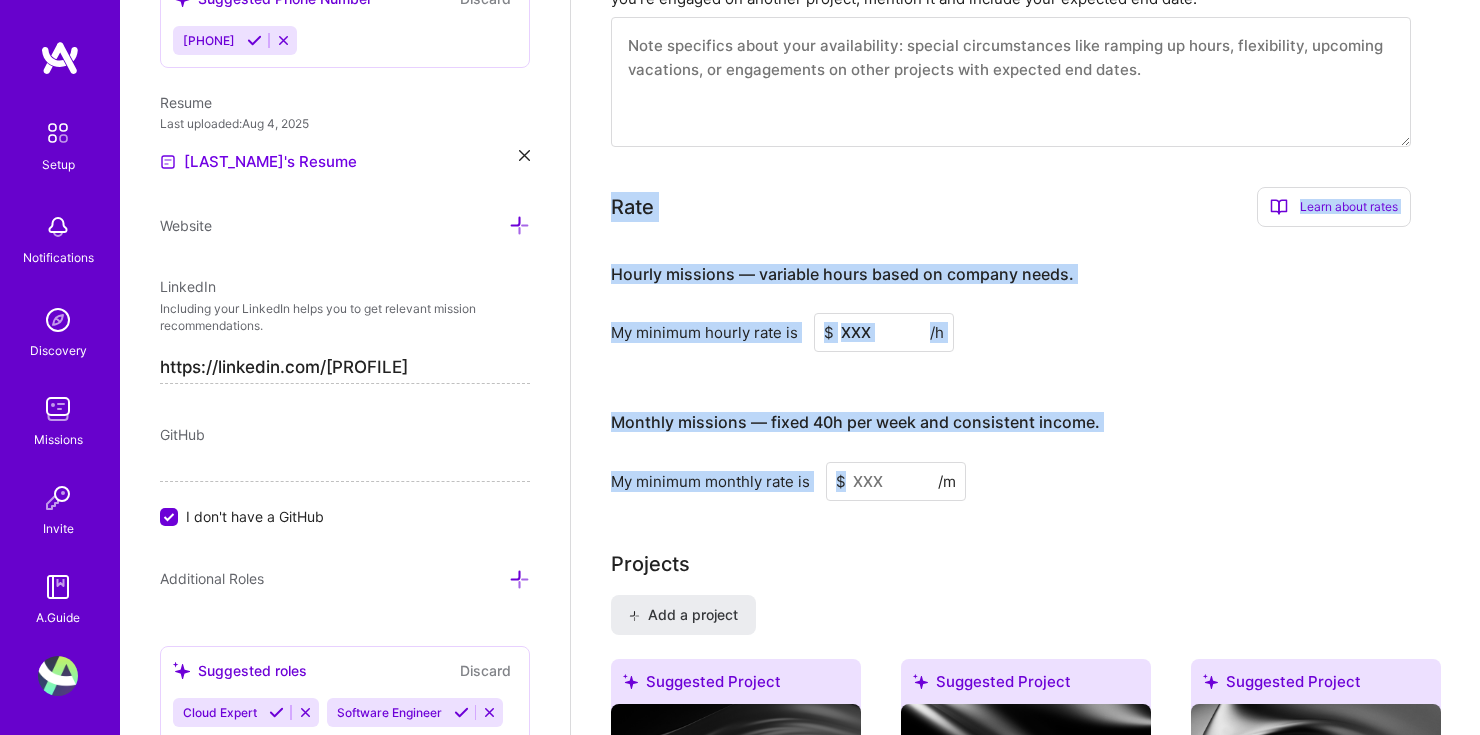 click at bounding box center [884, 332] 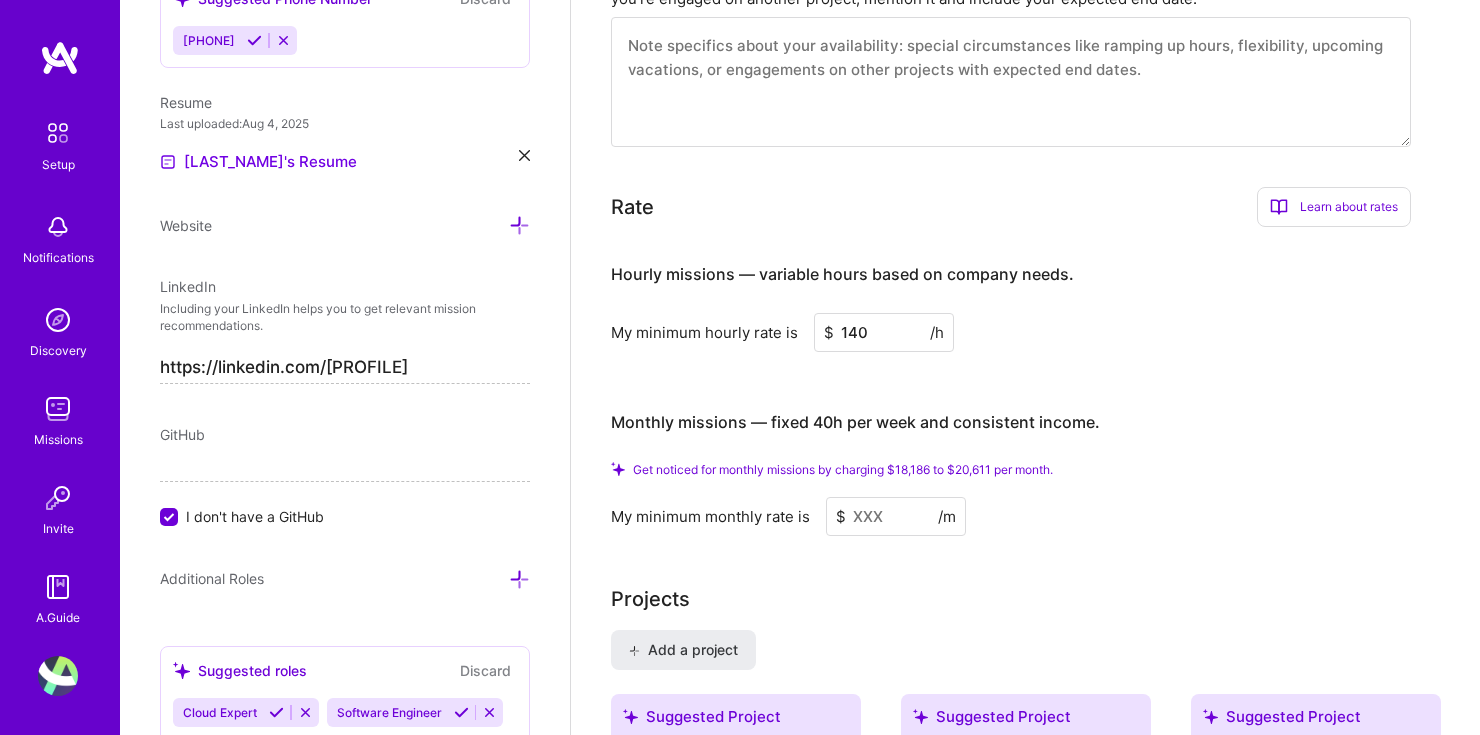 click at bounding box center [896, 516] 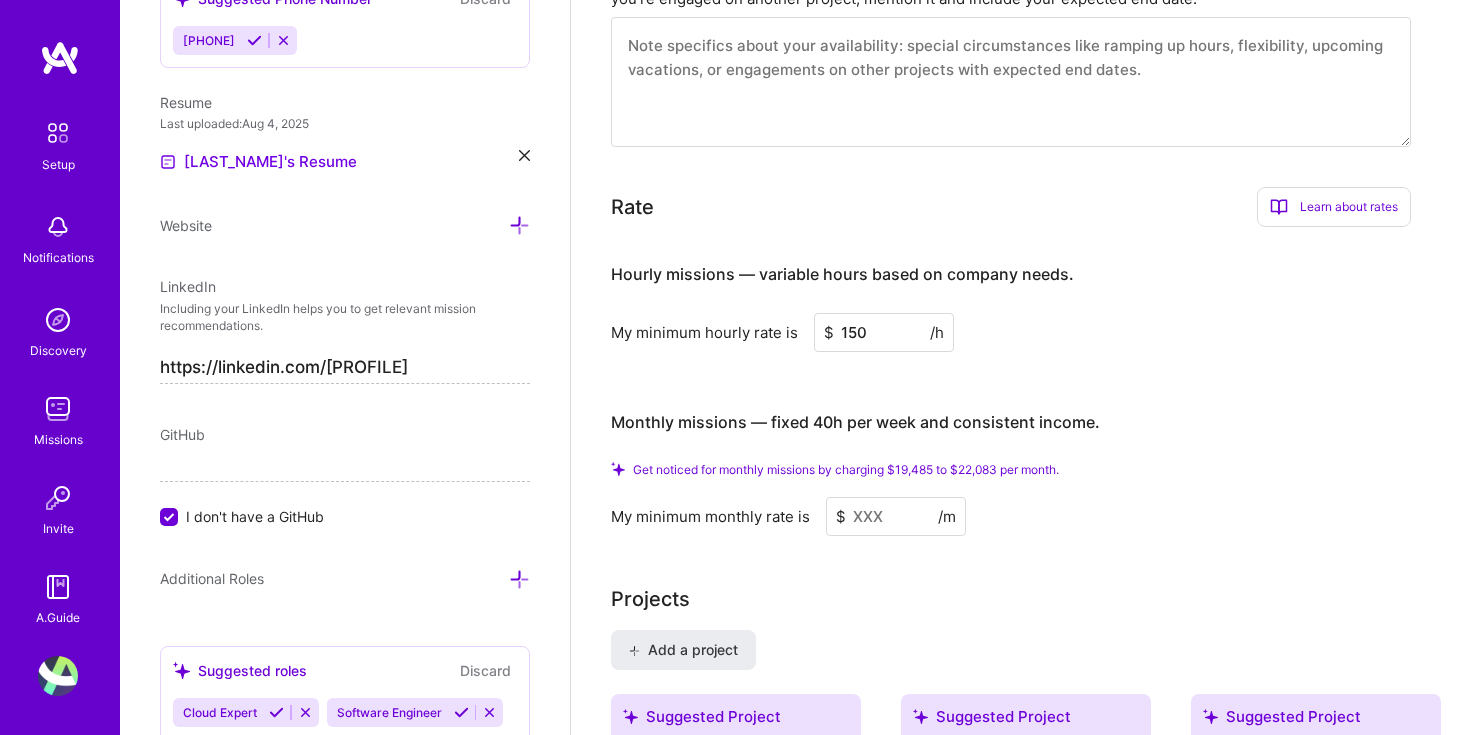 type on "150" 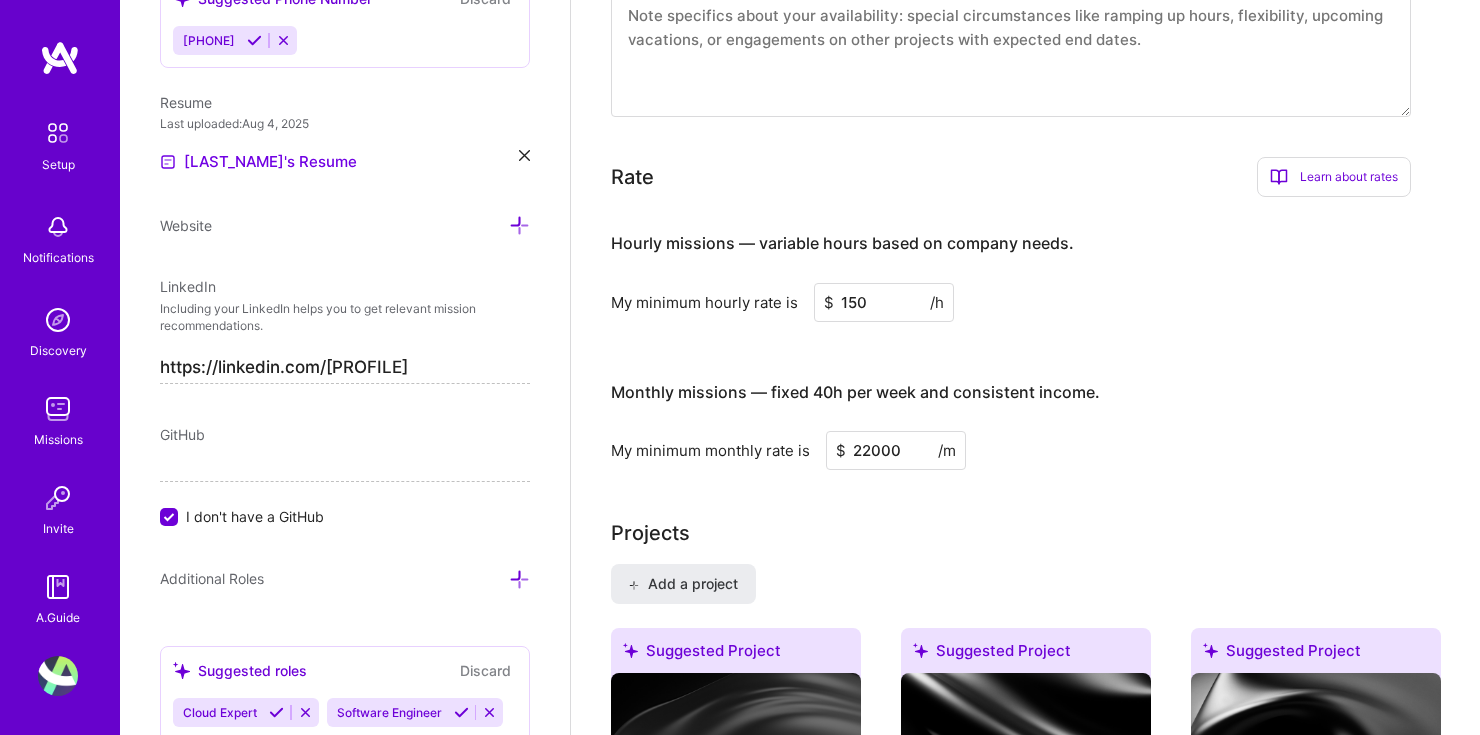 type on "22000" 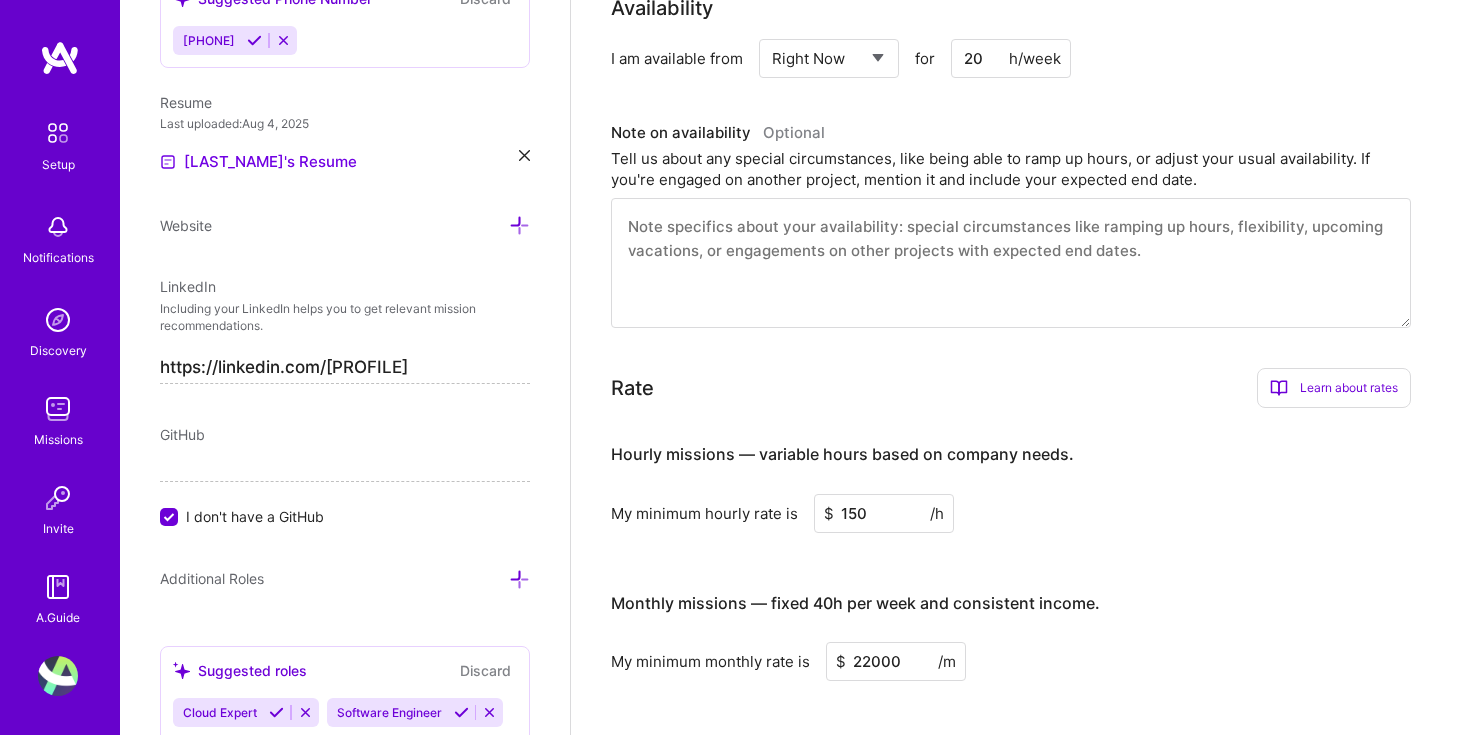 scroll, scrollTop: 1024, scrollLeft: 0, axis: vertical 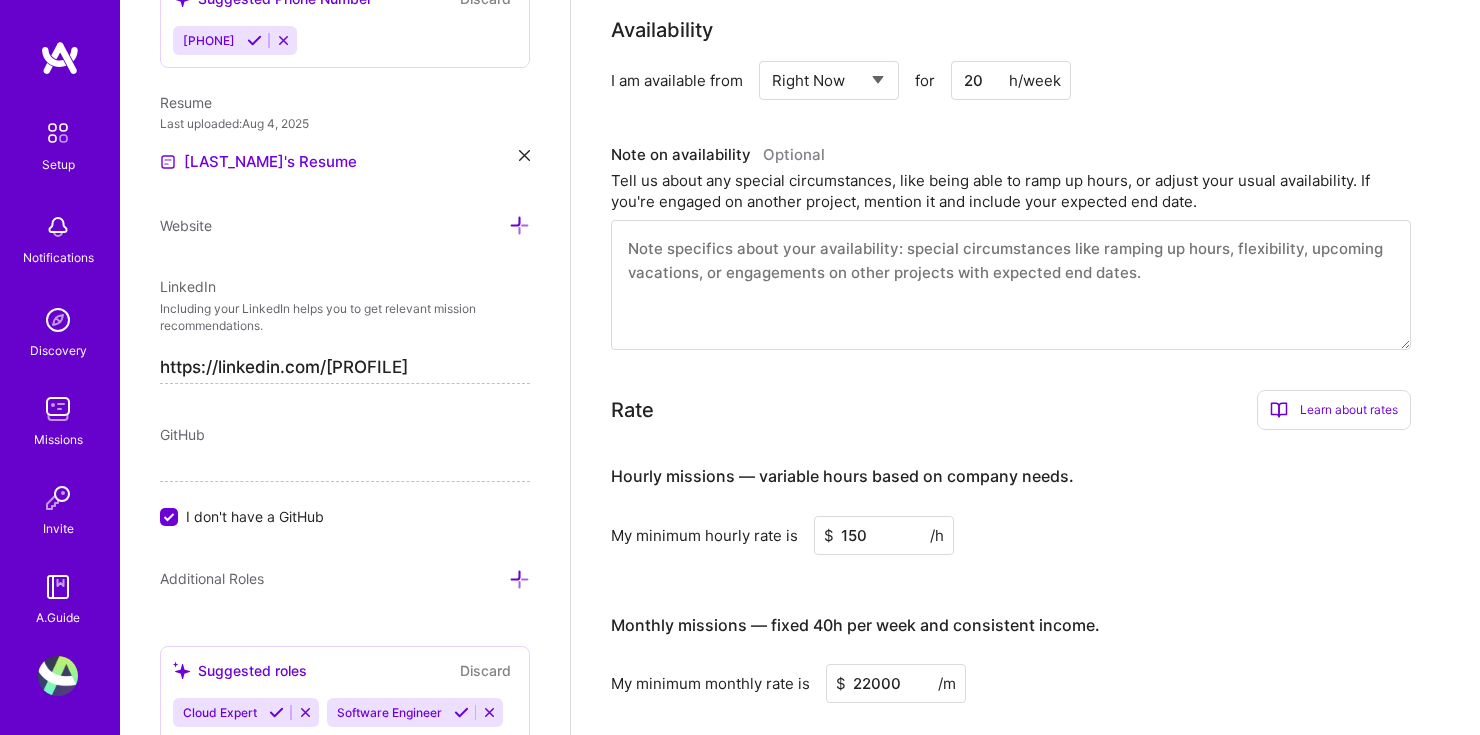click on "Select... Right Now Future Date Not Available" at bounding box center [829, 80] 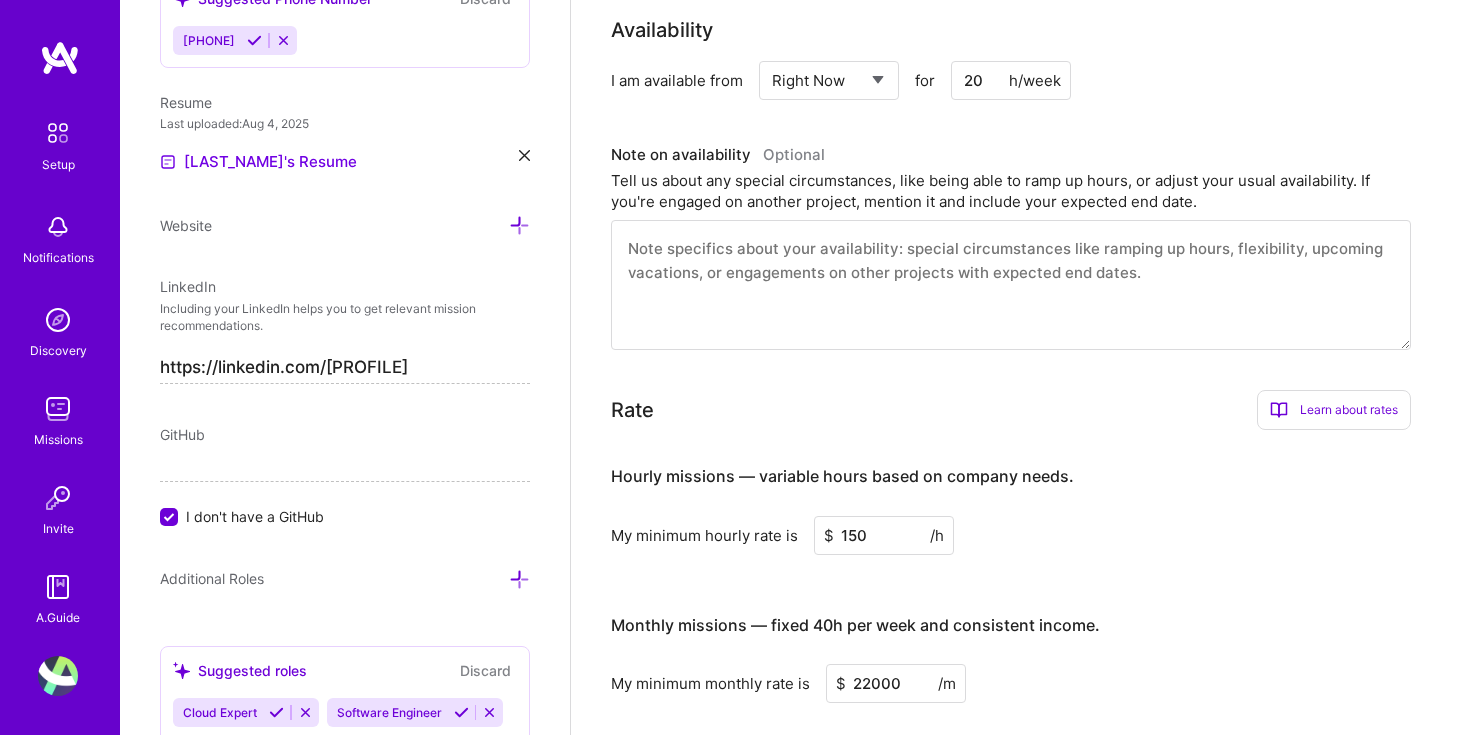 drag, startPoint x: 989, startPoint y: 81, endPoint x: 933, endPoint y: 81, distance: 56 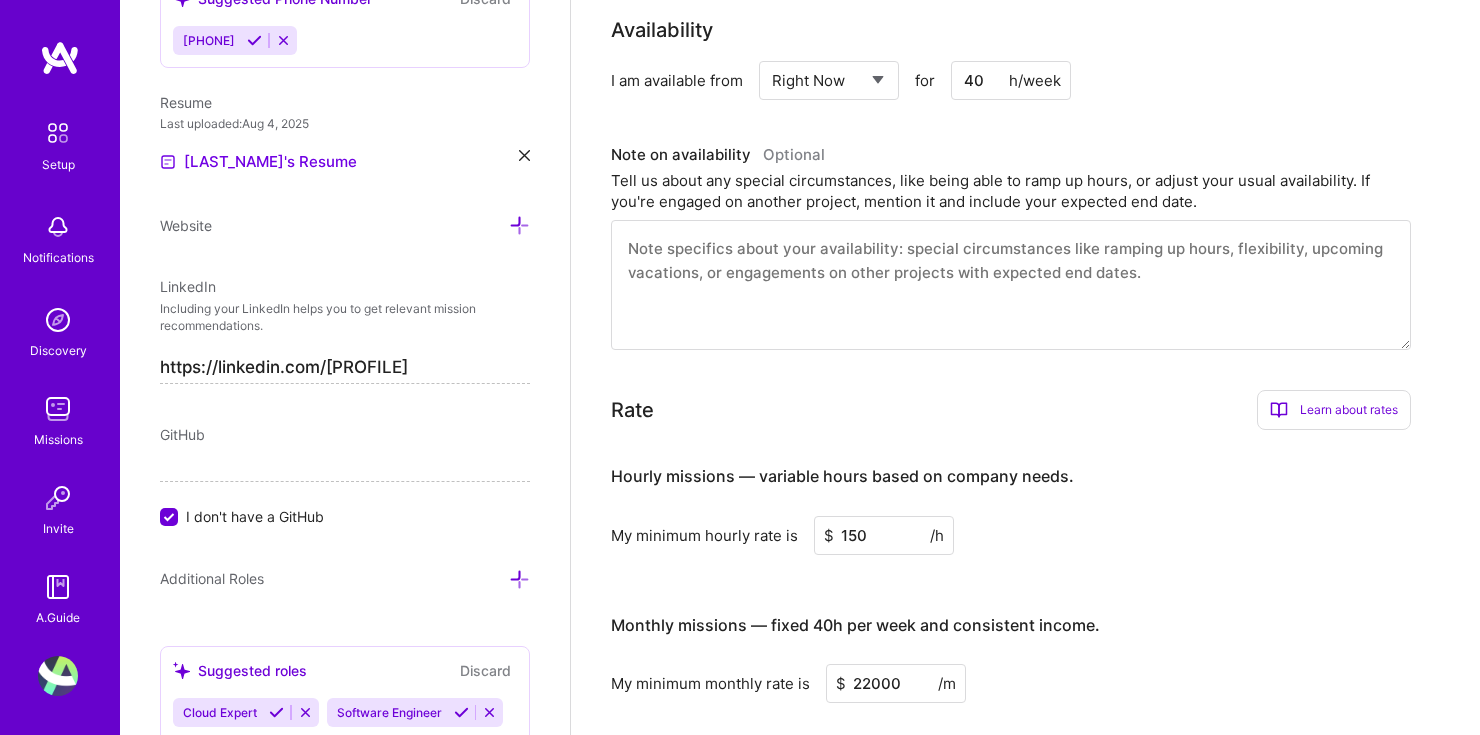 type on "40" 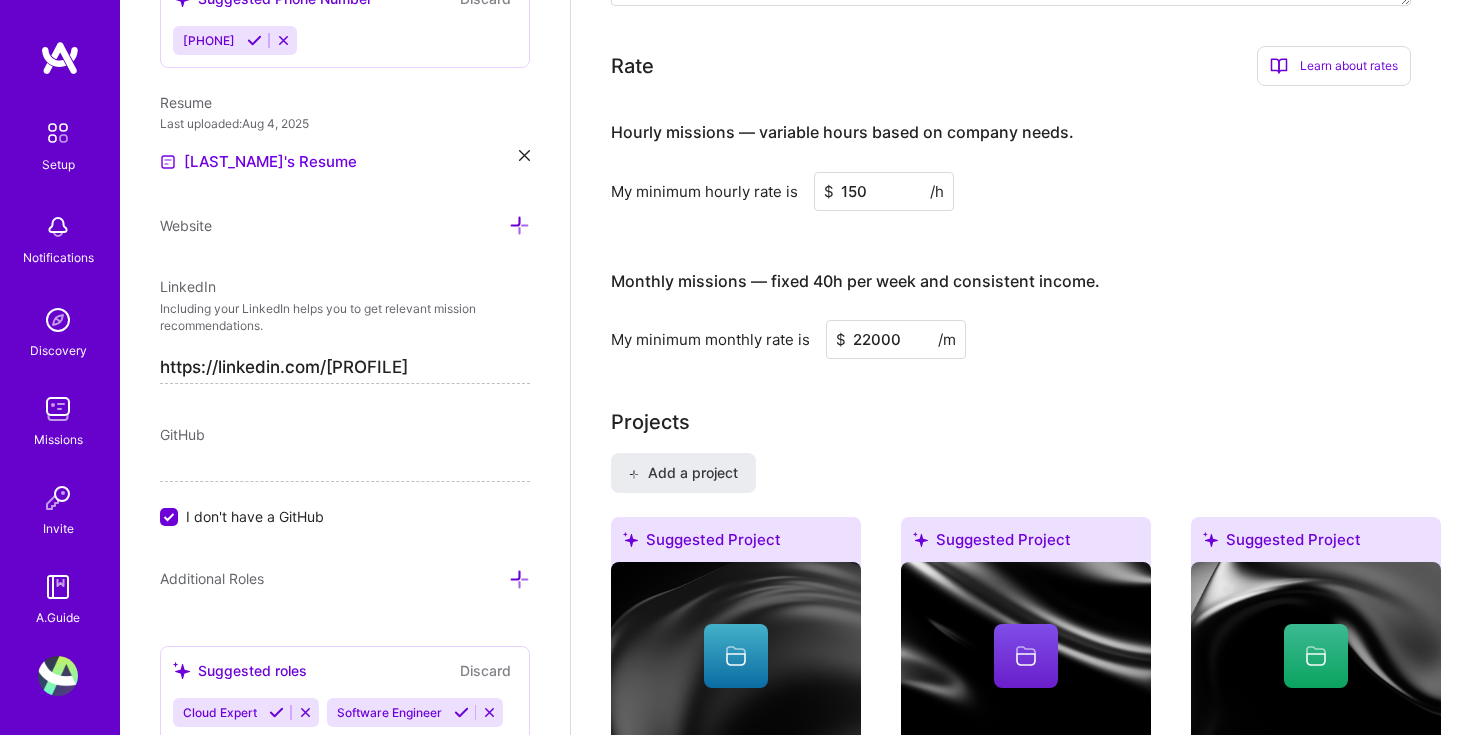 scroll, scrollTop: 1374, scrollLeft: 0, axis: vertical 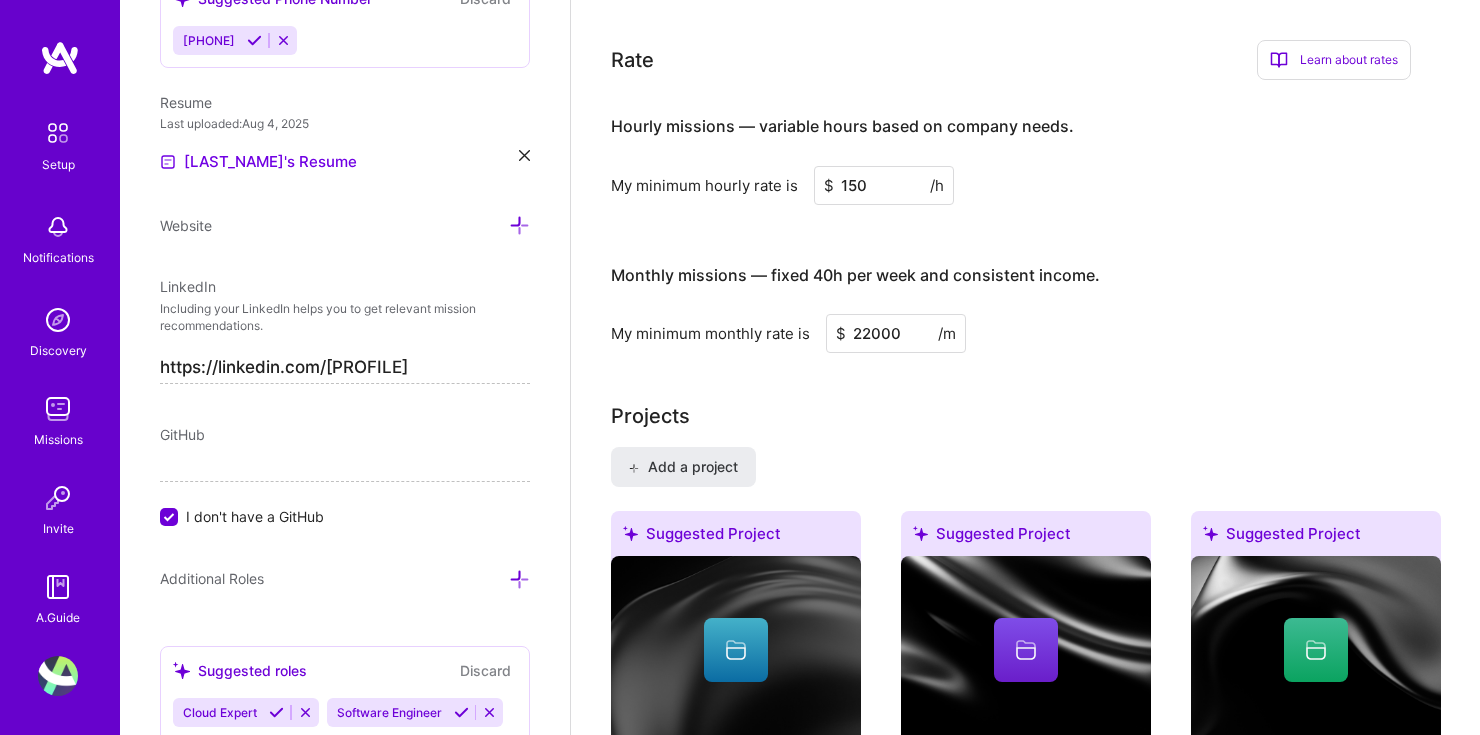 click on "150" at bounding box center (884, 185) 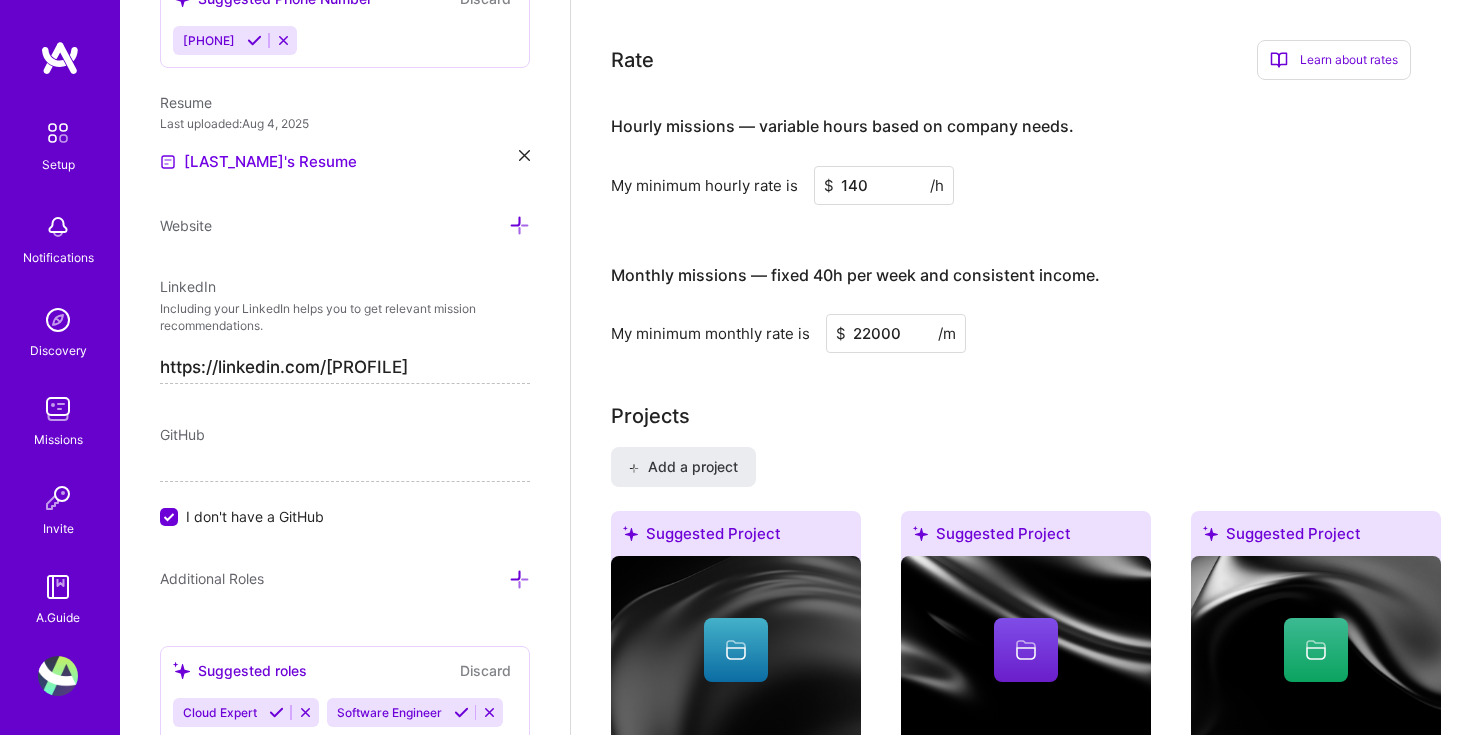 type on "140" 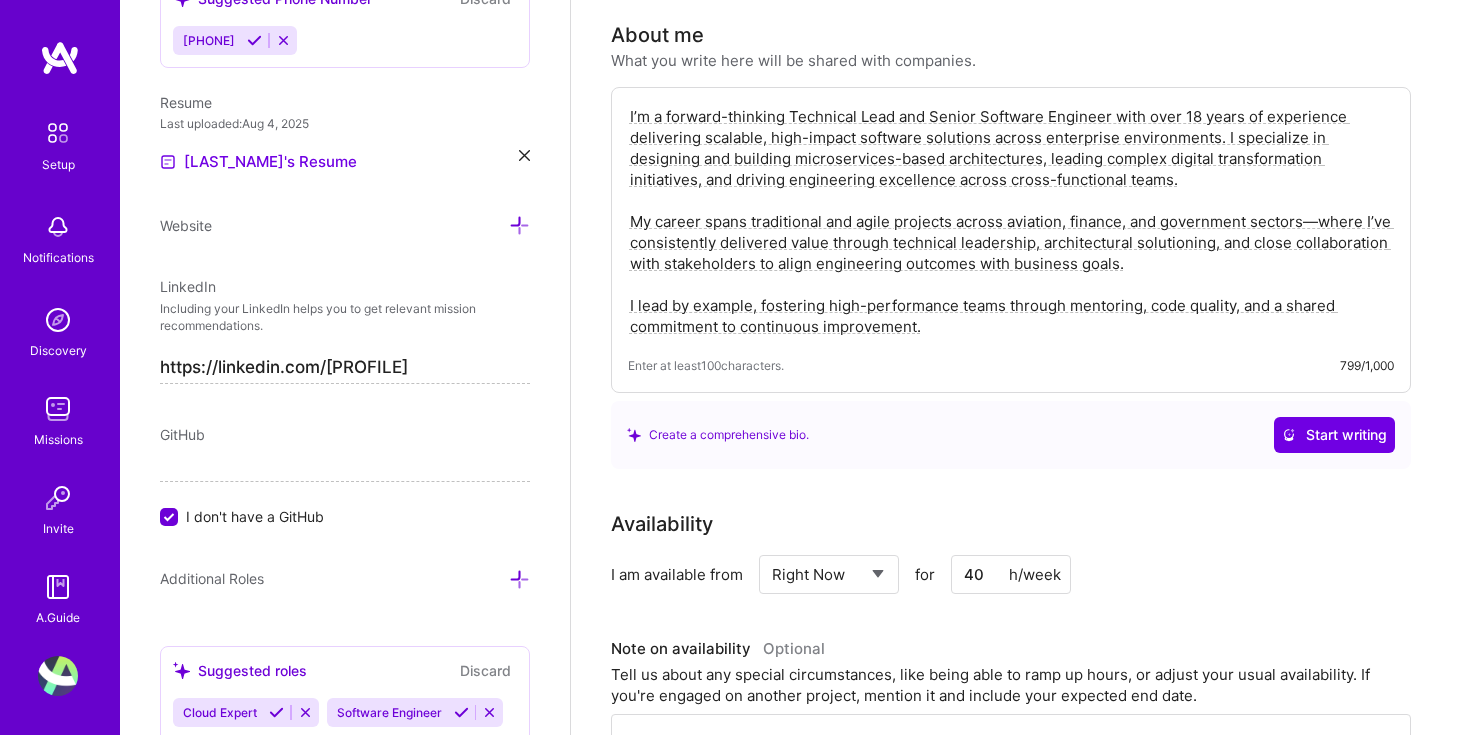 scroll, scrollTop: 562, scrollLeft: 0, axis: vertical 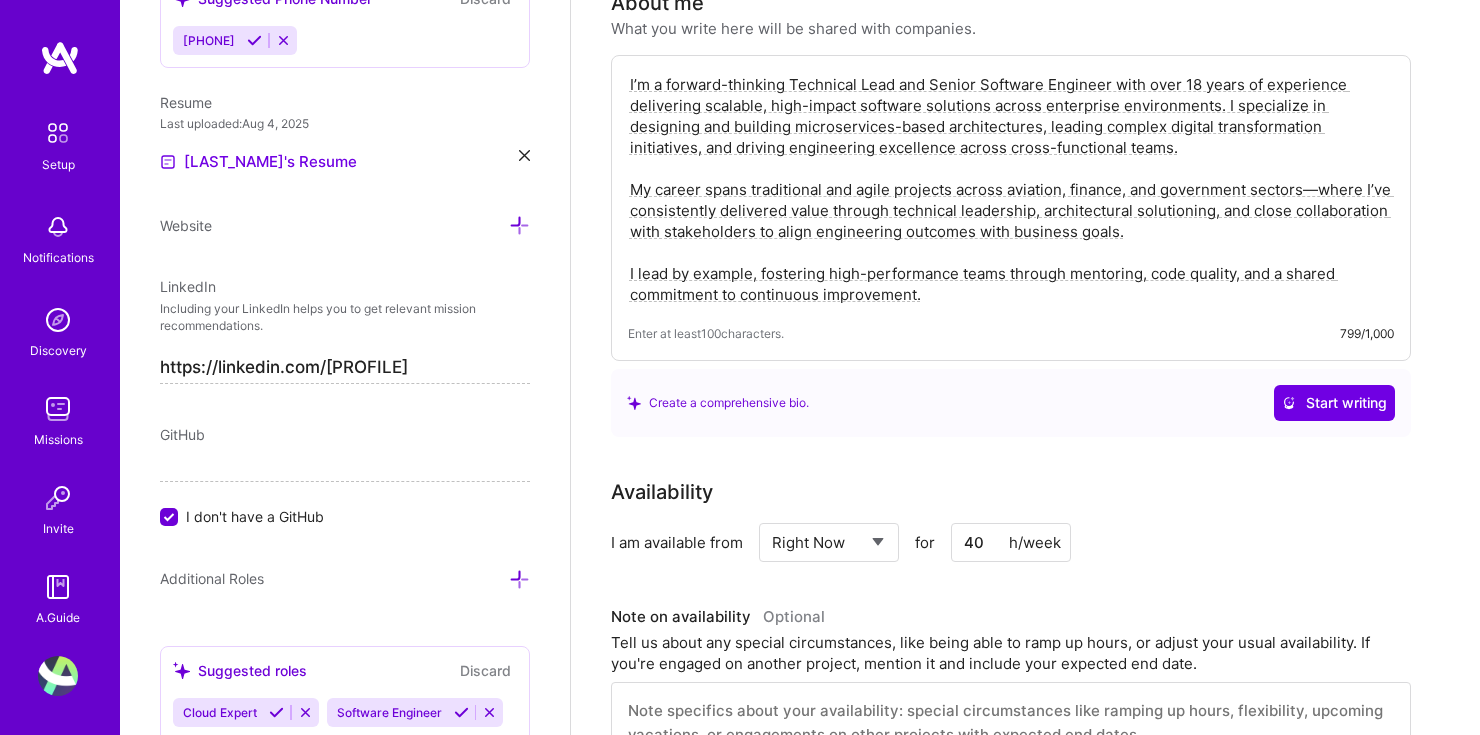 drag, startPoint x: 624, startPoint y: 85, endPoint x: 947, endPoint y: 327, distance: 403.60004 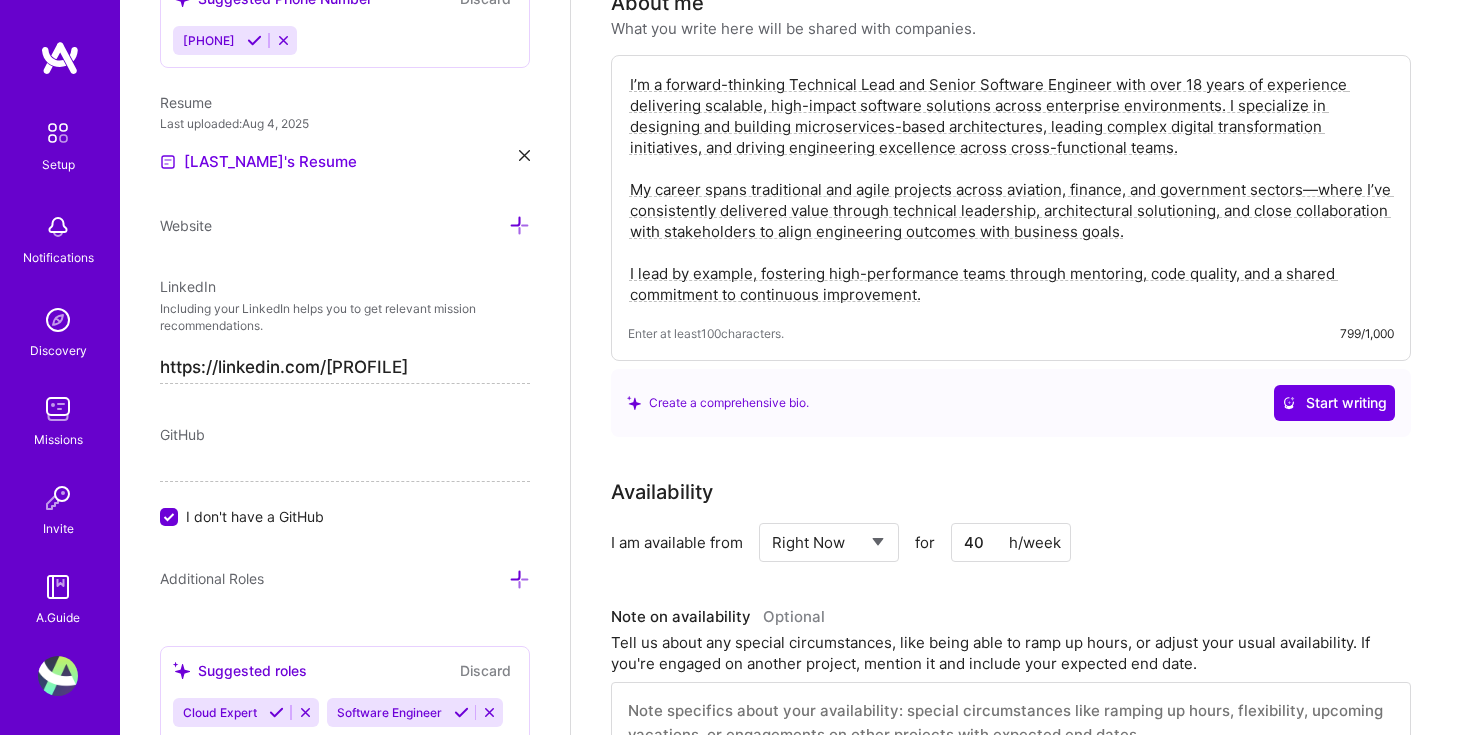 click on "I’m a forward-thinking Technical Lead and Senior Software Engineer with over 18 years of experience delivering scalable, high-impact software solutions across enterprise environments. I specialize in designing and building microservices-based architectures, leading complex digital transformation initiatives, and driving engineering excellence across cross-functional teams.
My career spans traditional and agile projects across aviation, finance, and government sectors—where I’ve consistently delivered value through technical leadership, architectural solutioning, and close collaboration with stakeholders to align engineering outcomes with business goals.
I lead by example, fostering high-performance teams through mentoring, code quality, and a shared commitment to continuous improvement. Enter at least  100  characters. 799/1,000" at bounding box center (1011, 208) 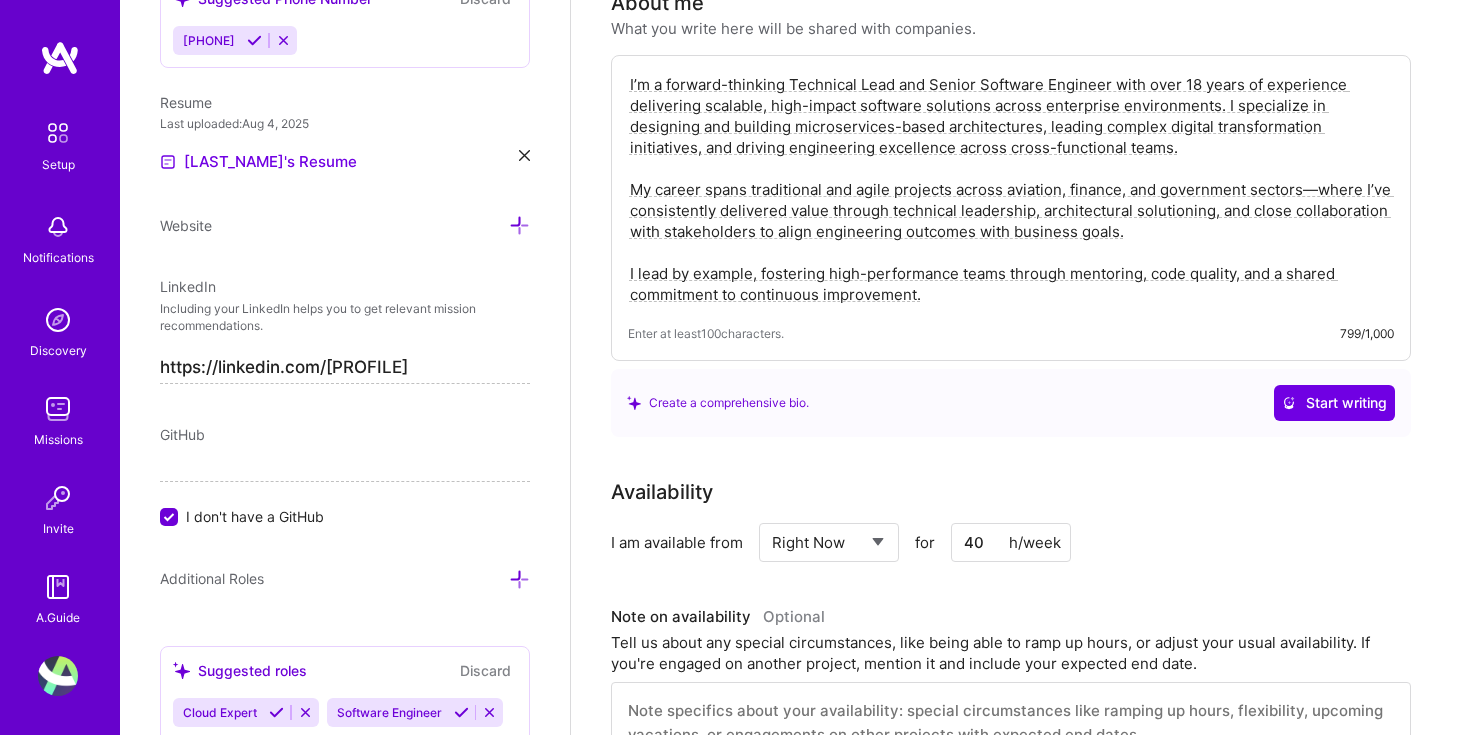 click on "I’m a forward-thinking Technical Lead and Senior Software Engineer with over 18 years of experience delivering scalable, high-impact software solutions across enterprise environments. I specialize in designing and building microservices-based architectures, leading complex digital transformation initiatives, and driving engineering excellence across cross-functional teams.
My career spans traditional and agile projects across aviation, finance, and government sectors—where I’ve consistently delivered value through technical leadership, architectural solutioning, and close collaboration with stakeholders to align engineering outcomes with business goals.
I lead by example, fostering high-performance teams through mentoring, code quality, and a shared commitment to continuous improvement." at bounding box center (1011, 189) 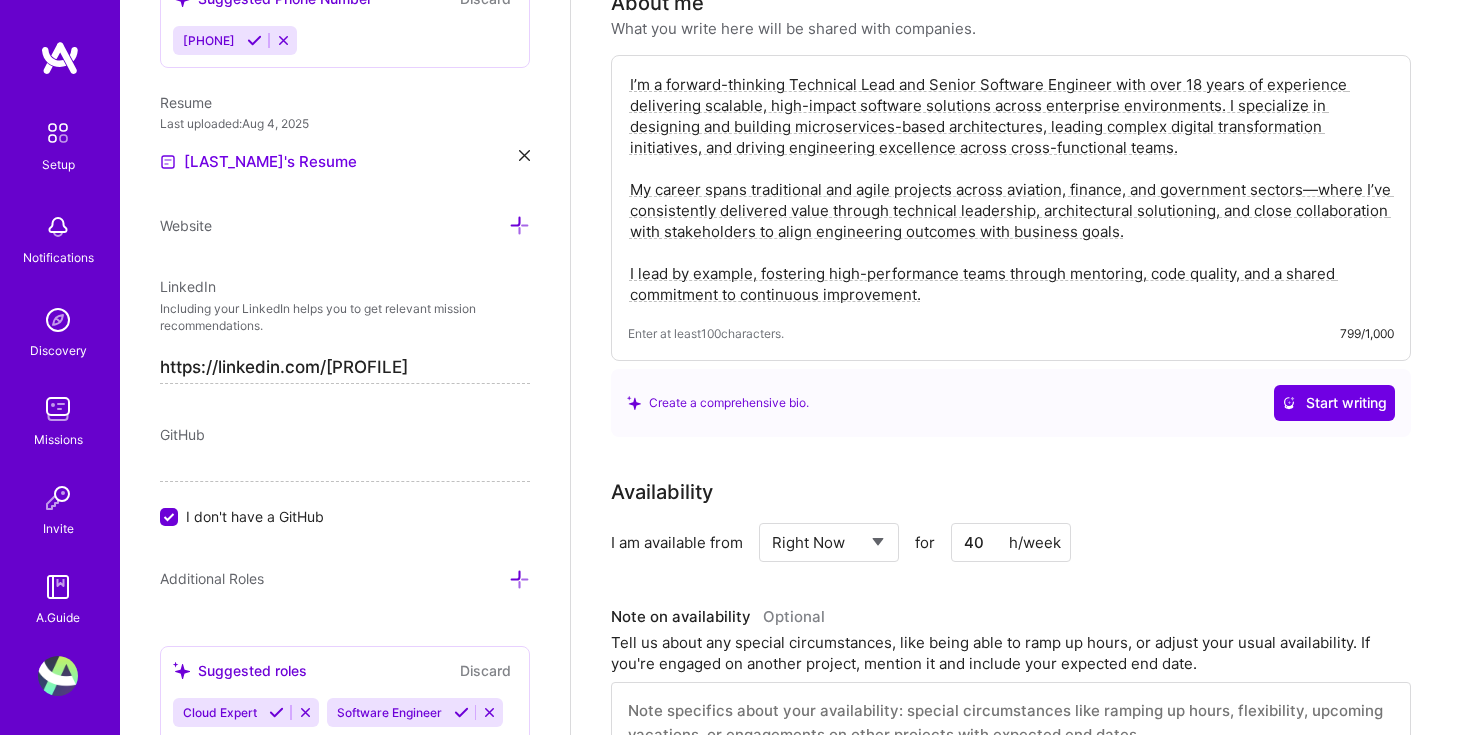 paste on "am a results-driven Technical Lead and Senior Software Engineer with 18+ years of experience architecting and delivering enterprise-scale, high-impact software solutions. I specialize in building resilient, microservices-based systems, driving digital transformation programs, and leading cross-functional teams to deliver complex initiatives on time and at scale.
My career spans aviation, finance, and government sectors, where I’ve successfully combined technical leadership, hands-on development, and stakeholder collaboration to align engineering excellence with business strategy.
I bring not just deep technical expertise in Java, Spring Boot, AWS, GraphQL, and modern cloud-native architectures, but also the ability to mentor teams, elevate engineering standards, and deliver outcomes that transform organizations. If you’re seeking a partner who can both define and execute a technical vision, I bring the strategic insight and delivery experience to make it happen" 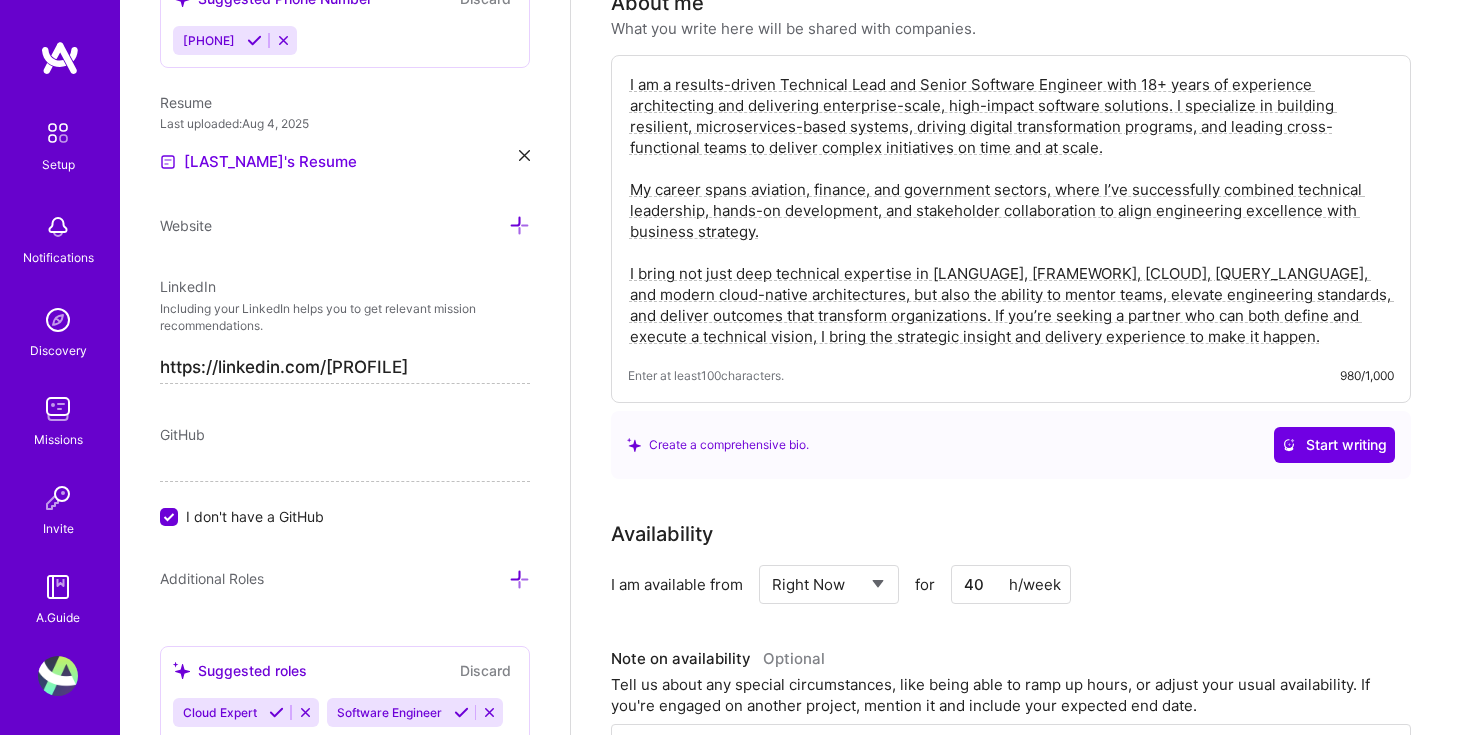 type on "I am a results-driven Technical Lead and Senior Software Engineer with 18+ years of experience architecting and delivering enterprise-scale, high-impact software solutions. I specialize in building resilient, microservices-based systems, driving digital transformation programs, and leading cross-functional teams to deliver complex initiatives on time and at scale.
My career spans aviation, finance, and government sectors, where I’ve successfully combined technical leadership, hands-on development, and stakeholder collaboration to align engineering excellence with business strategy.
I bring not just deep technical expertise in [LANGUAGE], [FRAMEWORK], [CLOUD], [QUERY_LANGUAGE], and modern cloud-native architectures, but also the ability to mentor teams, elevate engineering standards, and deliver outcomes that transform organizations. If you’re seeking a partner who can both define and execute a technical vision, I bring the strategic insight and delivery experience to make it happen." 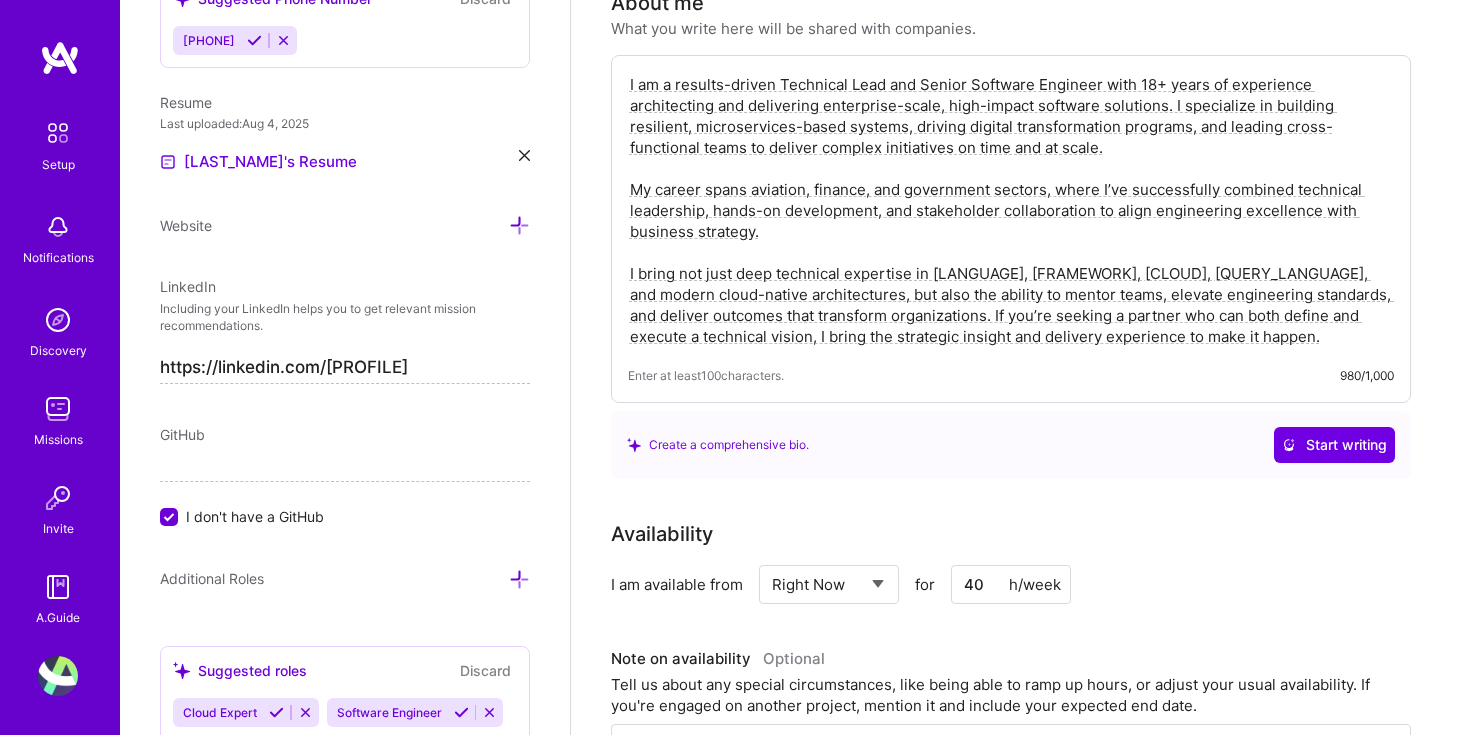 click on "Create a comprehensive bio. Start writing" at bounding box center [1011, 445] 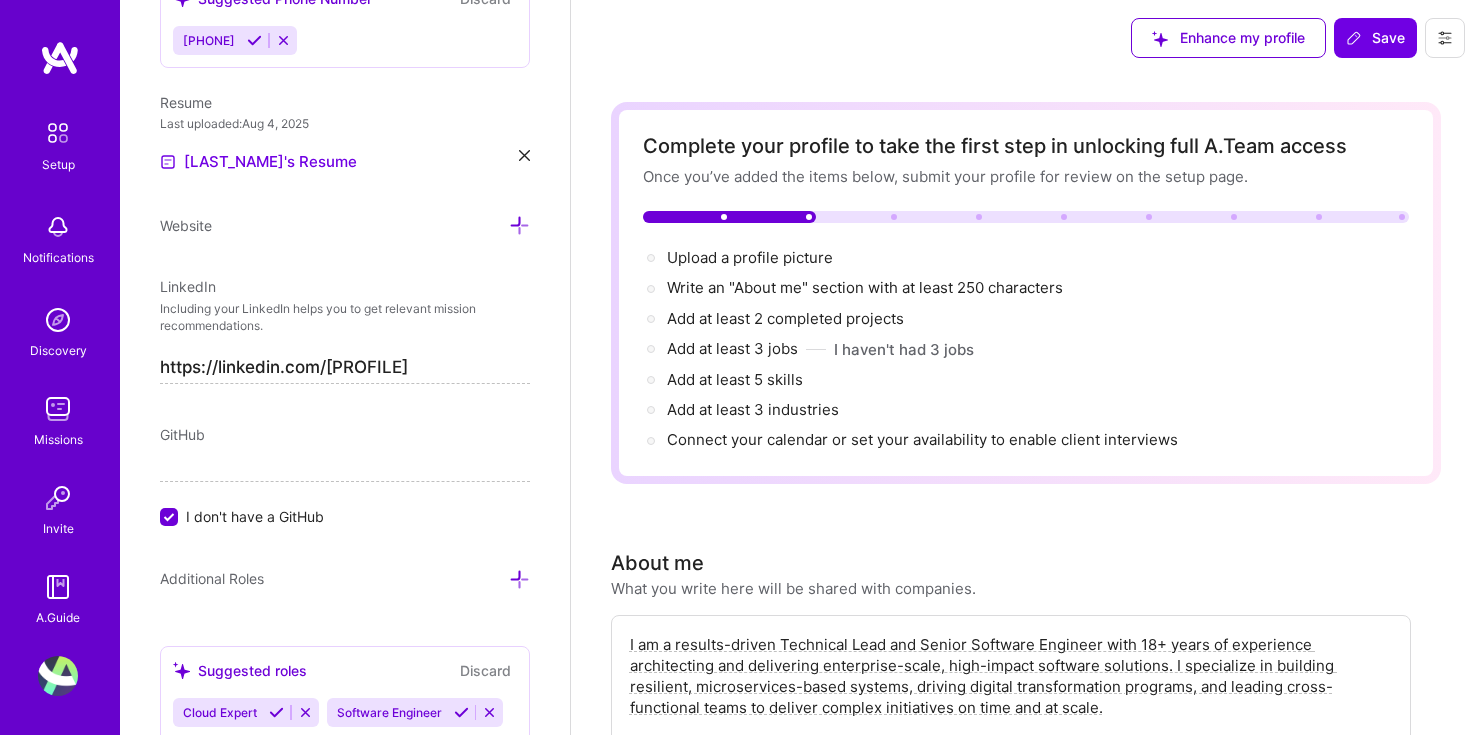 scroll, scrollTop: 0, scrollLeft: 0, axis: both 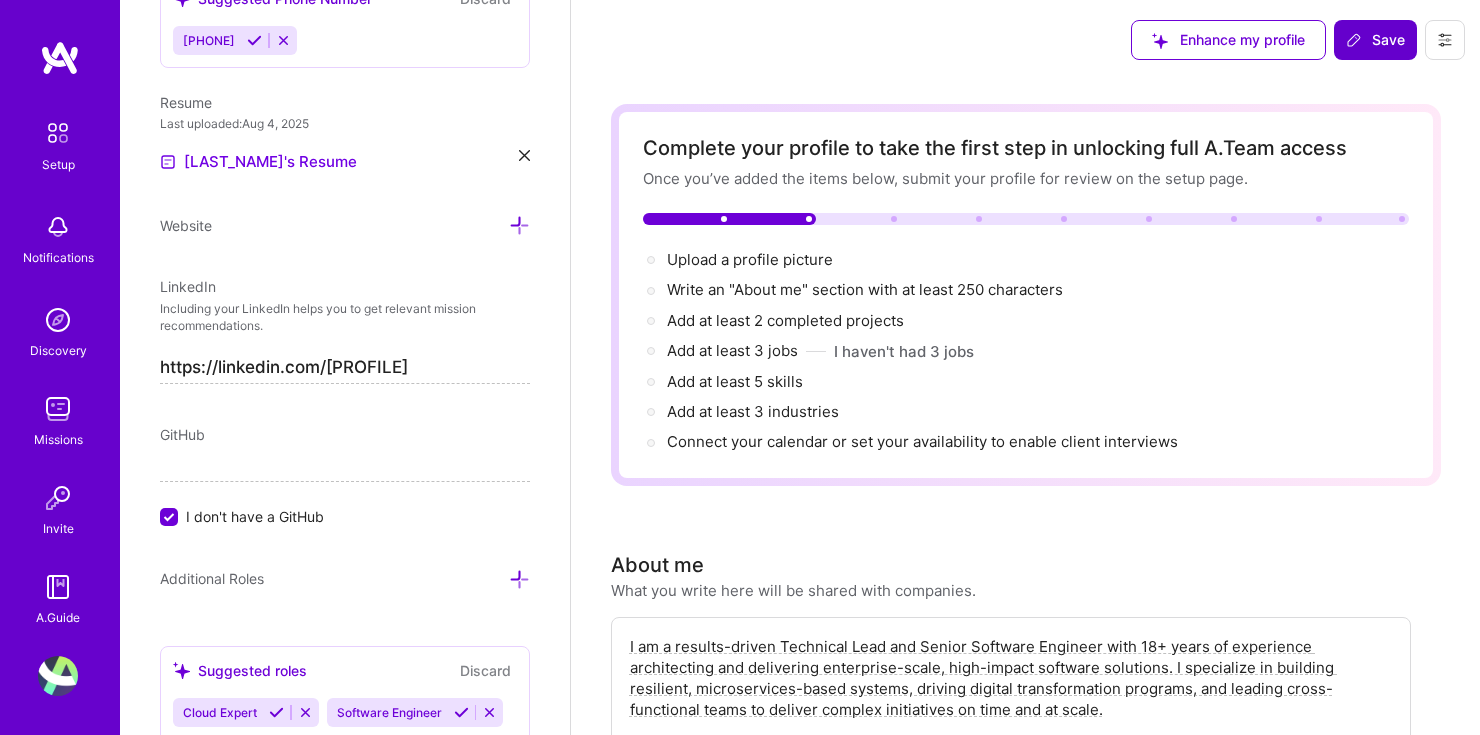 click on "Save" at bounding box center (1375, 40) 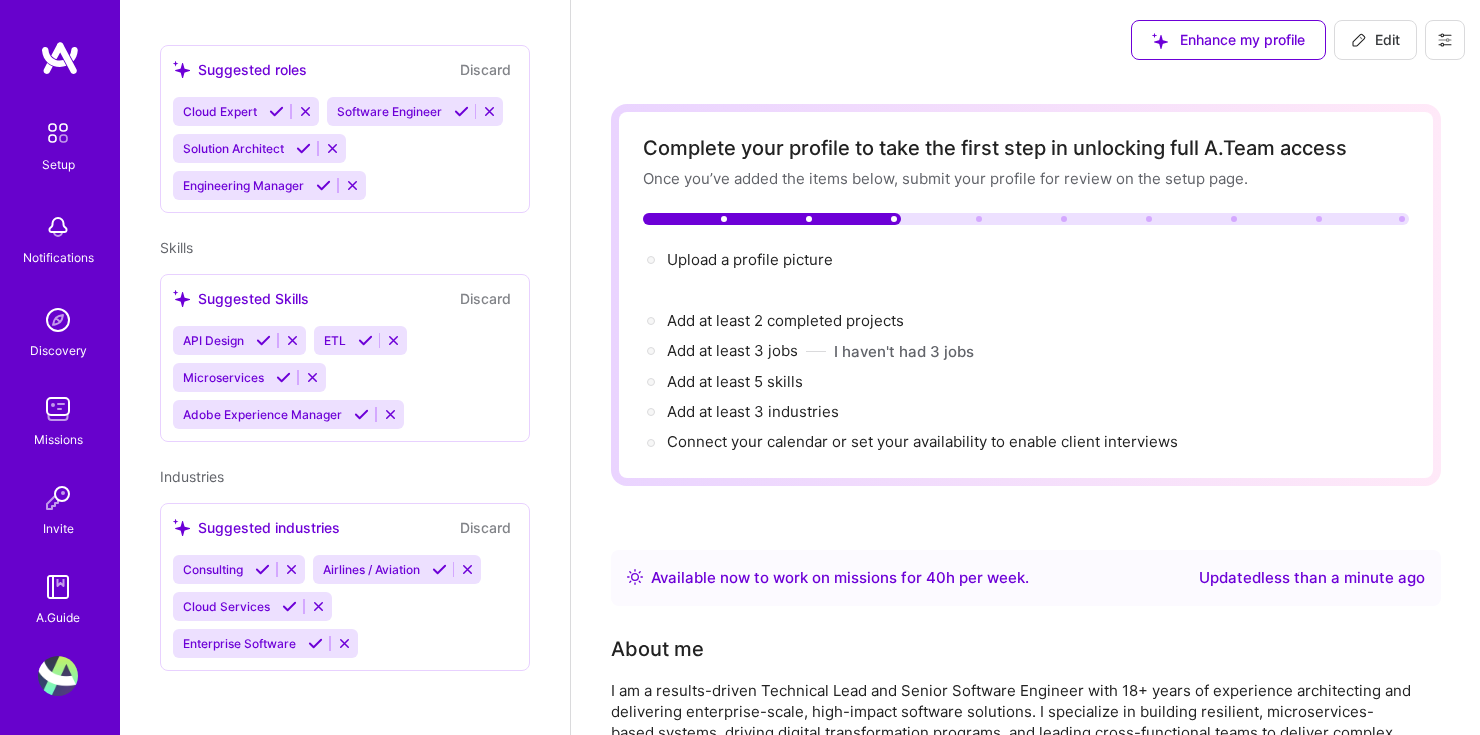 scroll, scrollTop: 575, scrollLeft: 0, axis: vertical 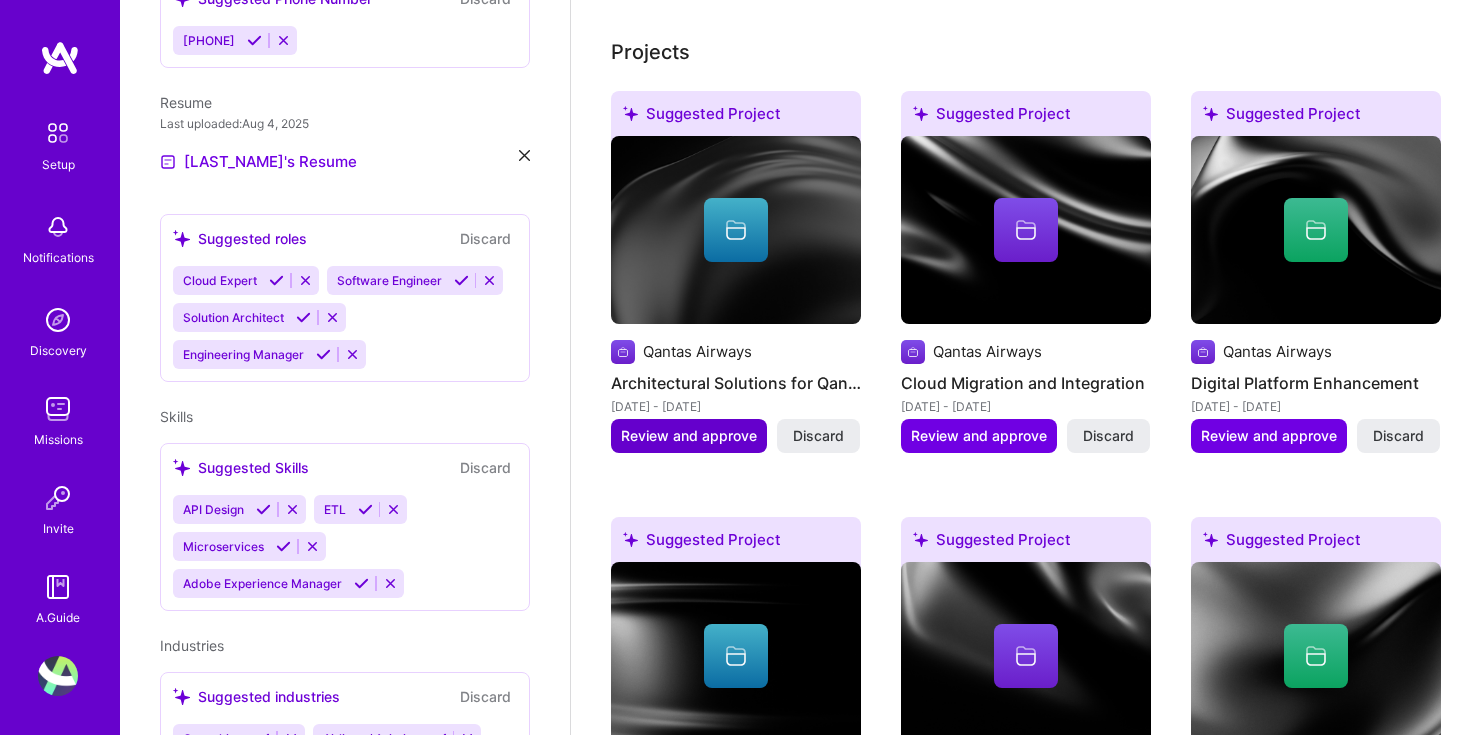 click on "Review and approve" at bounding box center [689, 436] 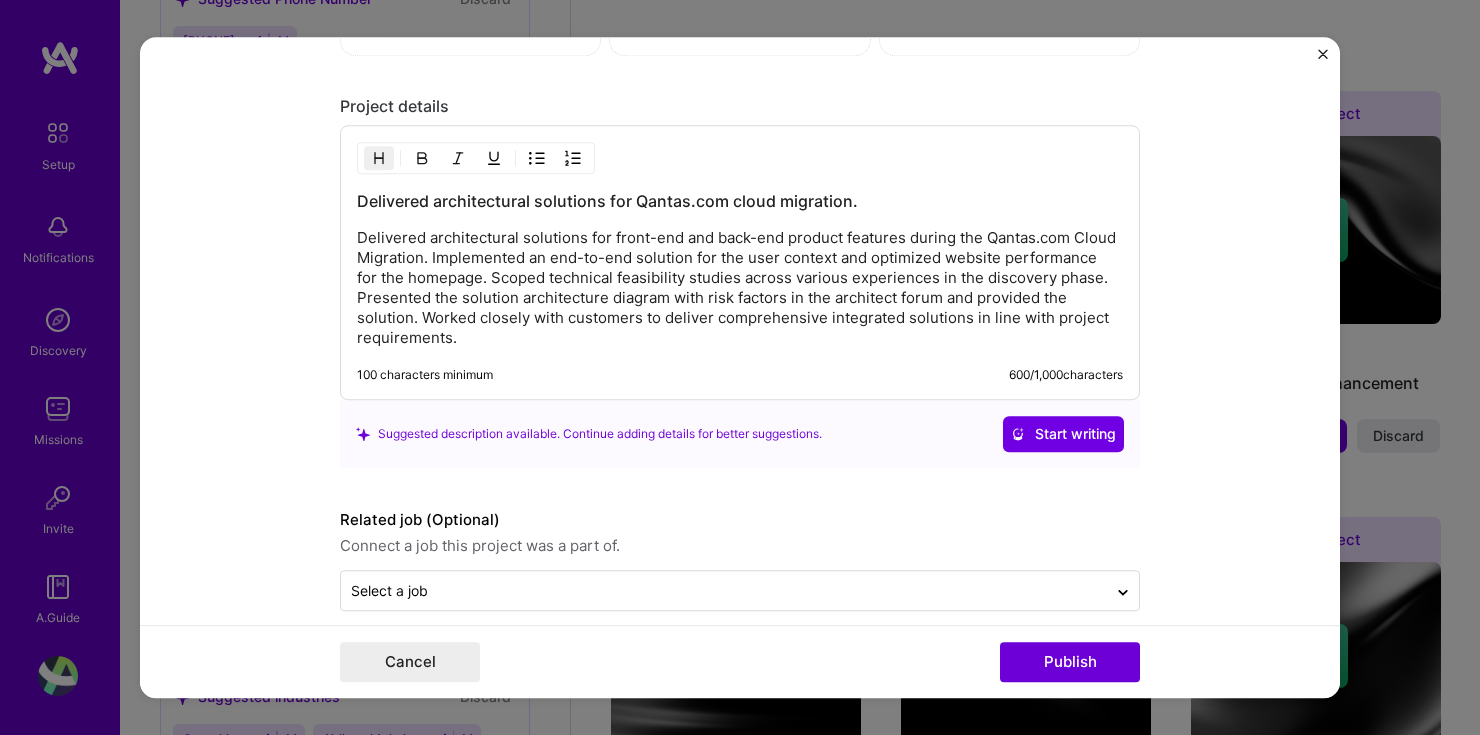 scroll, scrollTop: 1644, scrollLeft: 0, axis: vertical 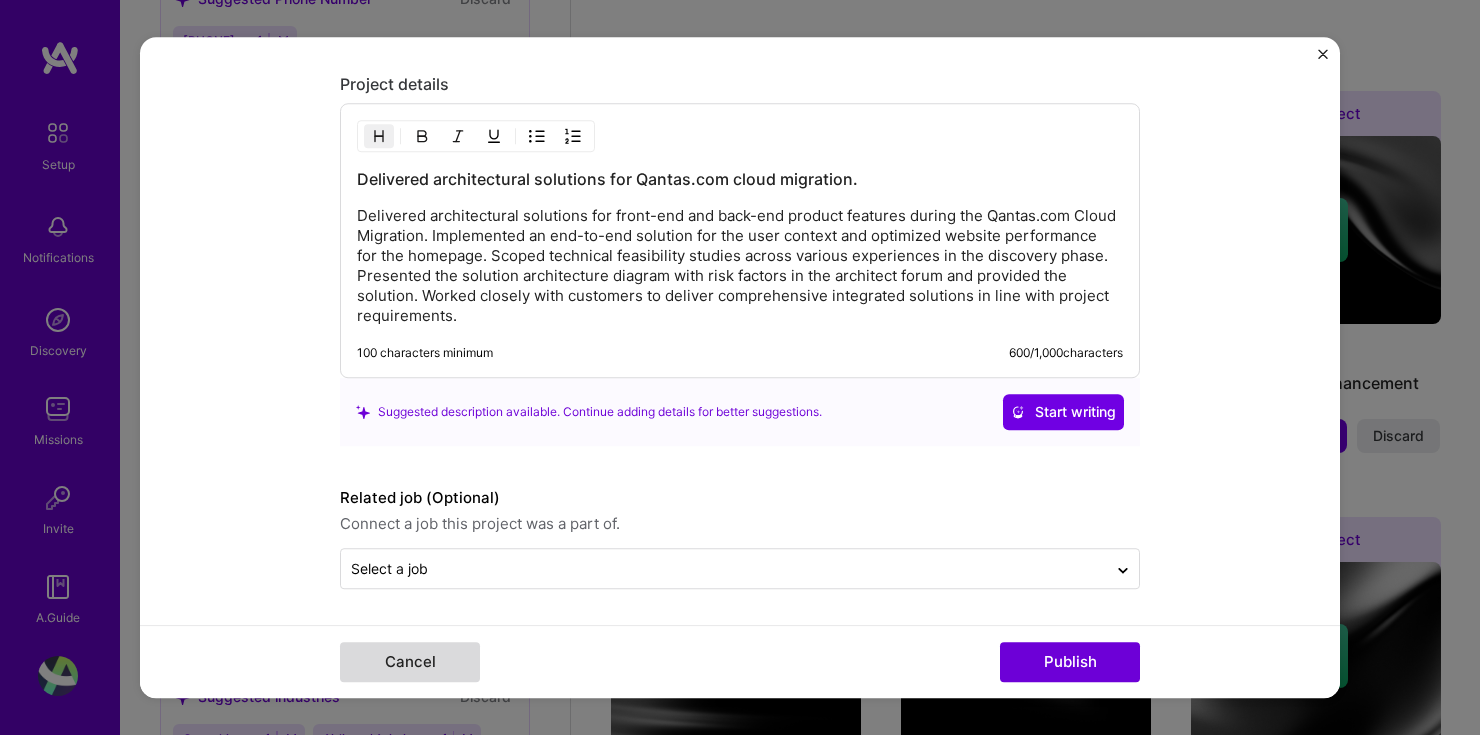 click on "Cancel" at bounding box center (410, 662) 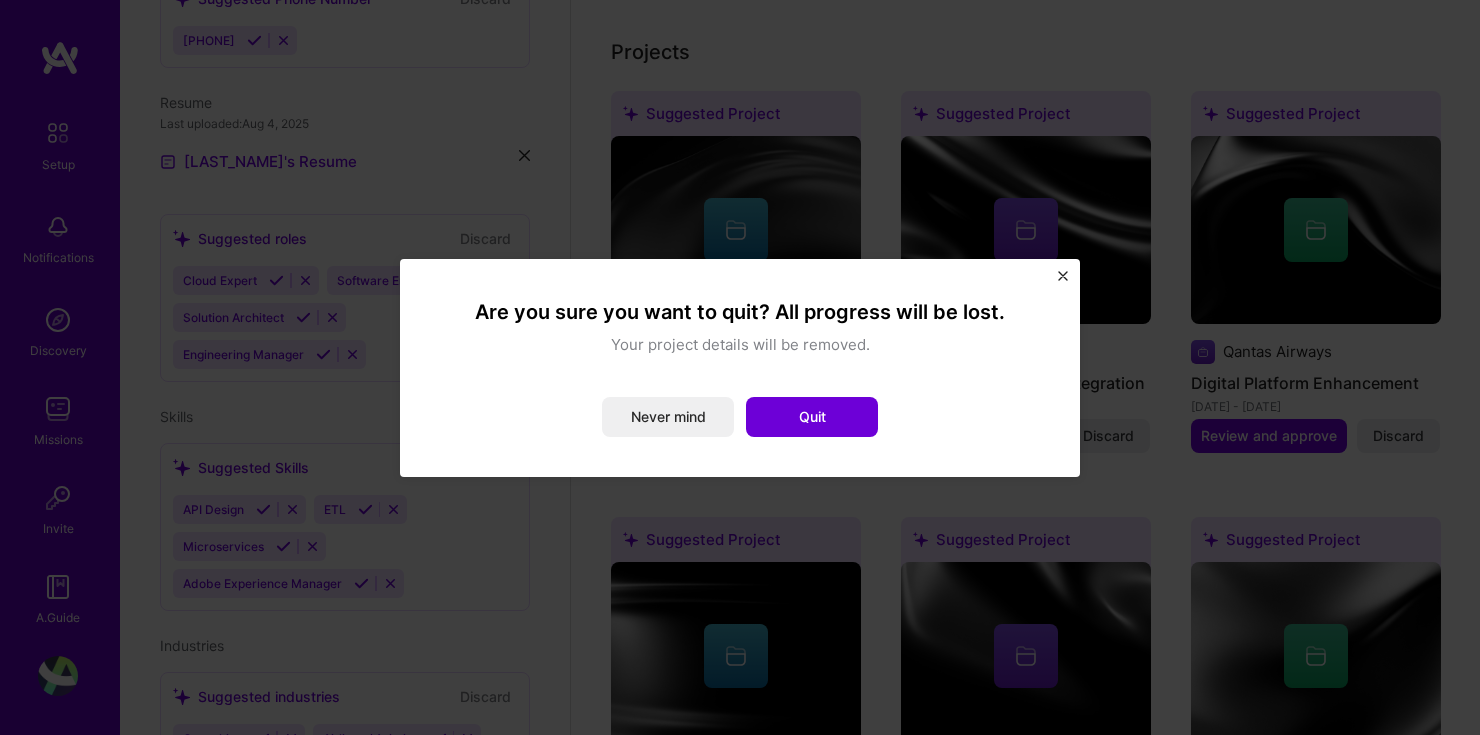 click at bounding box center (1063, 276) 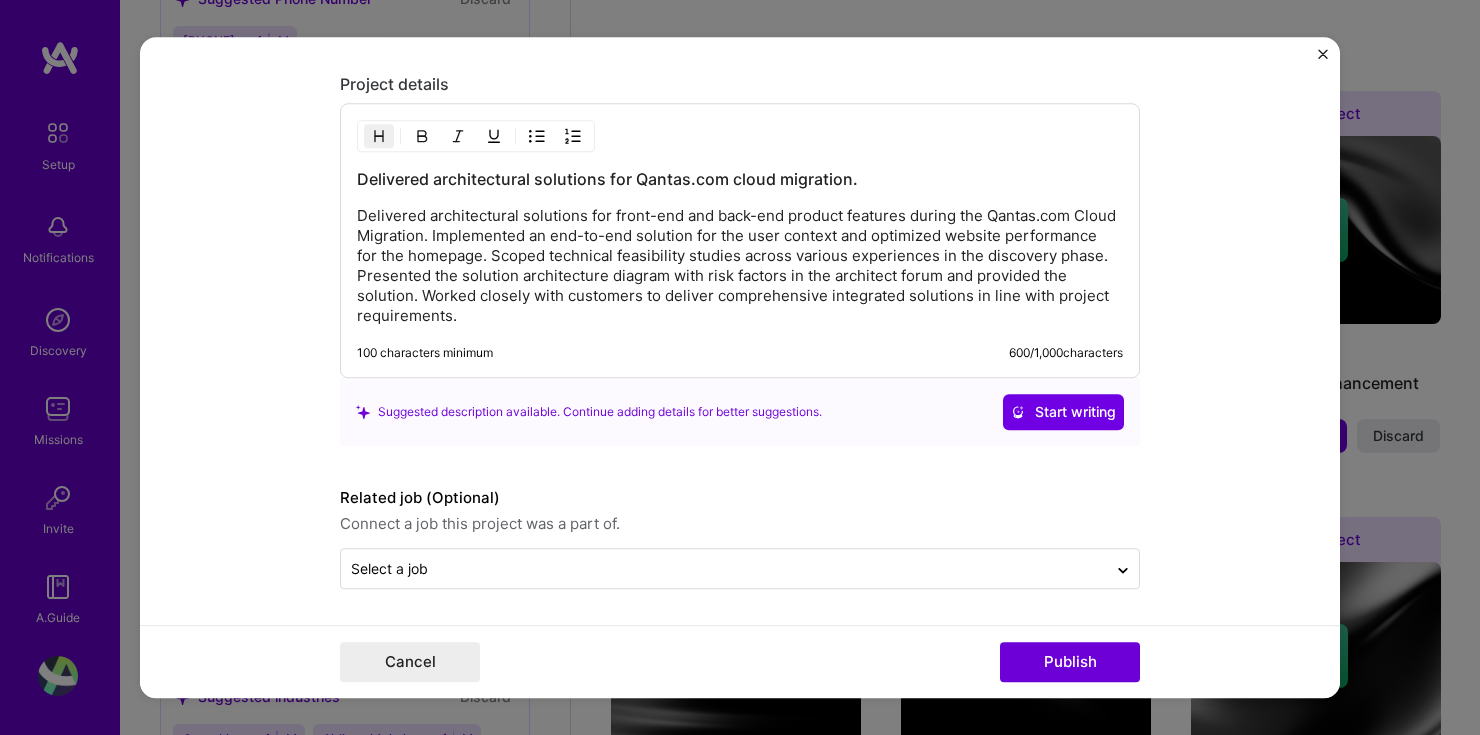 click at bounding box center (1323, 54) 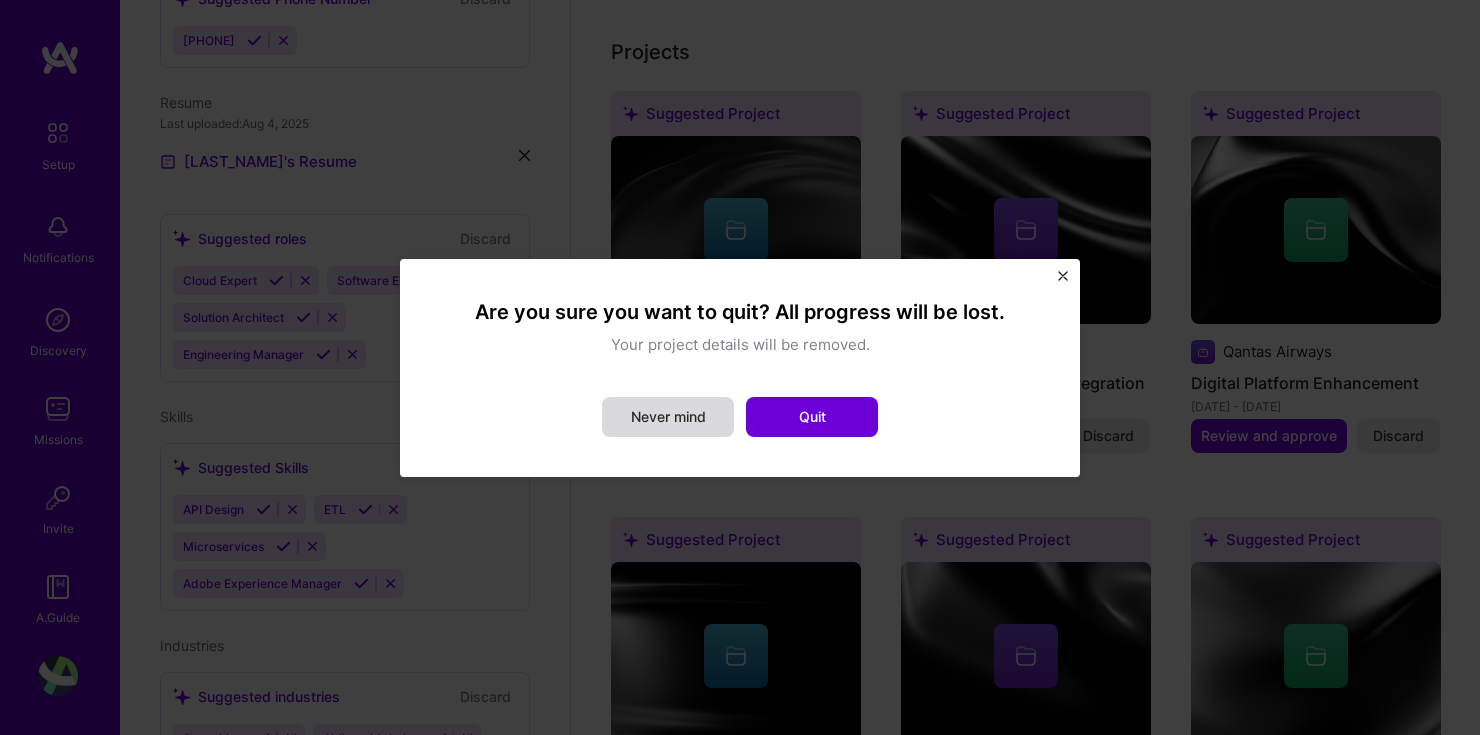 click on "Never mind" at bounding box center (668, 417) 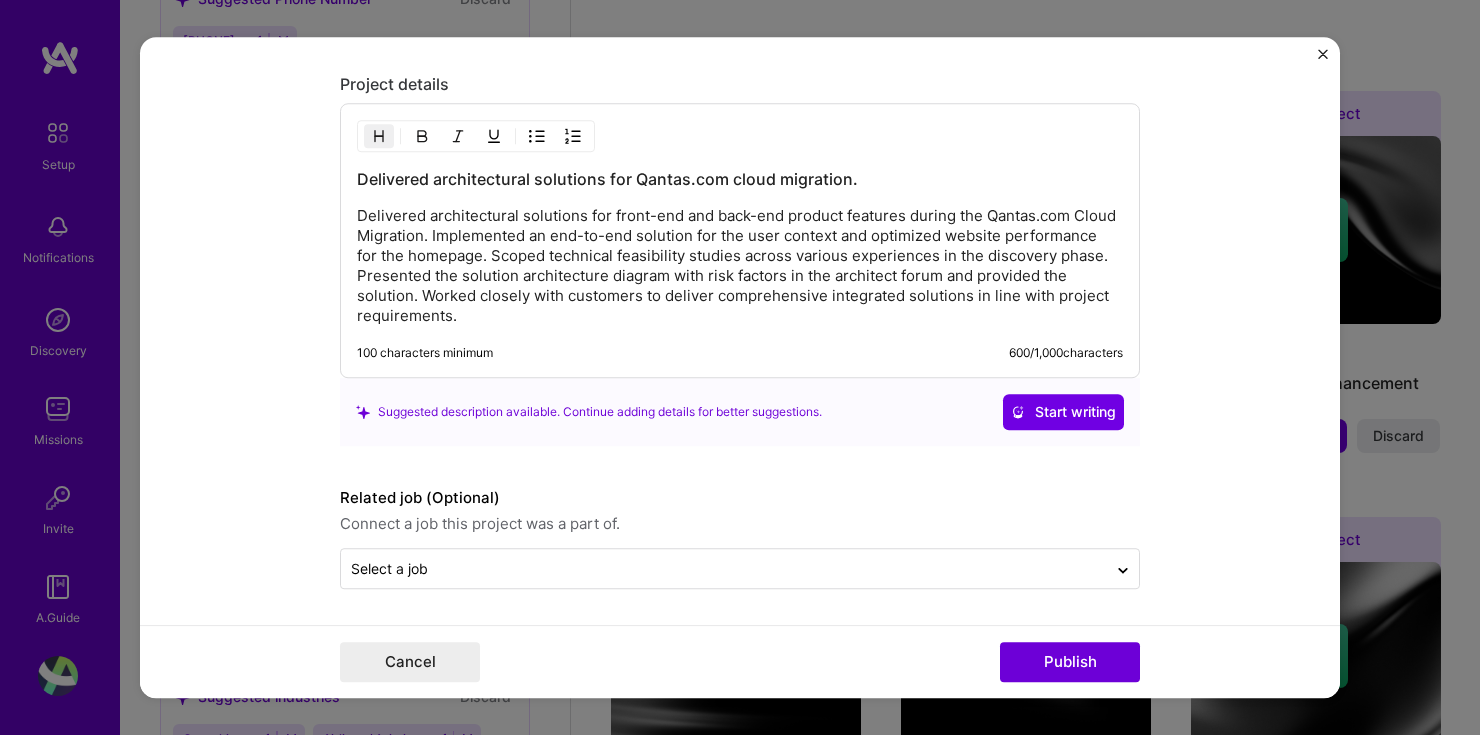 click at bounding box center (1323, 54) 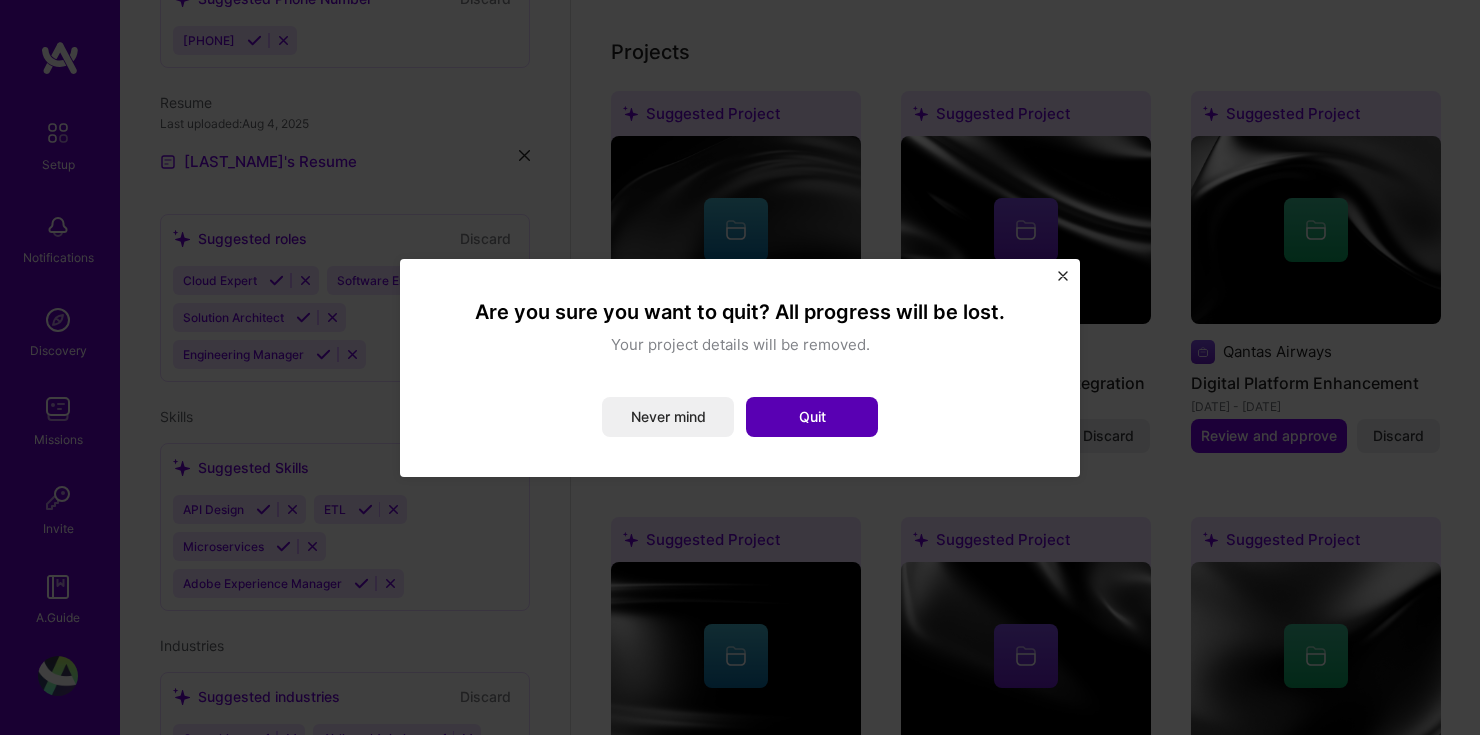 click on "Quit" at bounding box center (812, 417) 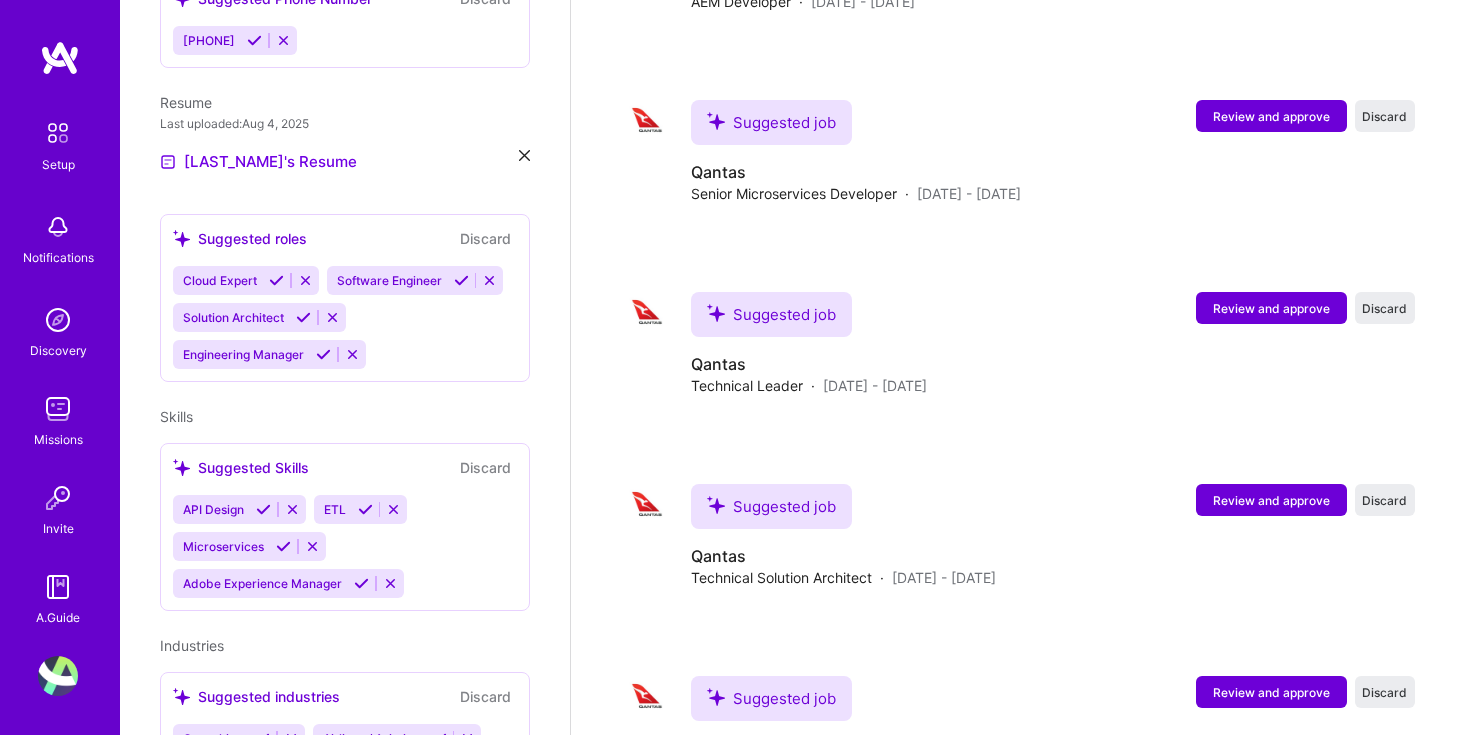 scroll, scrollTop: 2292, scrollLeft: 0, axis: vertical 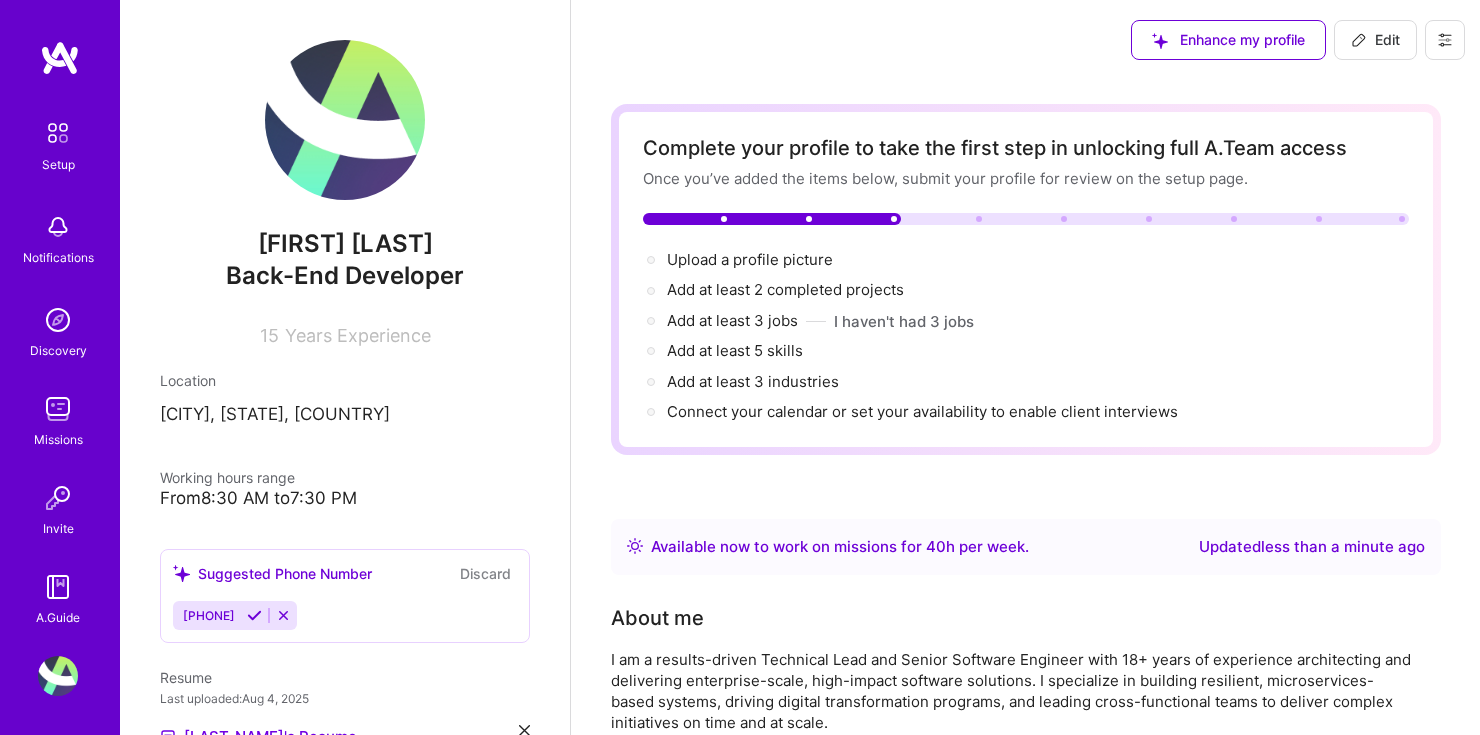 click on "Edit" at bounding box center (1375, 40) 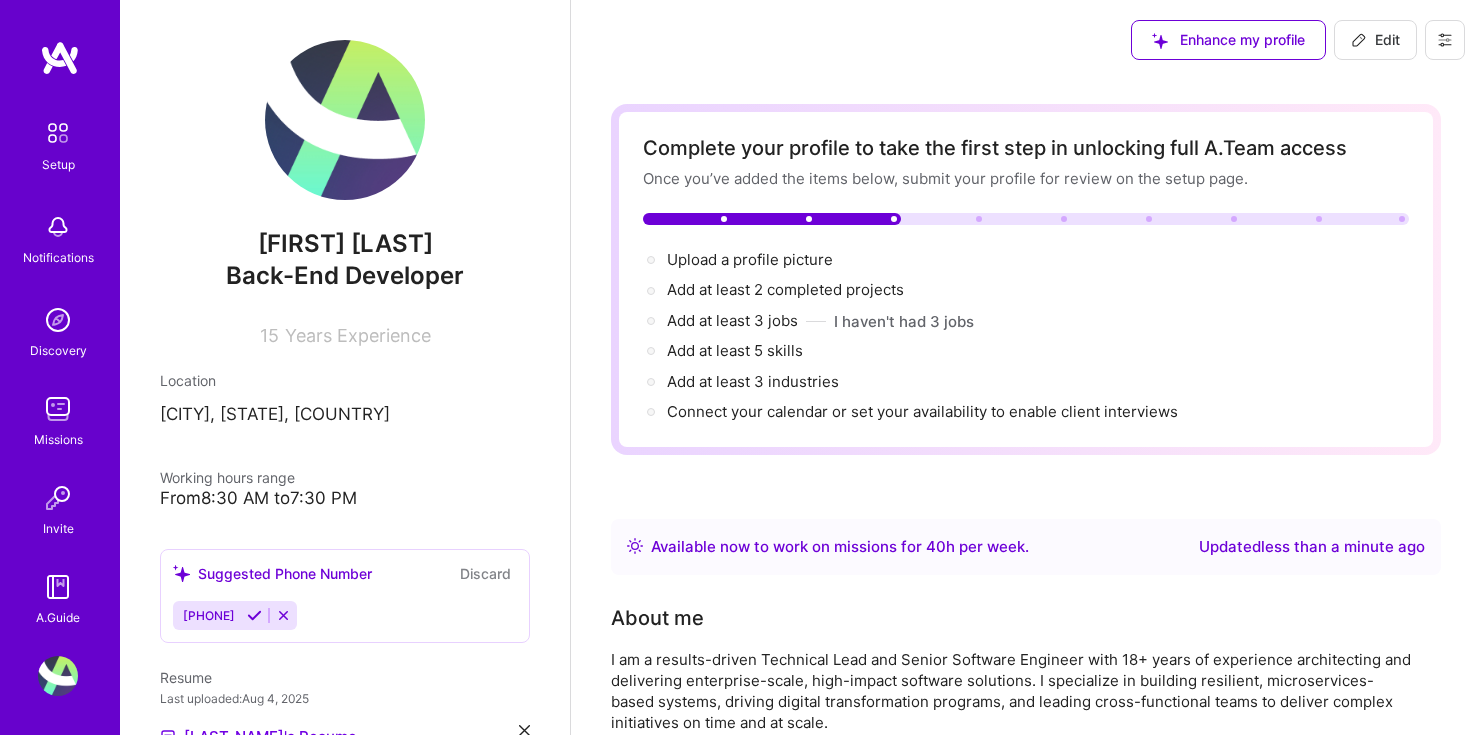scroll, scrollTop: 921, scrollLeft: 0, axis: vertical 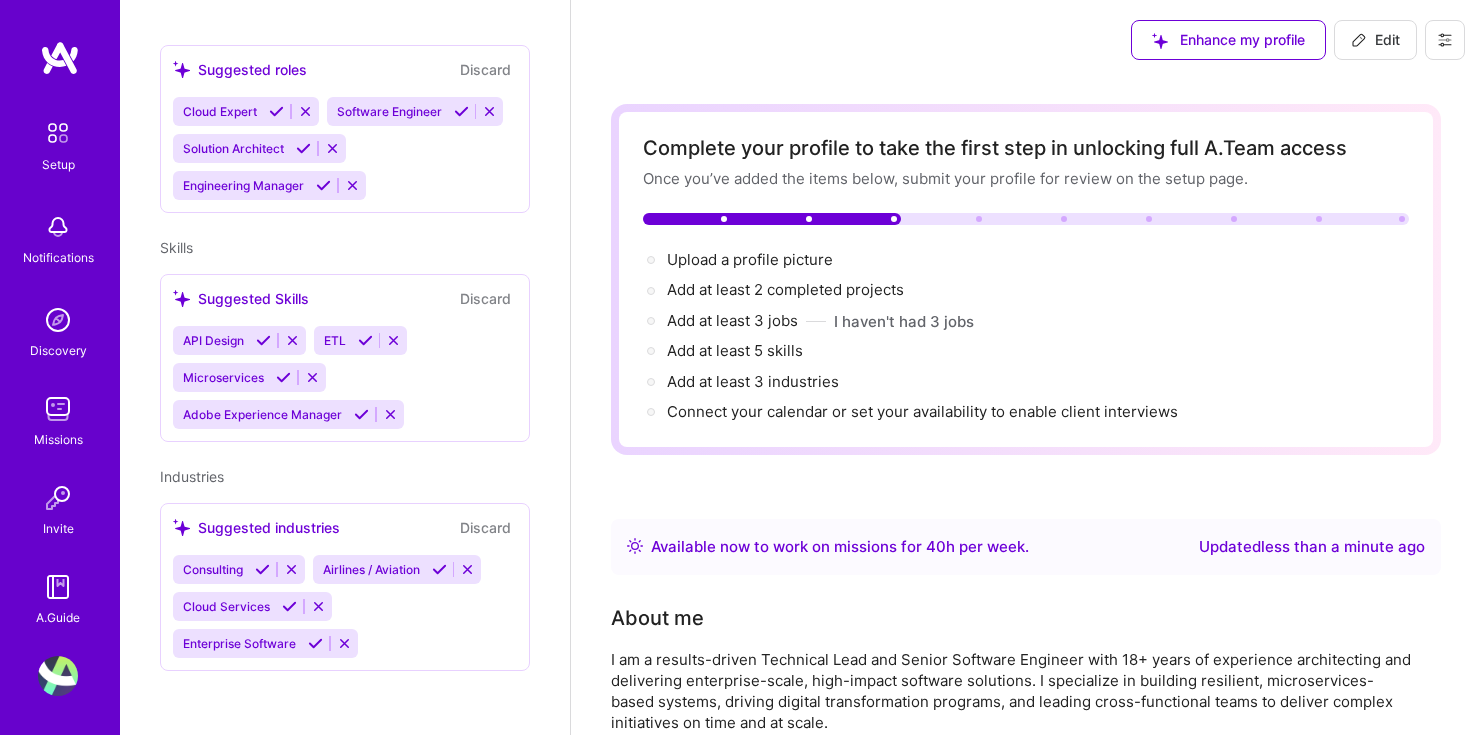select on "US" 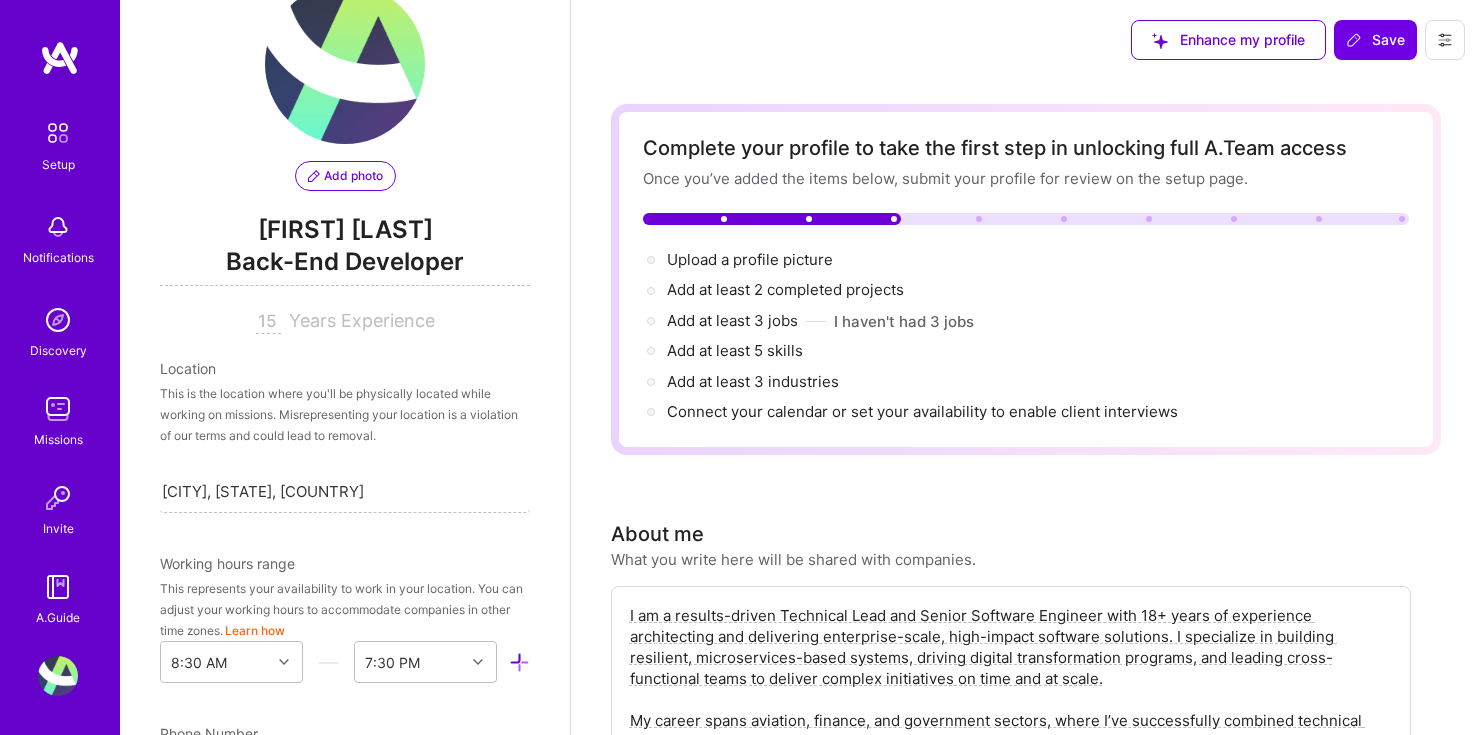 scroll, scrollTop: 0, scrollLeft: 0, axis: both 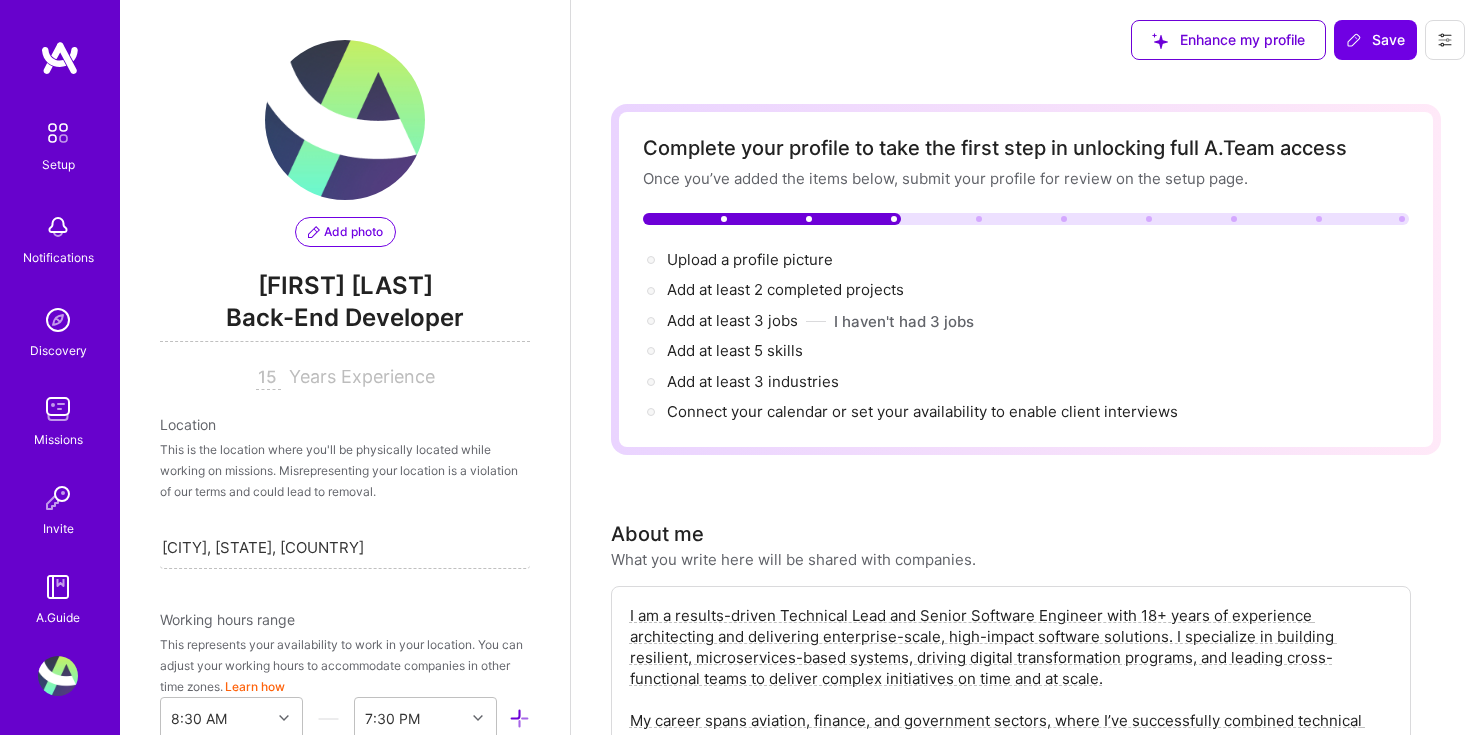 click on "Back-End Developer" at bounding box center [345, 321] 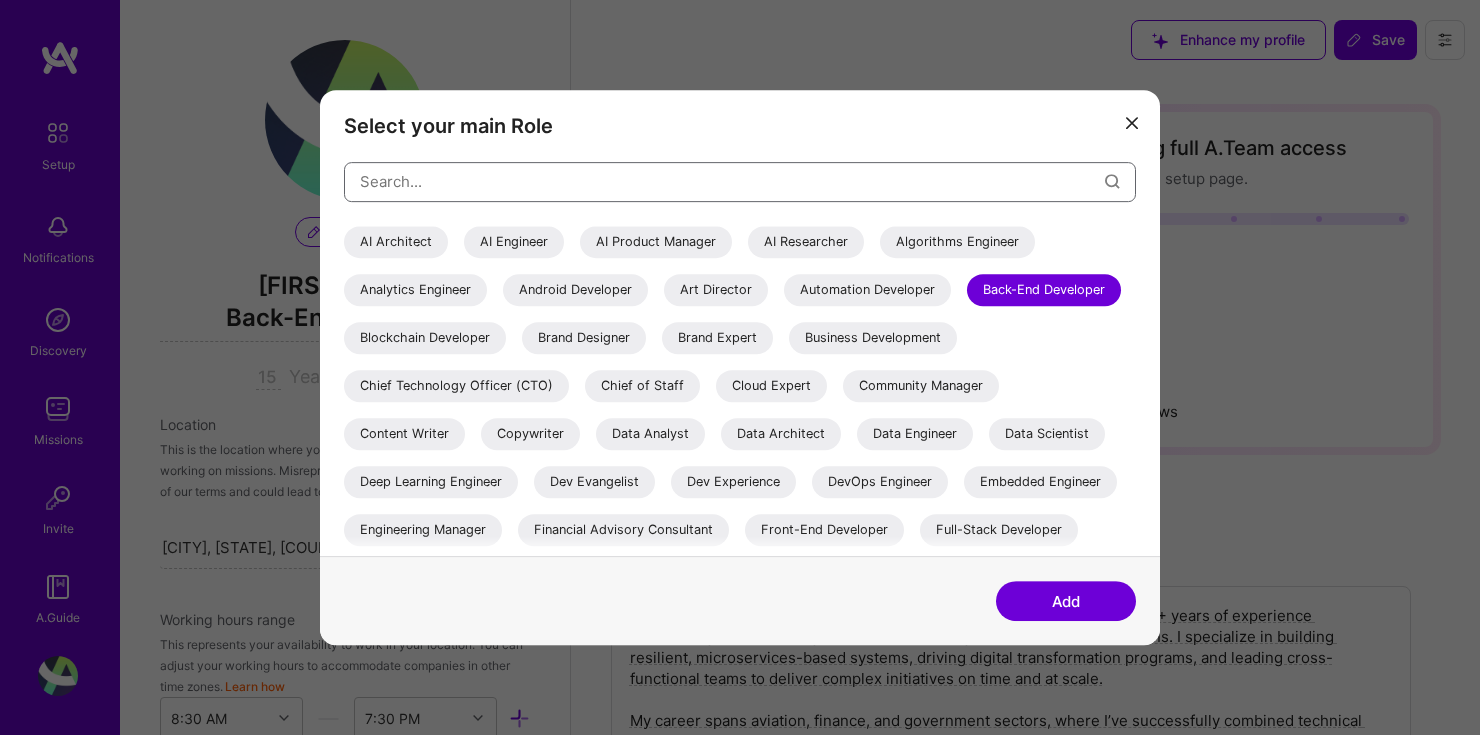 click at bounding box center [732, 181] 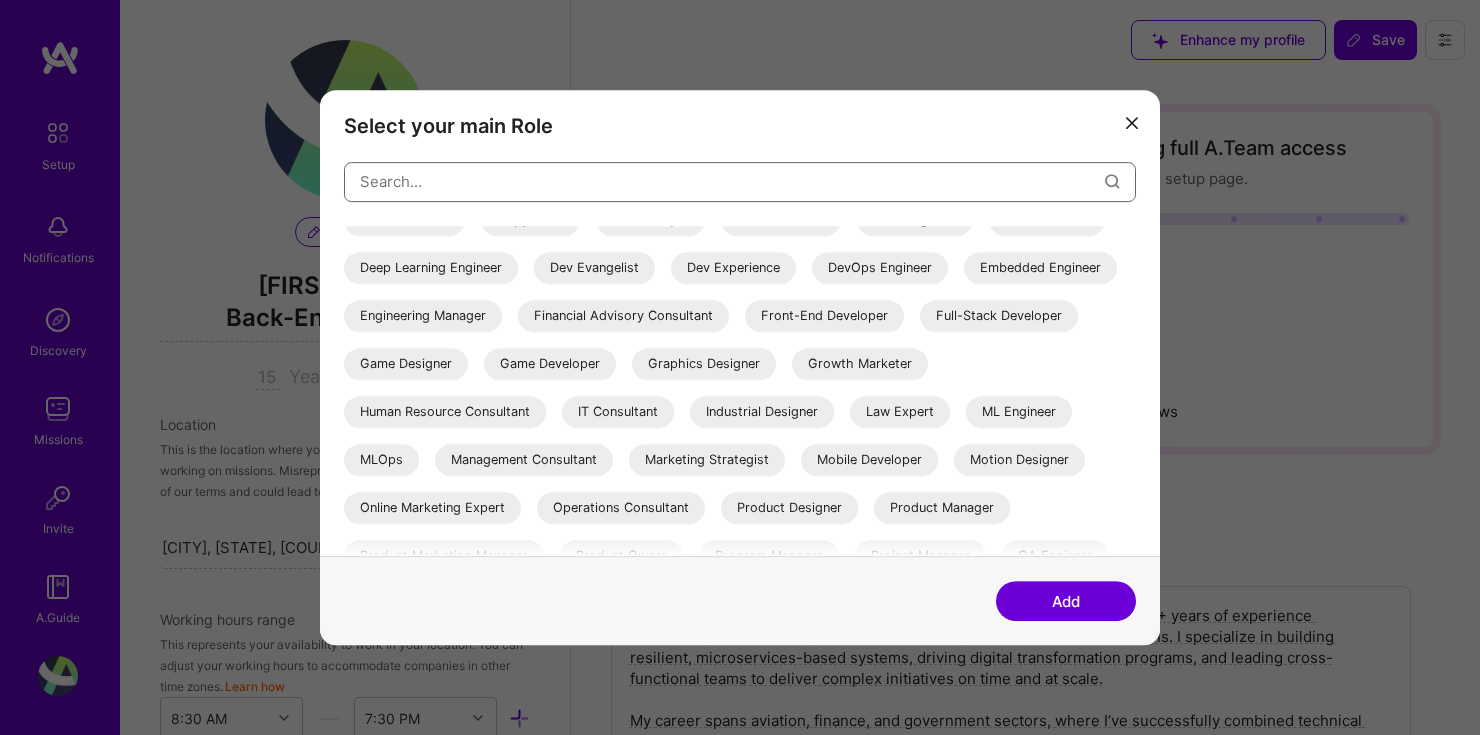 scroll, scrollTop: 215, scrollLeft: 0, axis: vertical 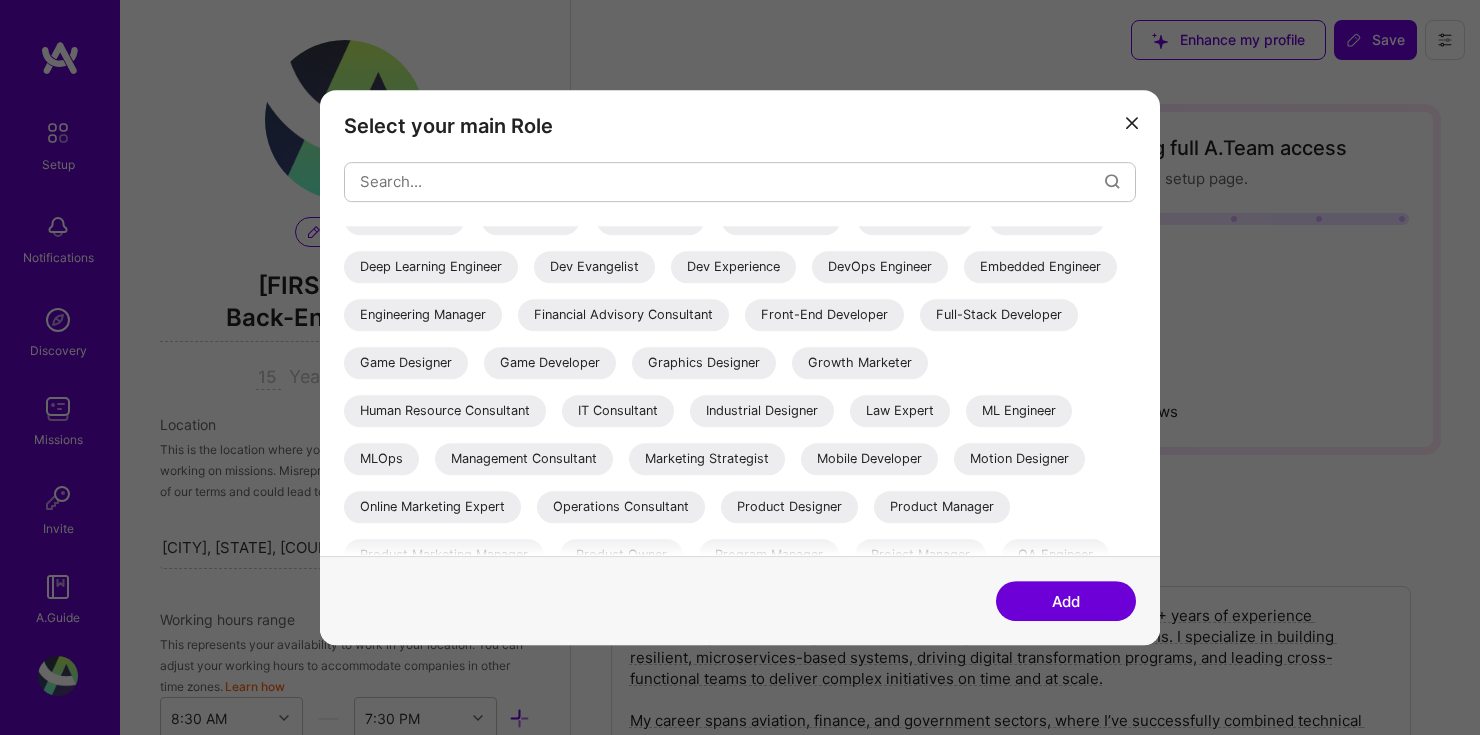 click on "IT Consultant" at bounding box center (618, 411) 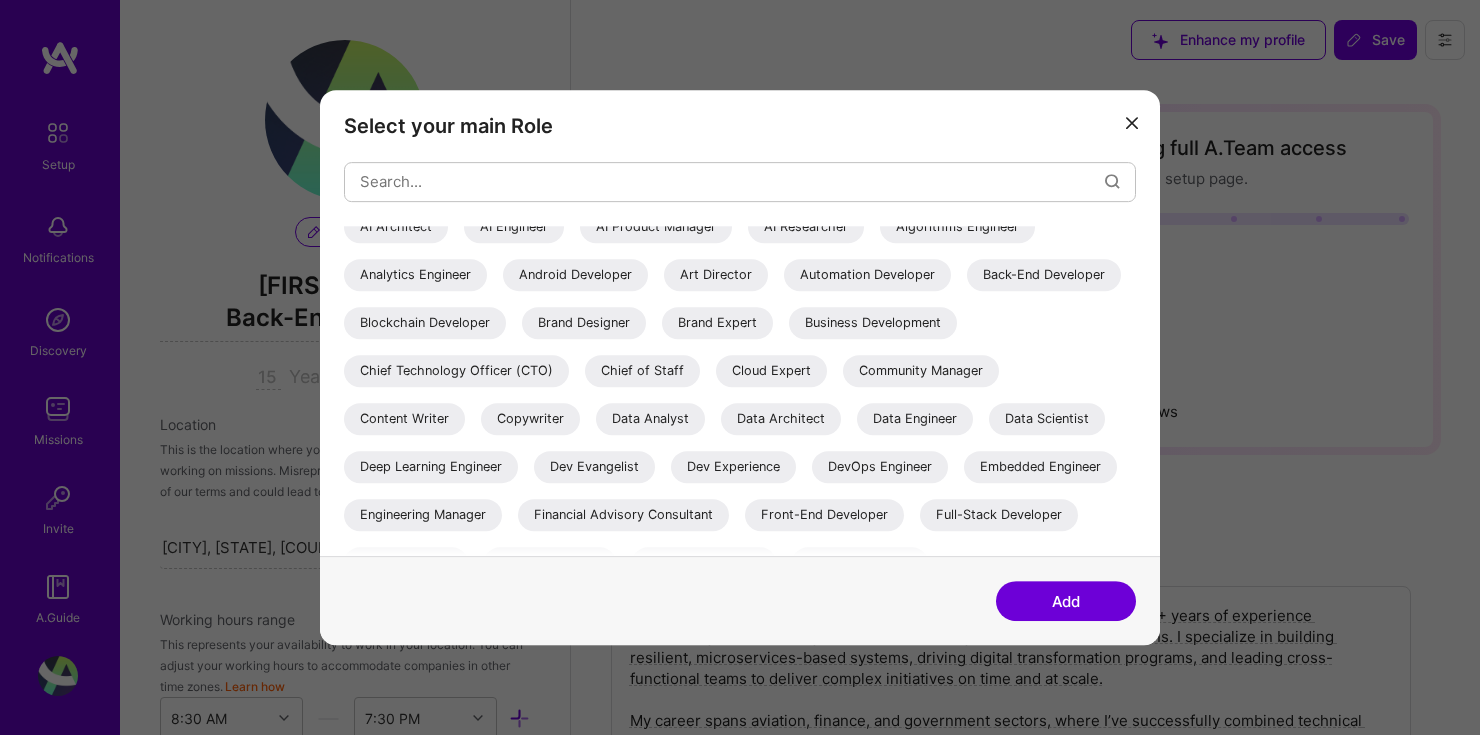 scroll, scrollTop: 0, scrollLeft: 0, axis: both 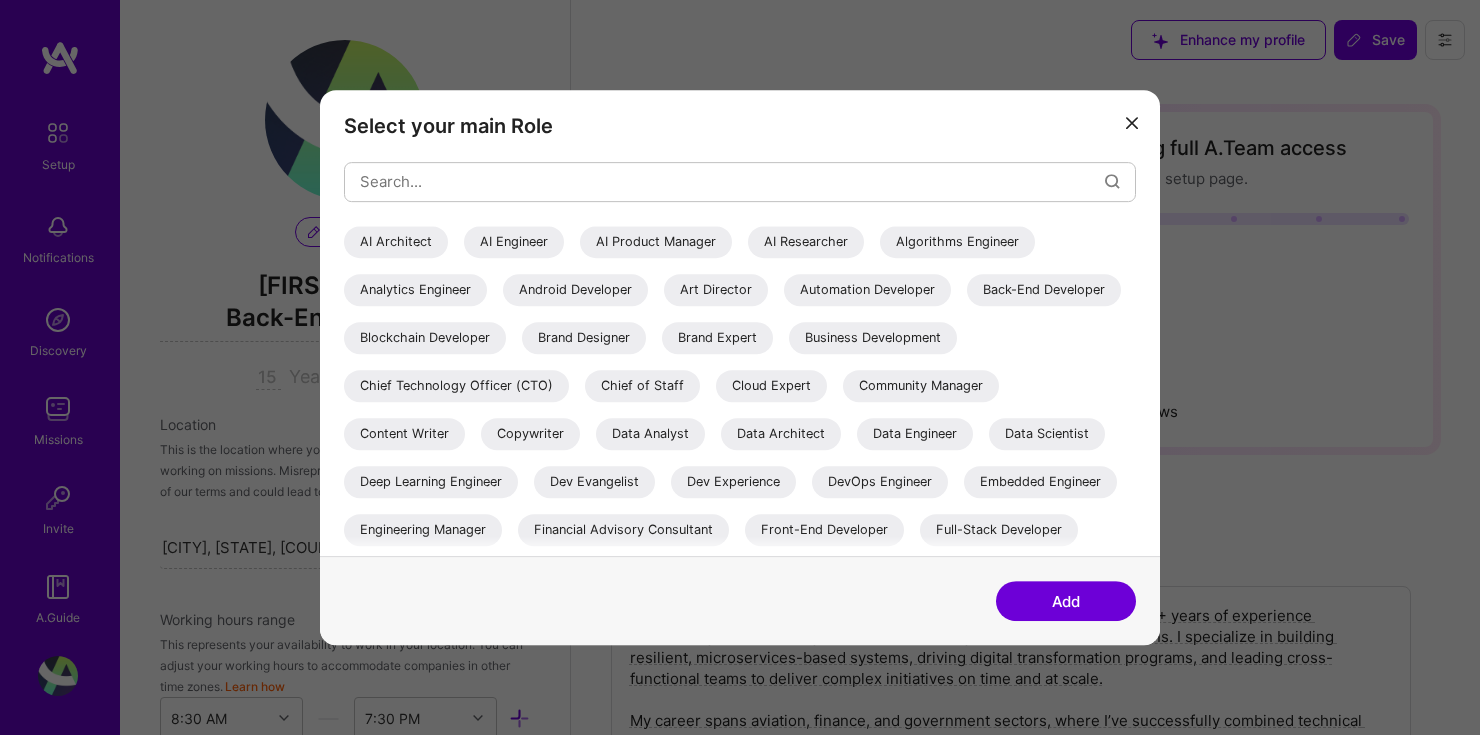 click on "Back-End Developer" at bounding box center (1044, 290) 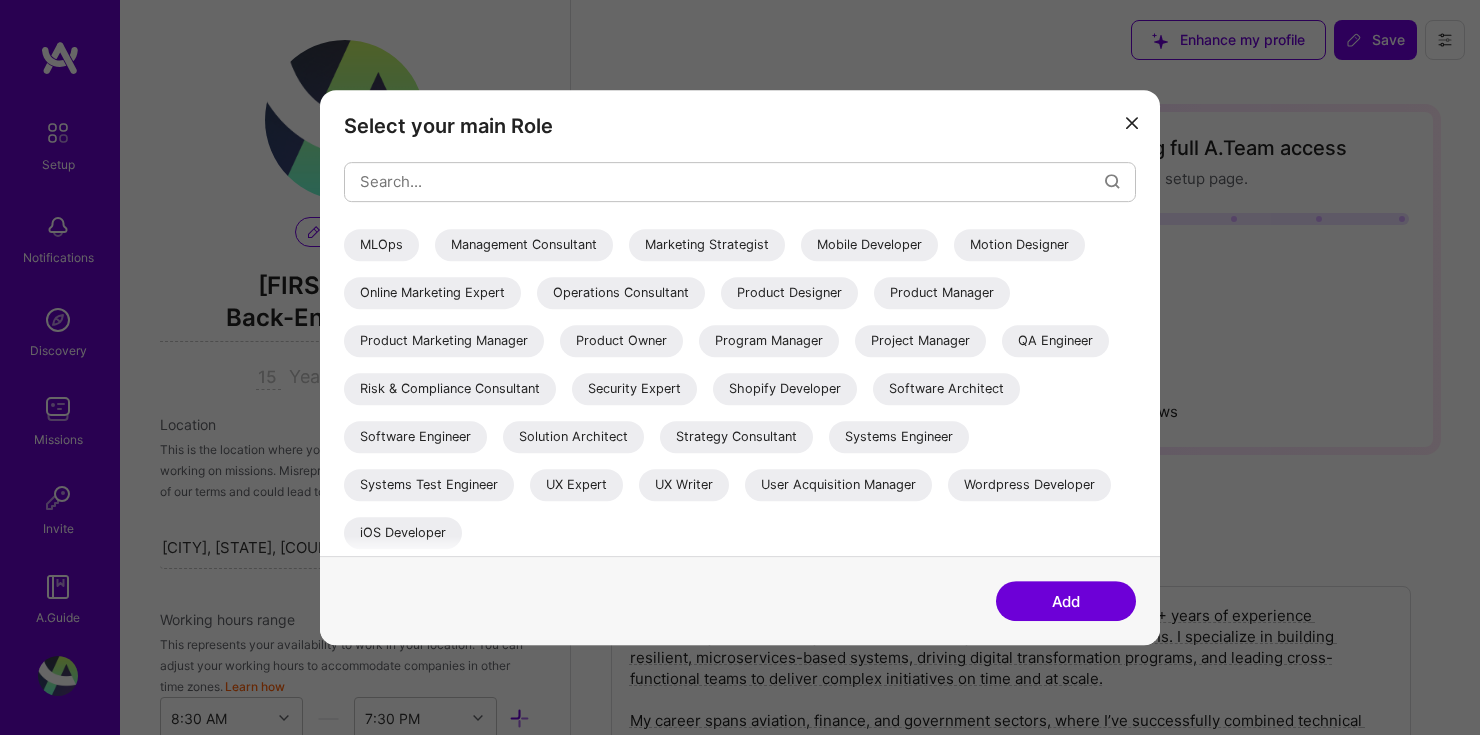 scroll, scrollTop: 477, scrollLeft: 0, axis: vertical 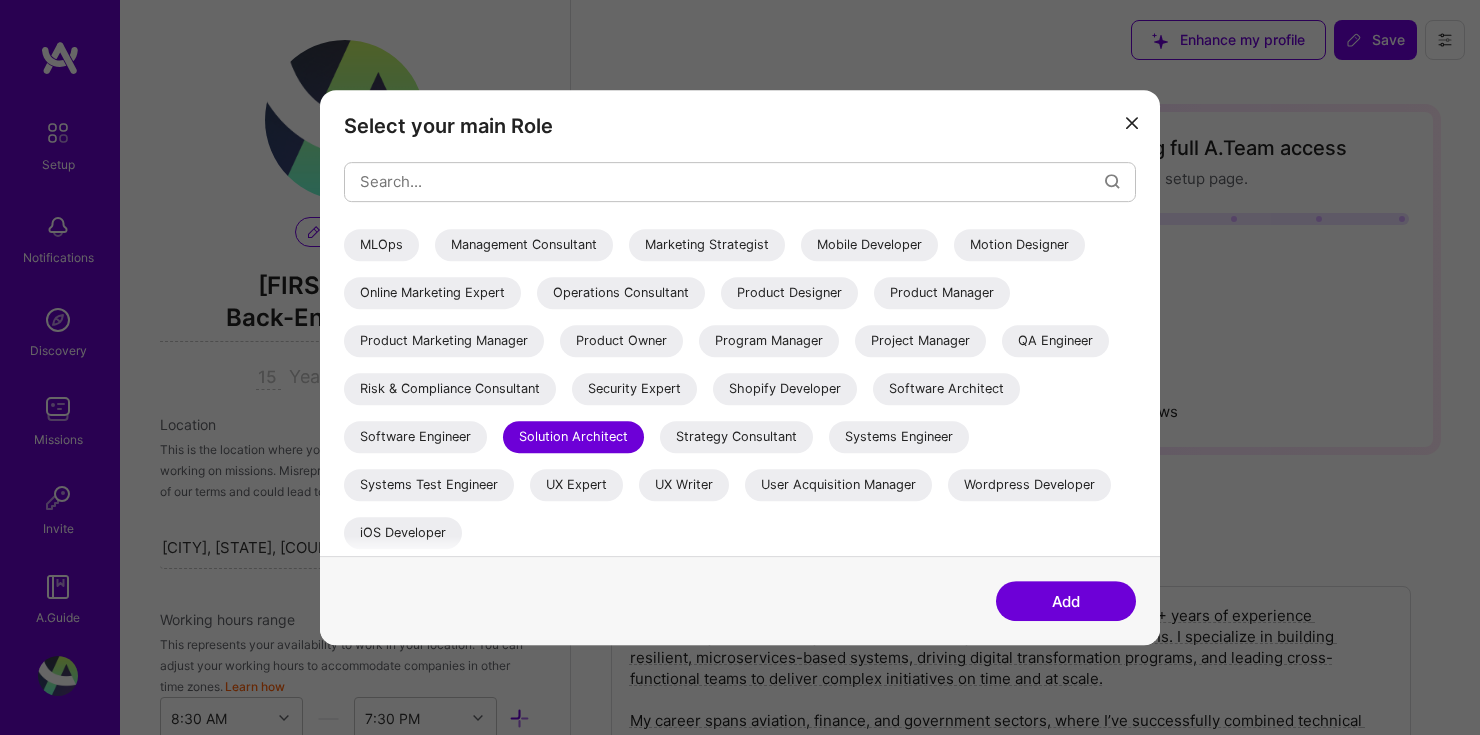 click on "Add" at bounding box center [1066, 601] 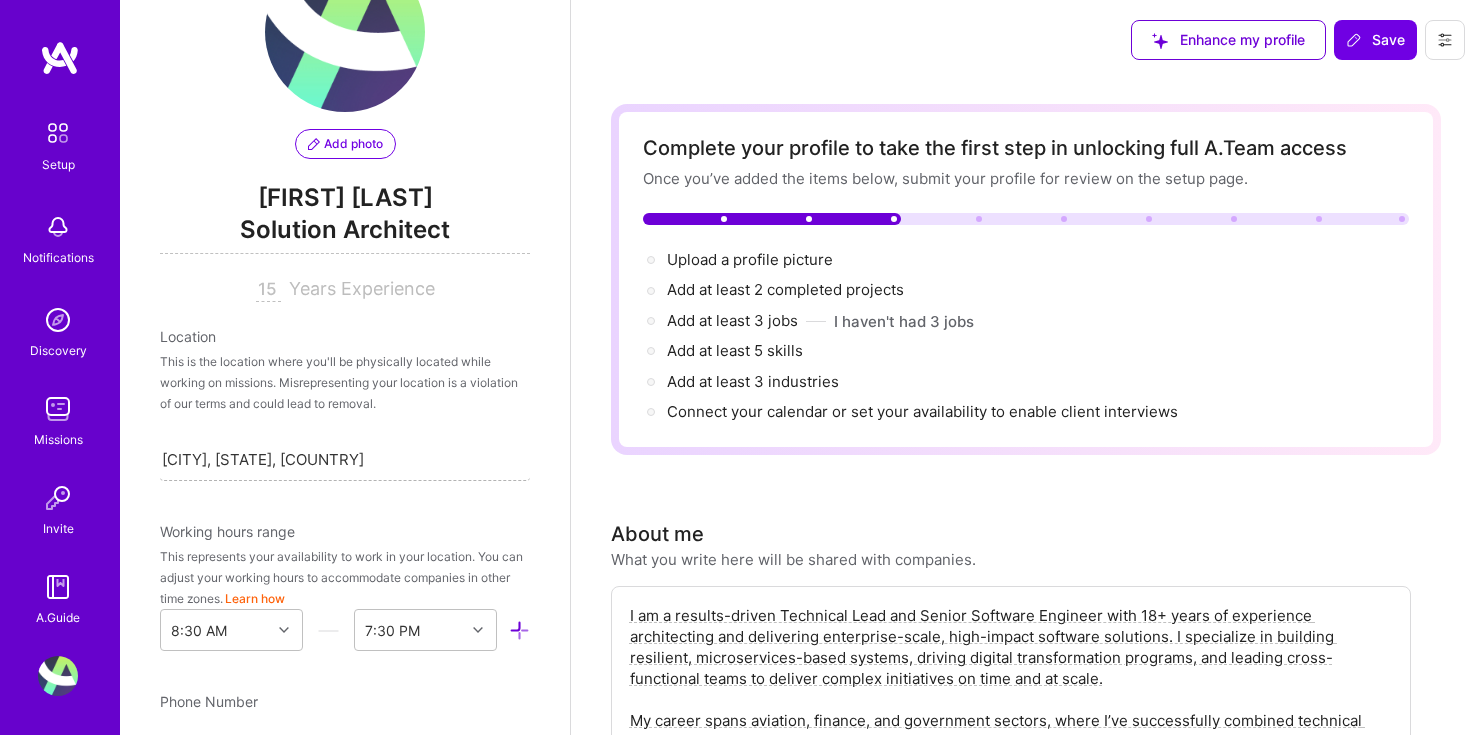 scroll, scrollTop: 0, scrollLeft: 0, axis: both 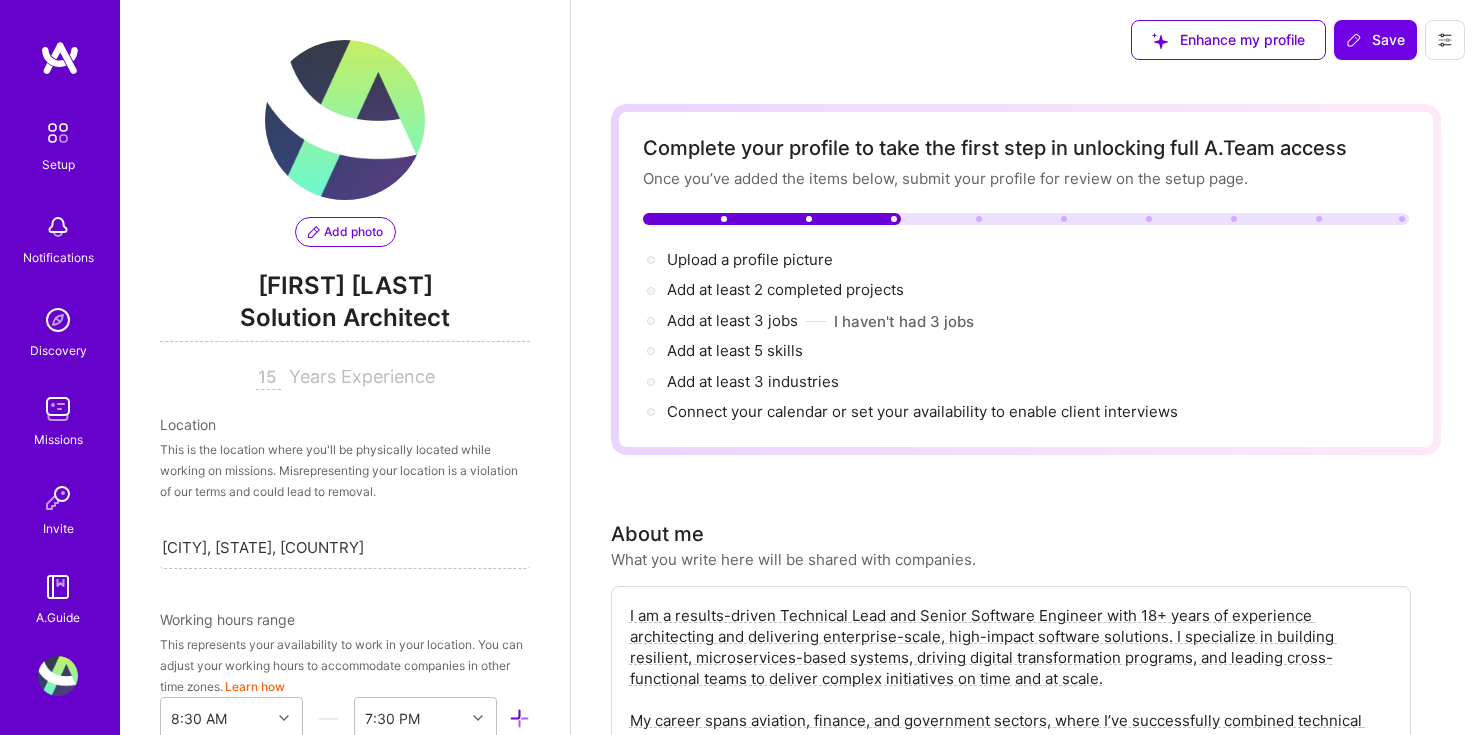 click on "Solution Architect" at bounding box center (345, 321) 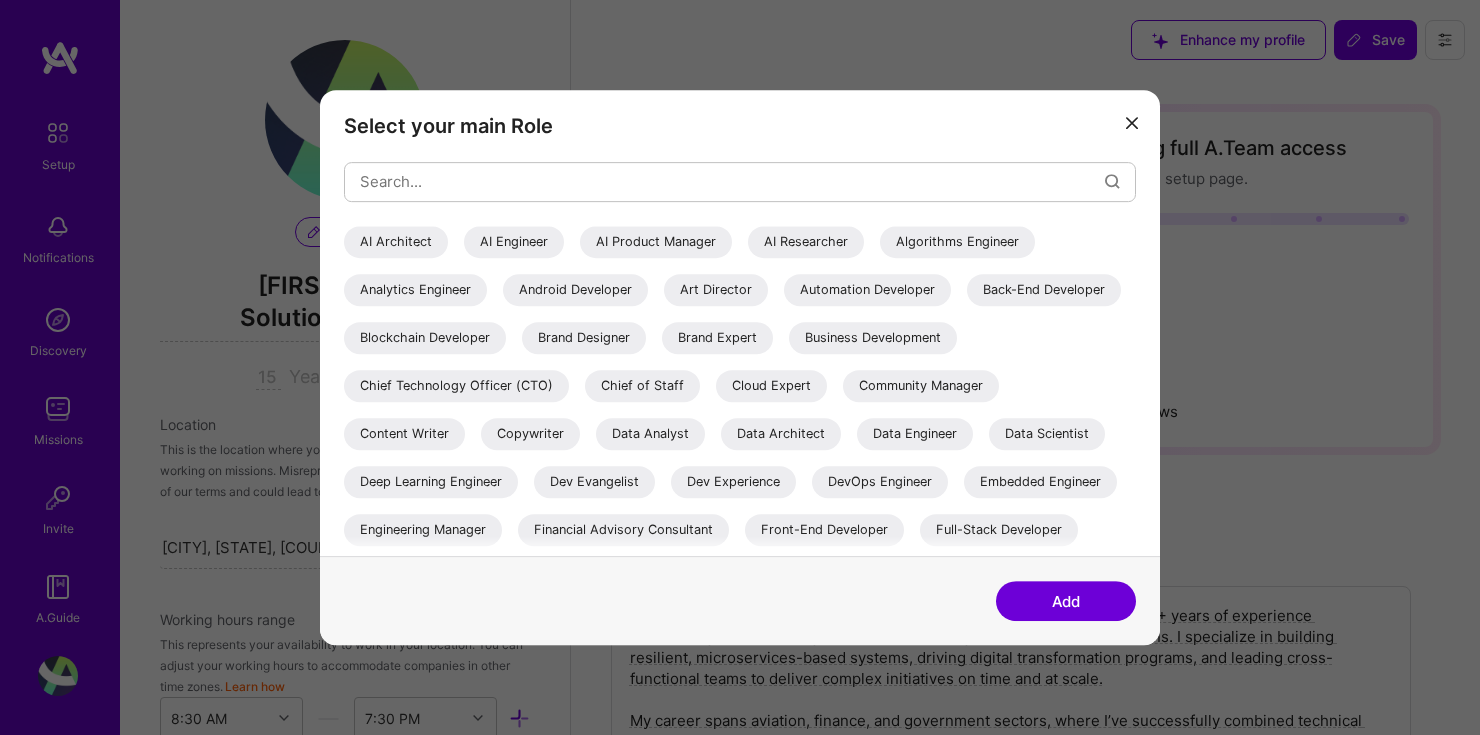 click at bounding box center [1132, 123] 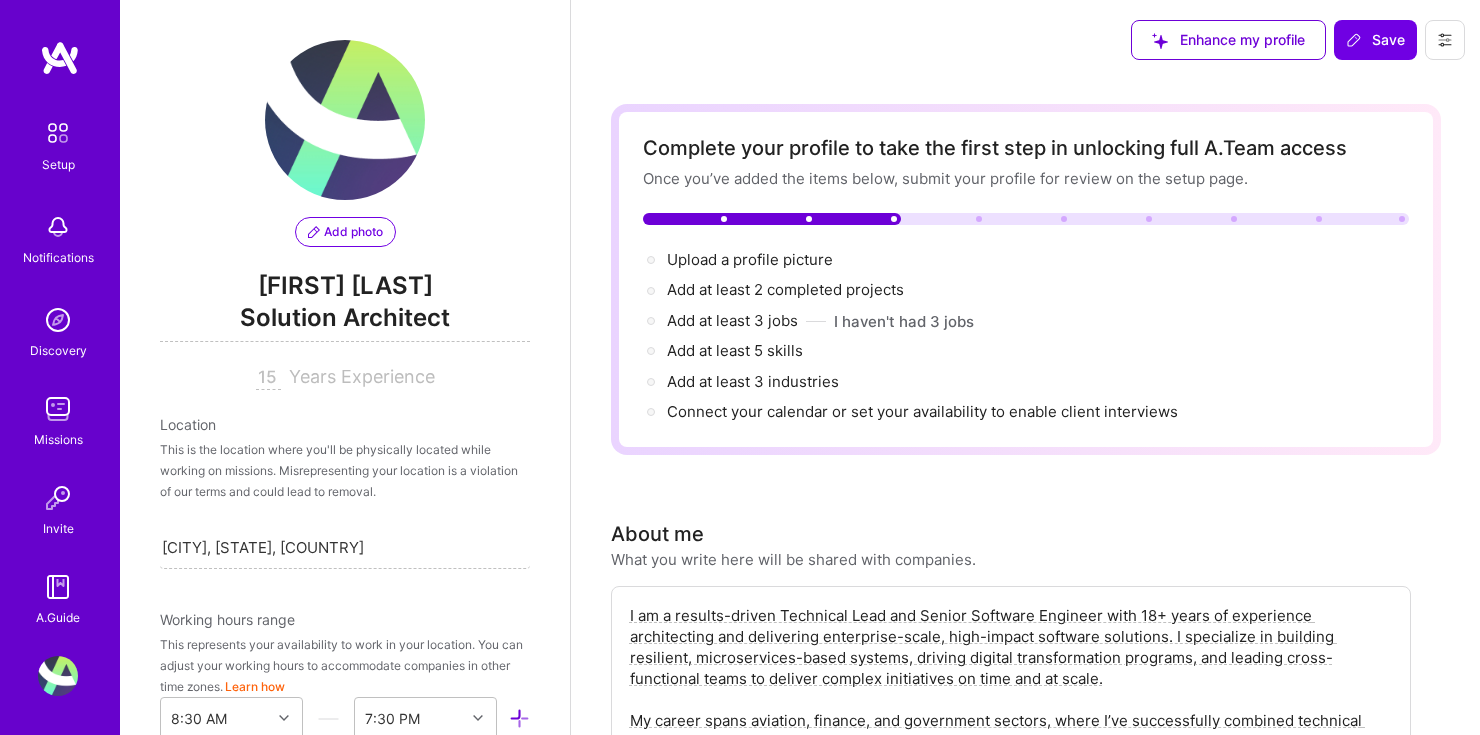 scroll, scrollTop: 19, scrollLeft: 0, axis: vertical 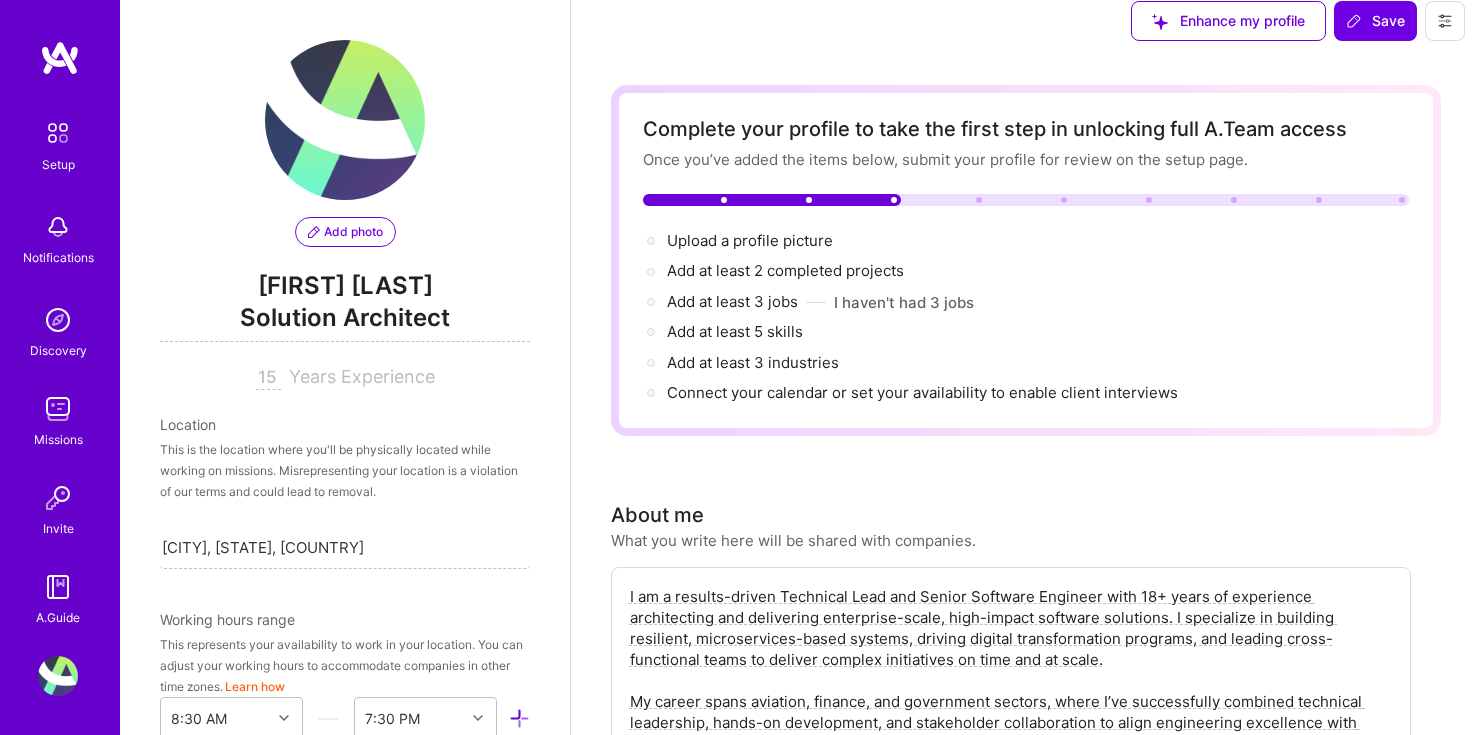 click on "This is the location where you'll be physically located while working on missions. Misrepresenting your location is a violation of our terms and could lead to removal." at bounding box center [345, 470] 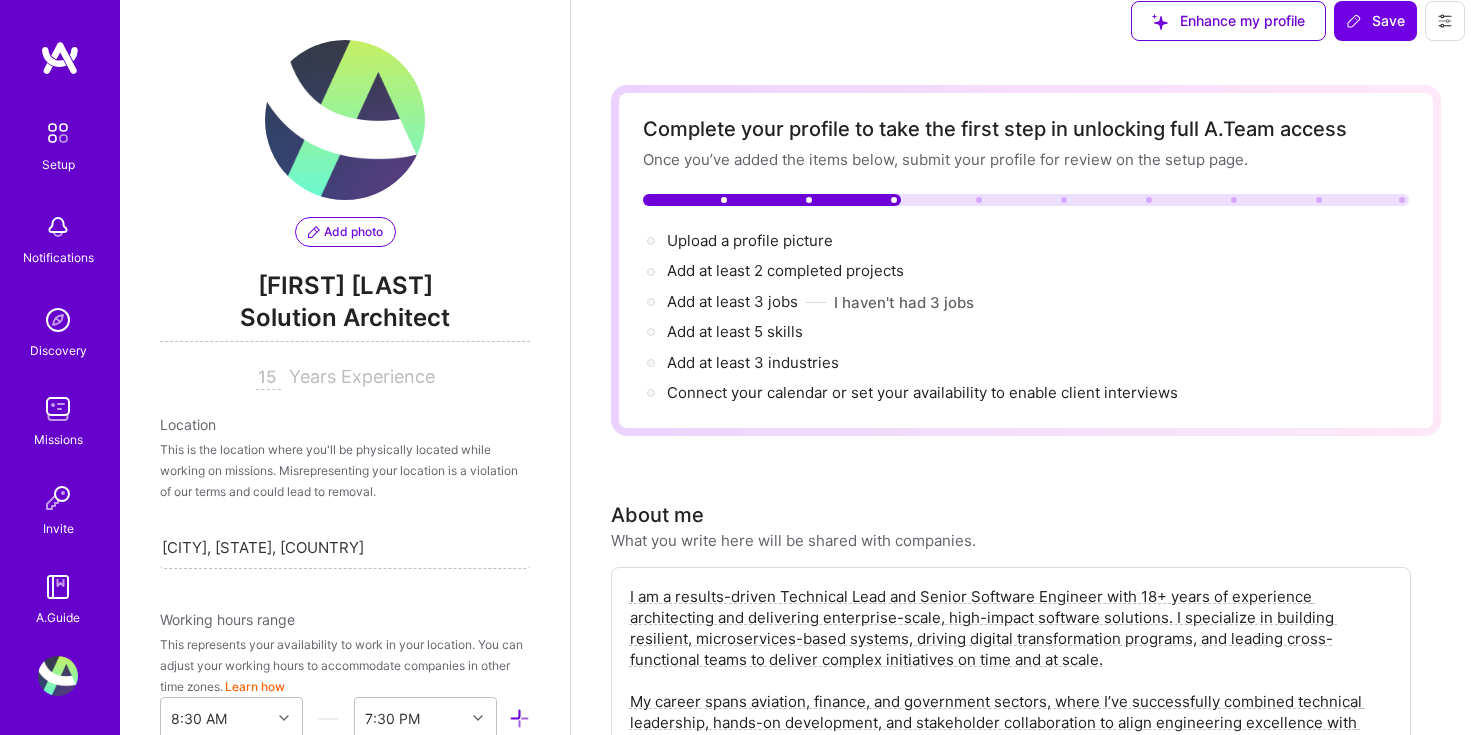 click on "Years Experience" at bounding box center (362, 376) 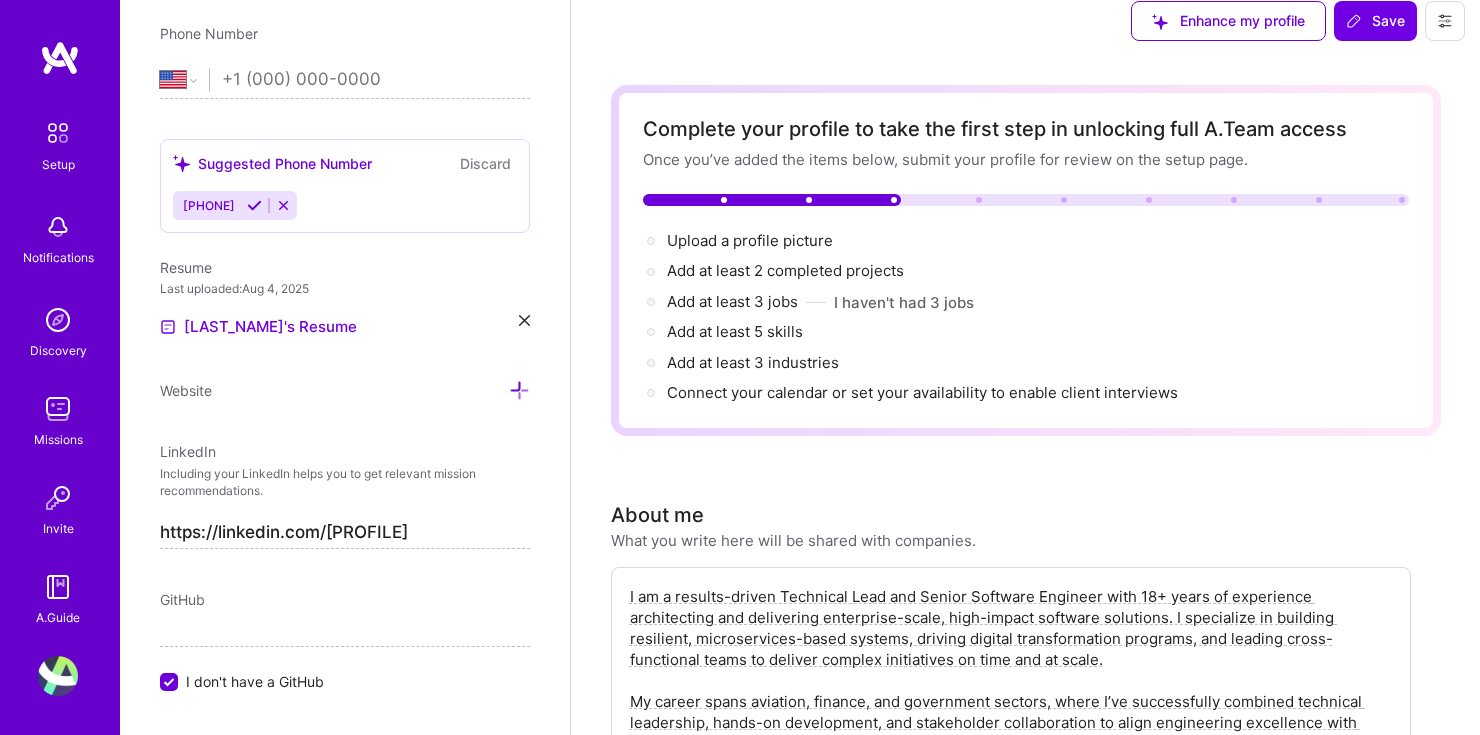 scroll, scrollTop: 760, scrollLeft: 0, axis: vertical 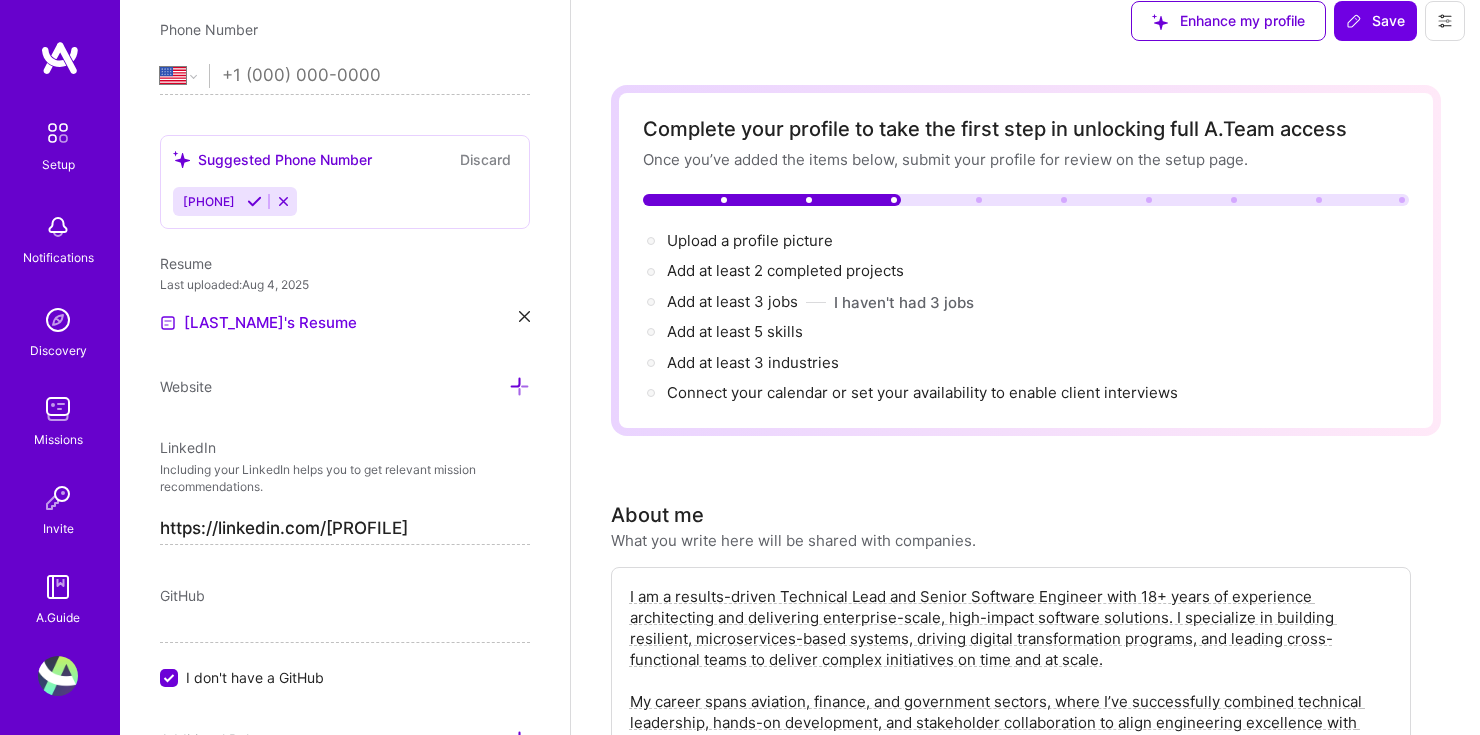 click at bounding box center (254, 201) 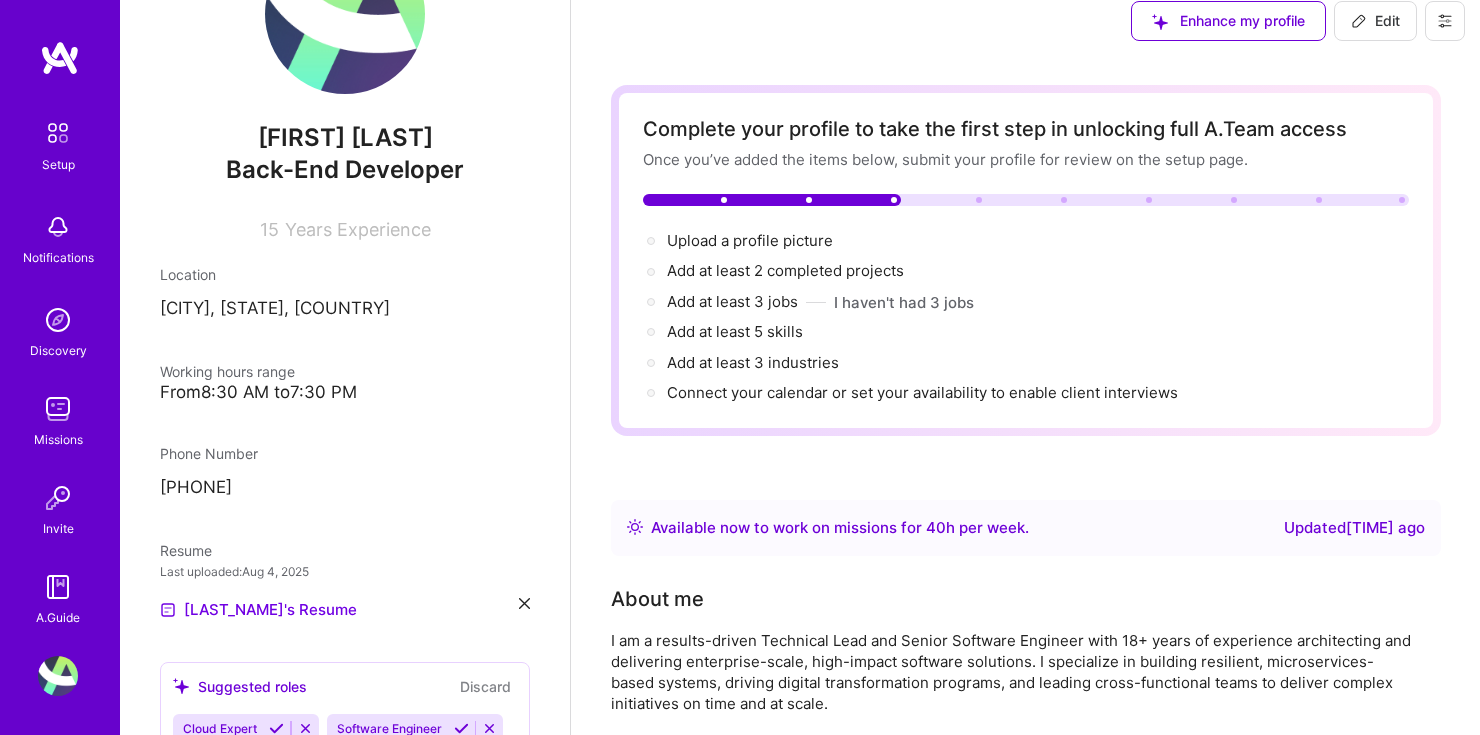 scroll, scrollTop: 53, scrollLeft: 0, axis: vertical 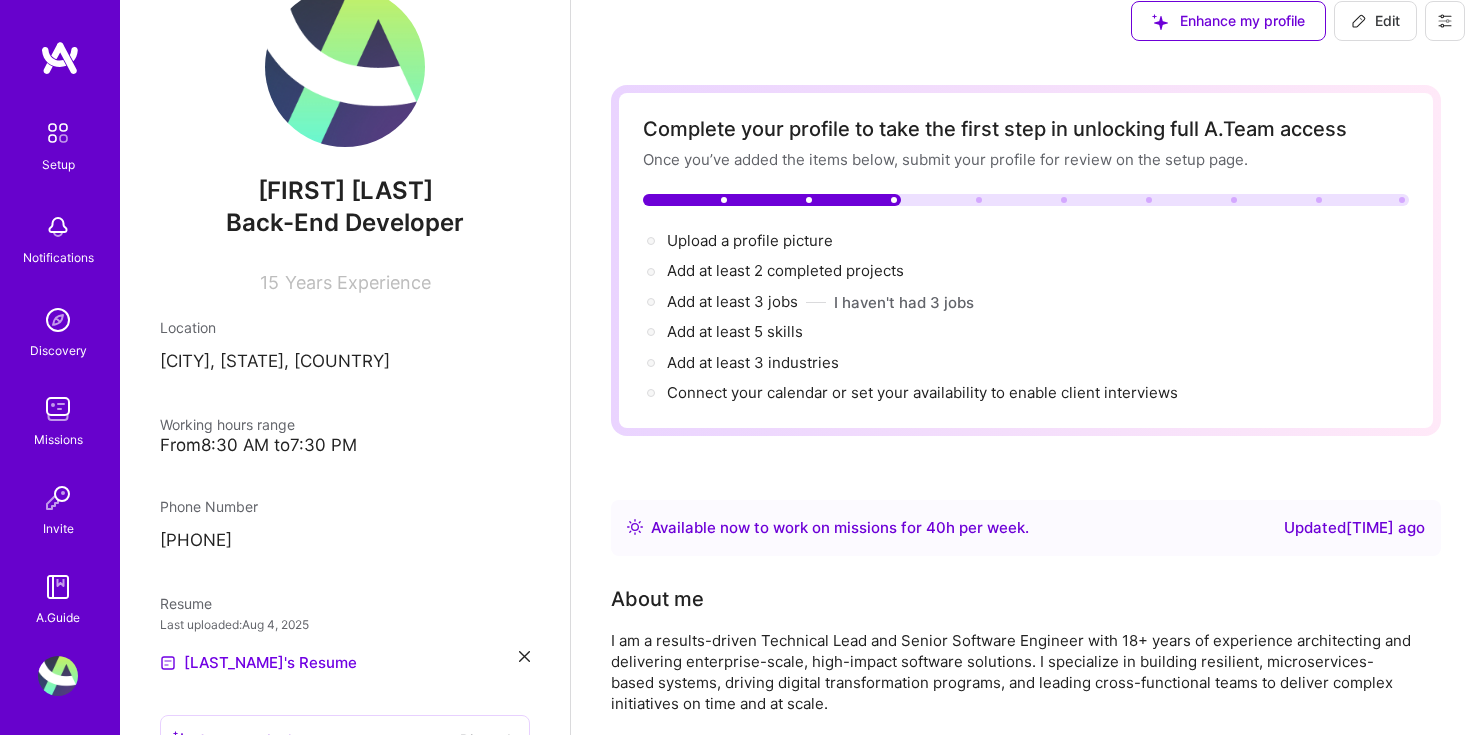 click on "Years Experience" at bounding box center (358, 282) 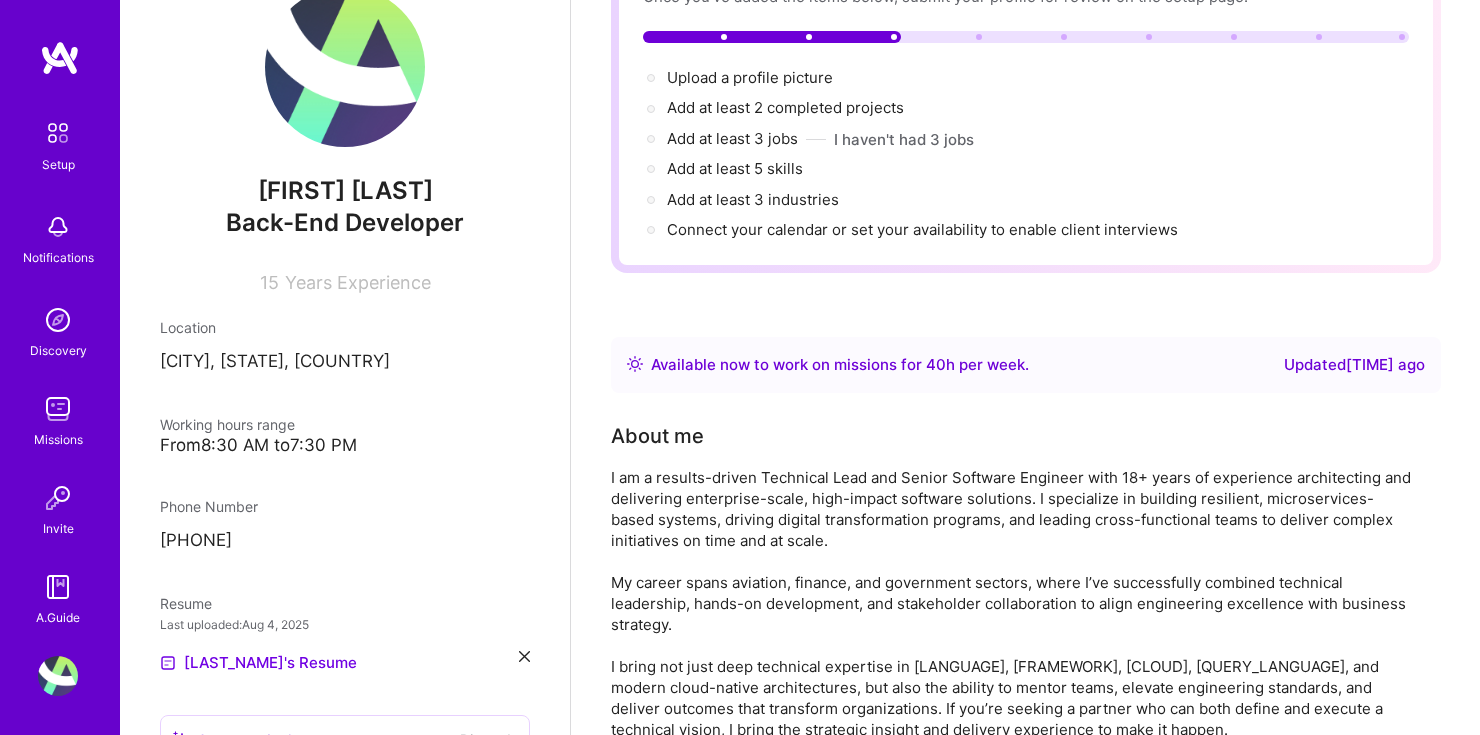 scroll, scrollTop: 0, scrollLeft: 0, axis: both 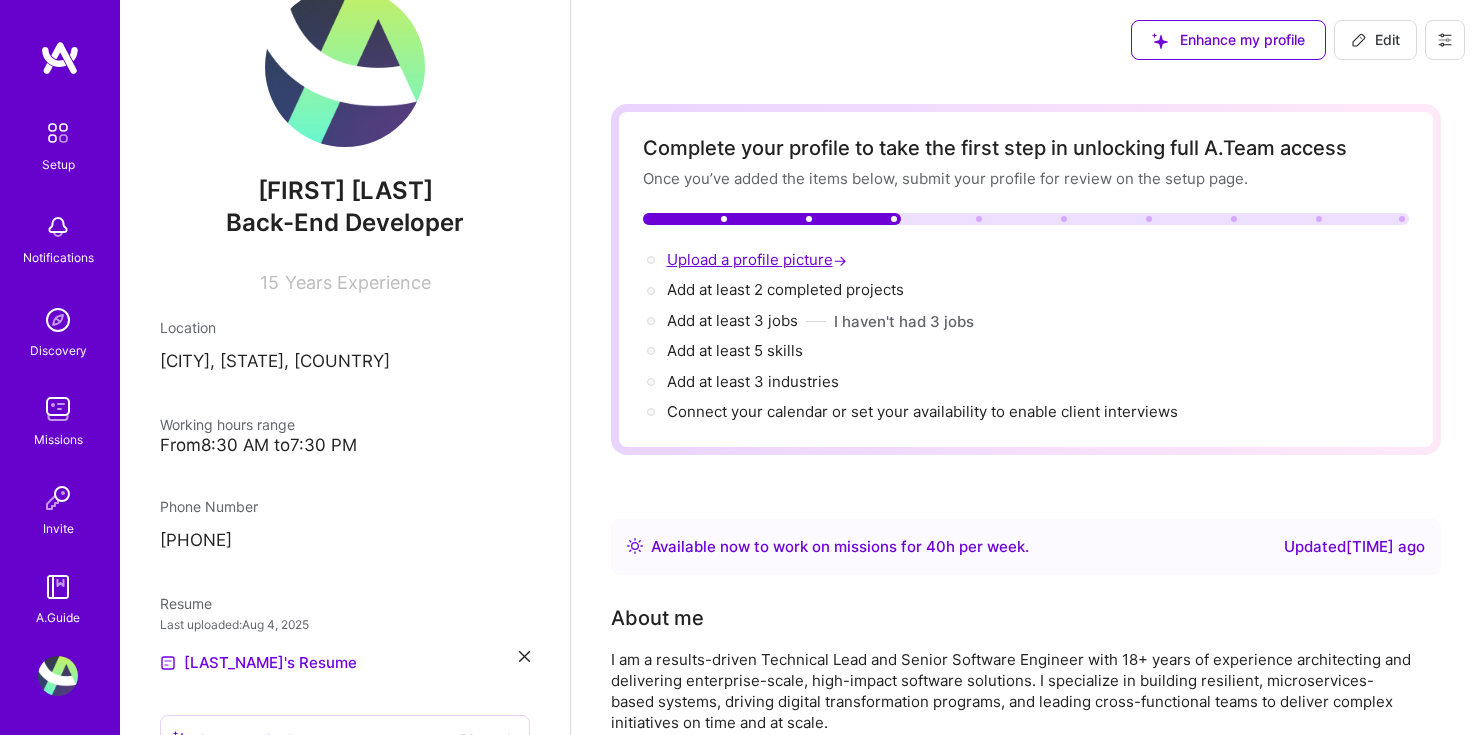 click on "Upload a profile picture  →" at bounding box center [759, 259] 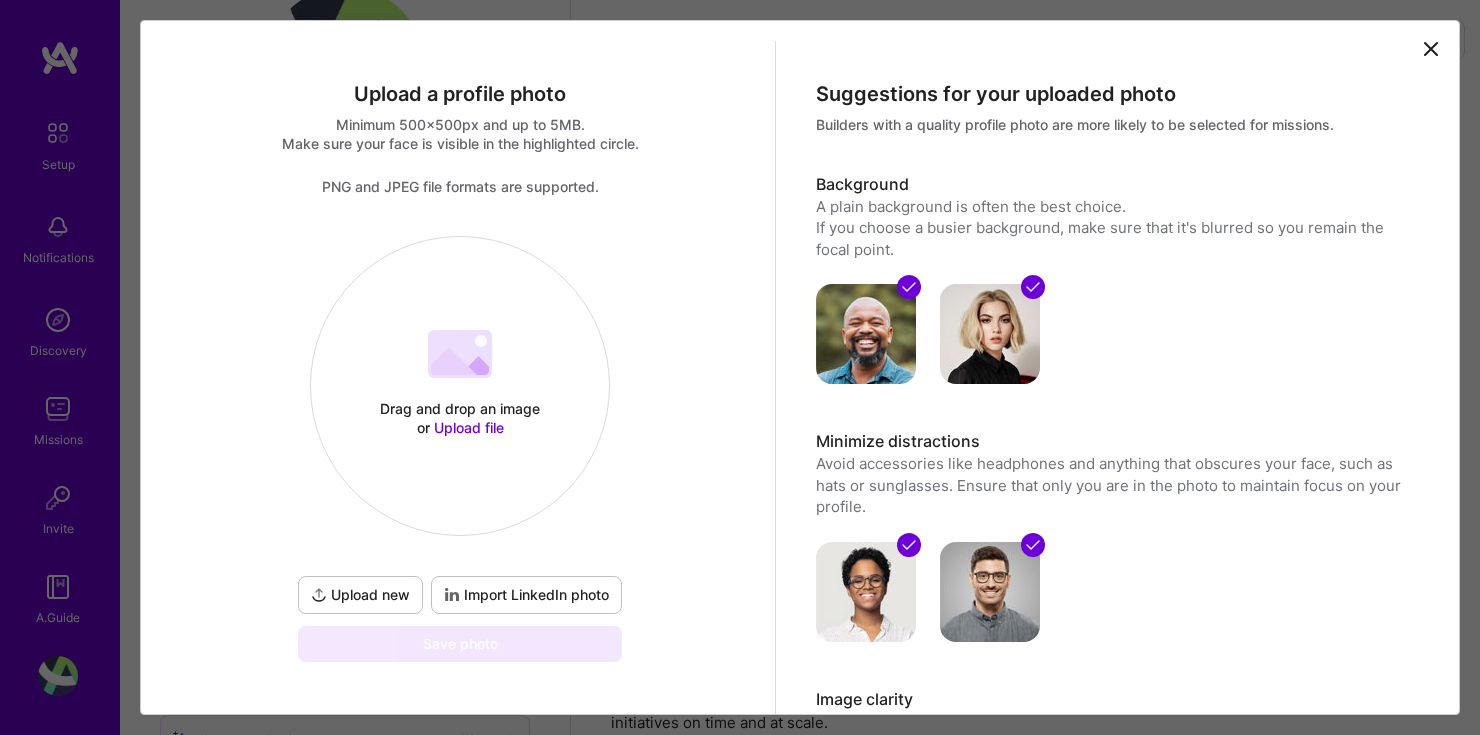 click on "Import LinkedIn photo" at bounding box center (526, 595) 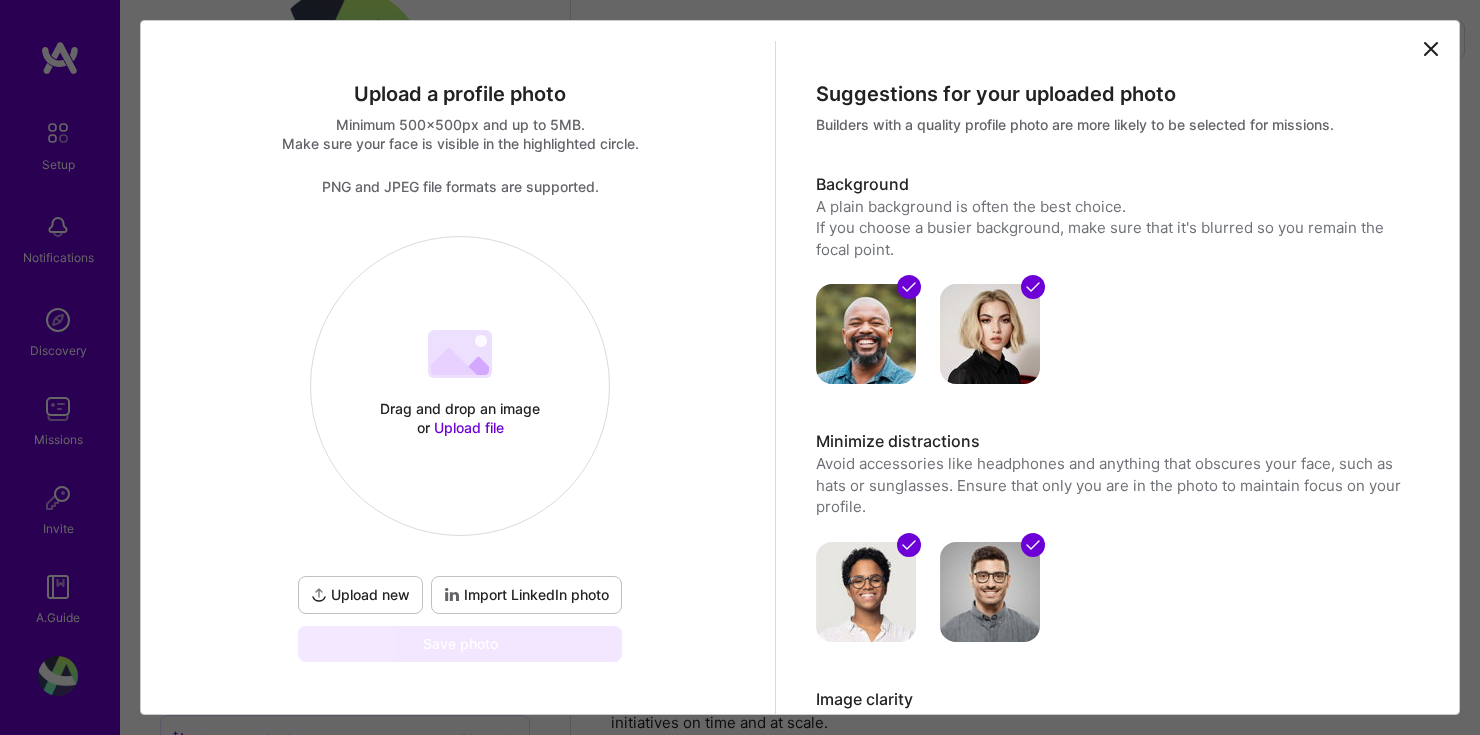 click 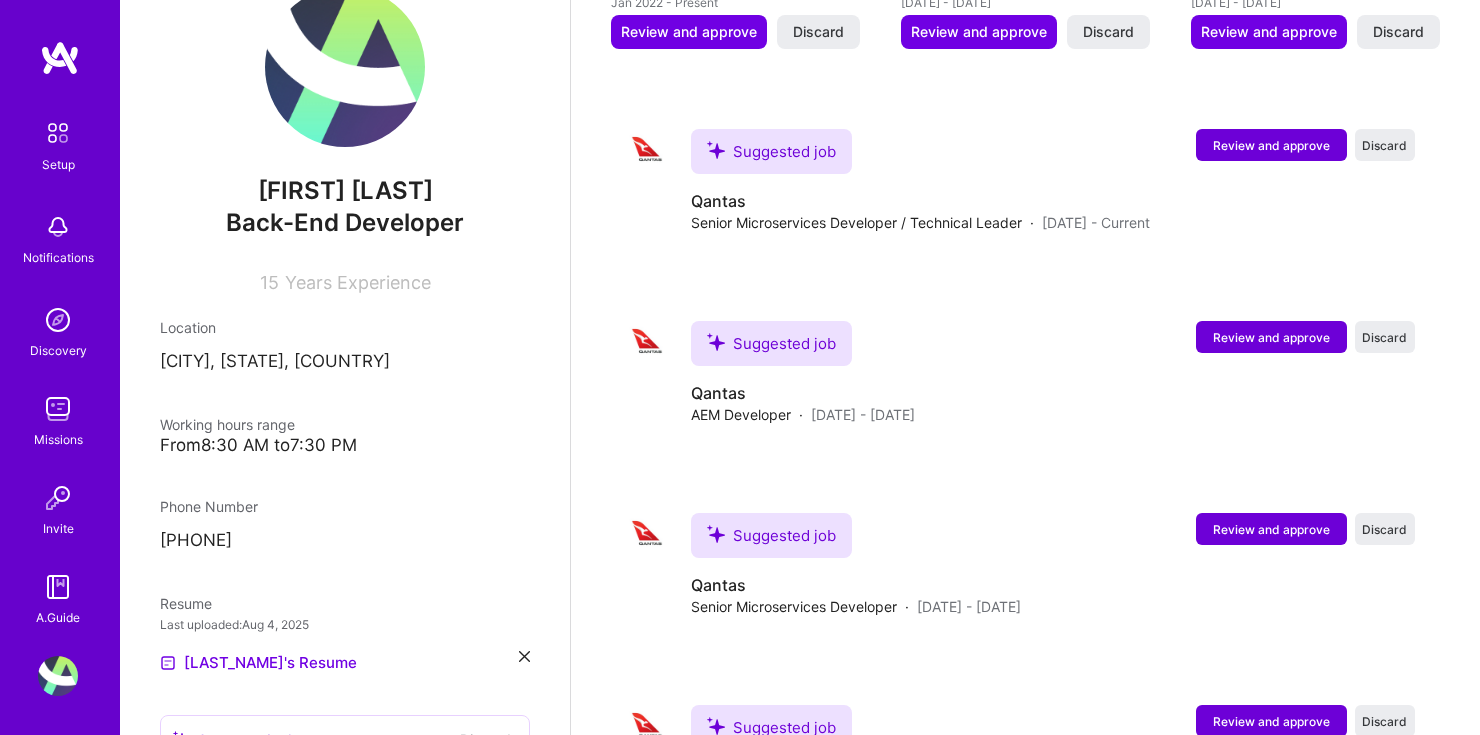 scroll, scrollTop: 1805, scrollLeft: 0, axis: vertical 